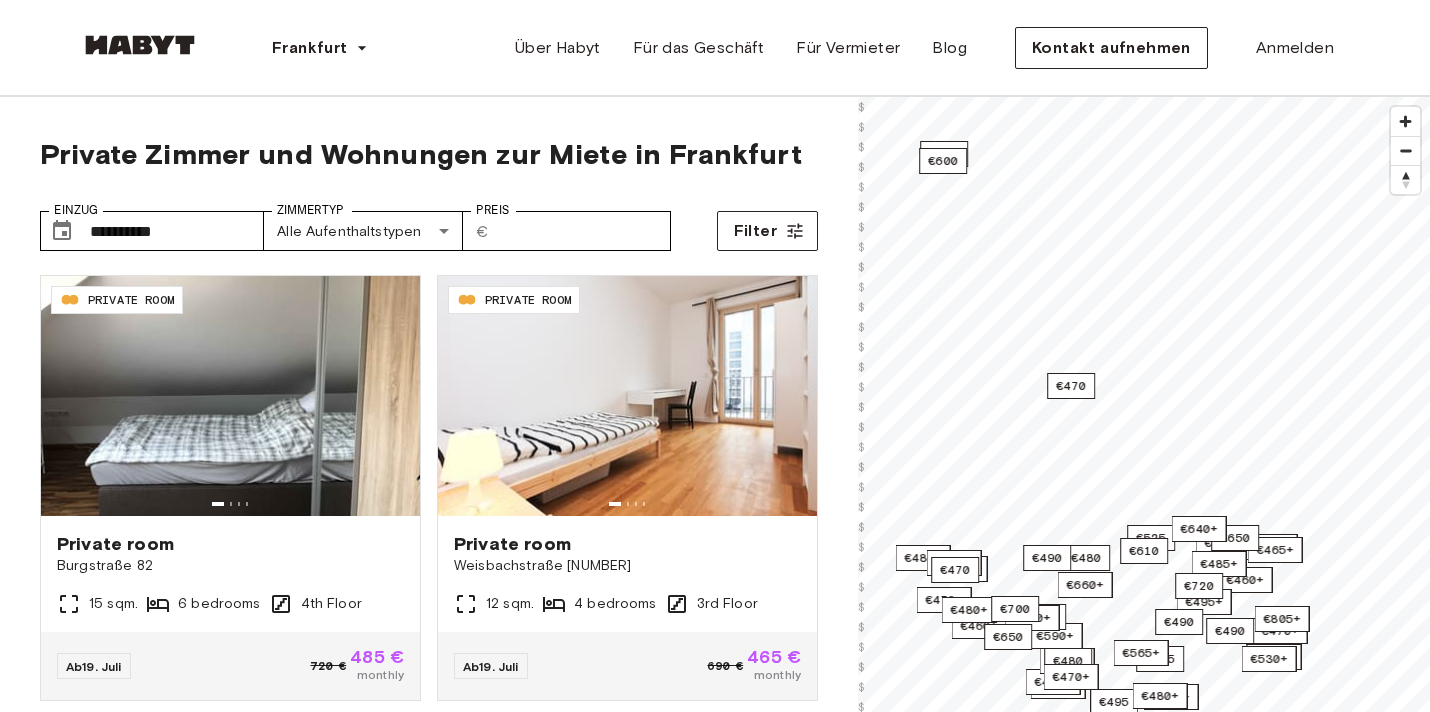 scroll, scrollTop: 53, scrollLeft: 0, axis: vertical 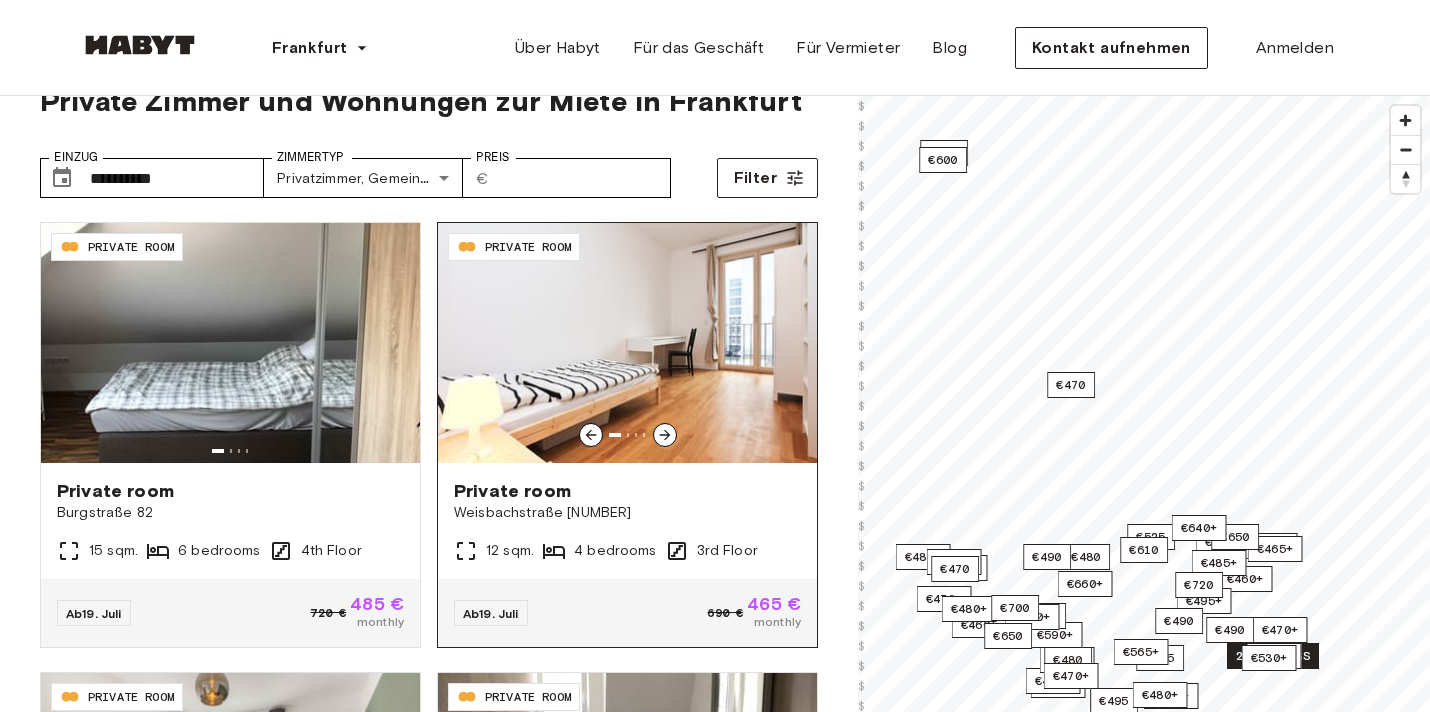 type on "**********" 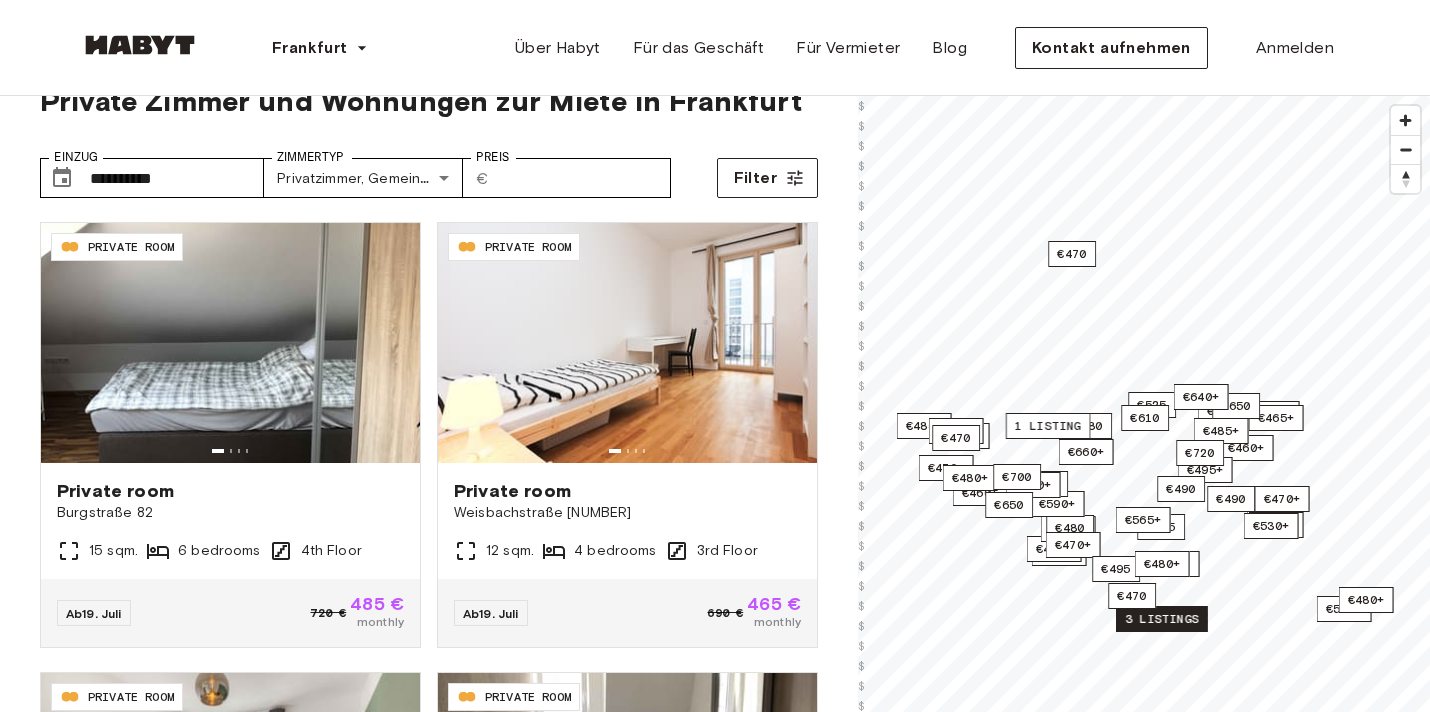click on "3 listings" at bounding box center [1162, 619] 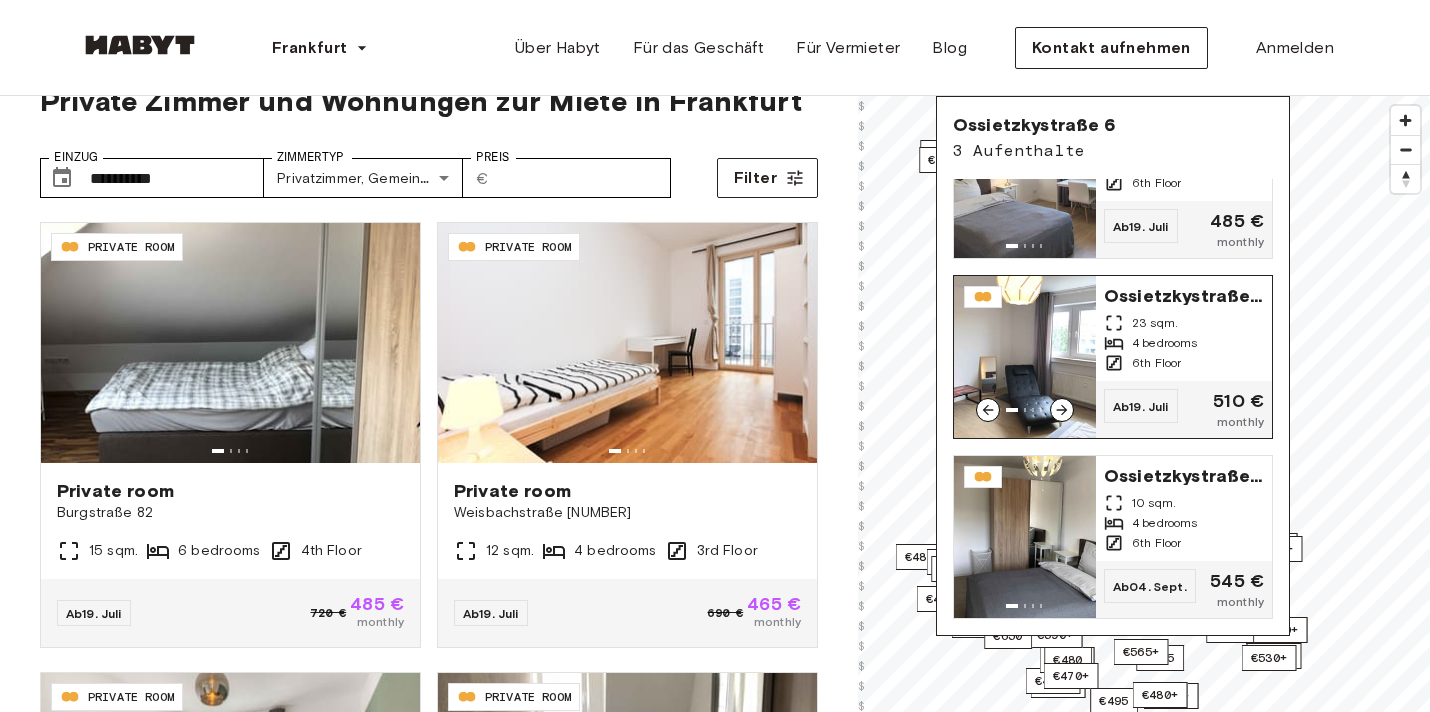 scroll, scrollTop: 84, scrollLeft: 0, axis: vertical 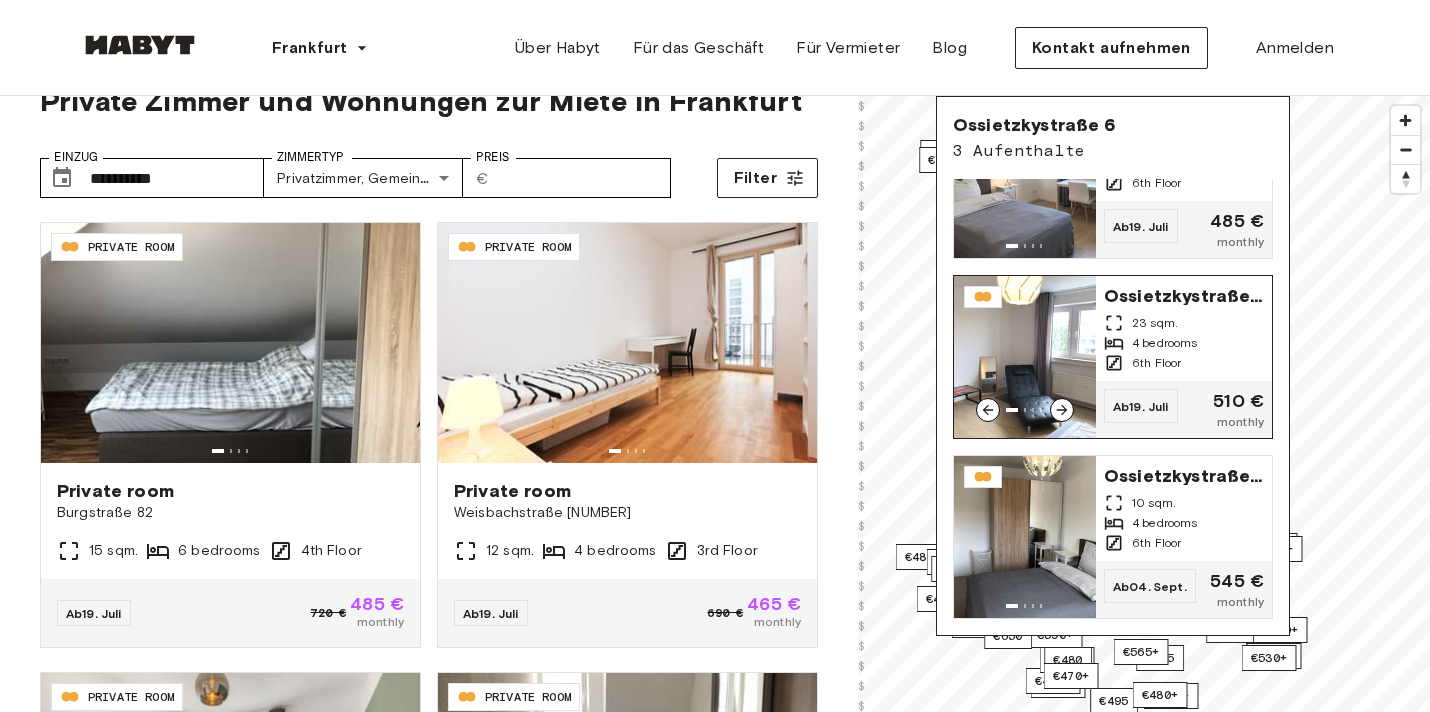 click 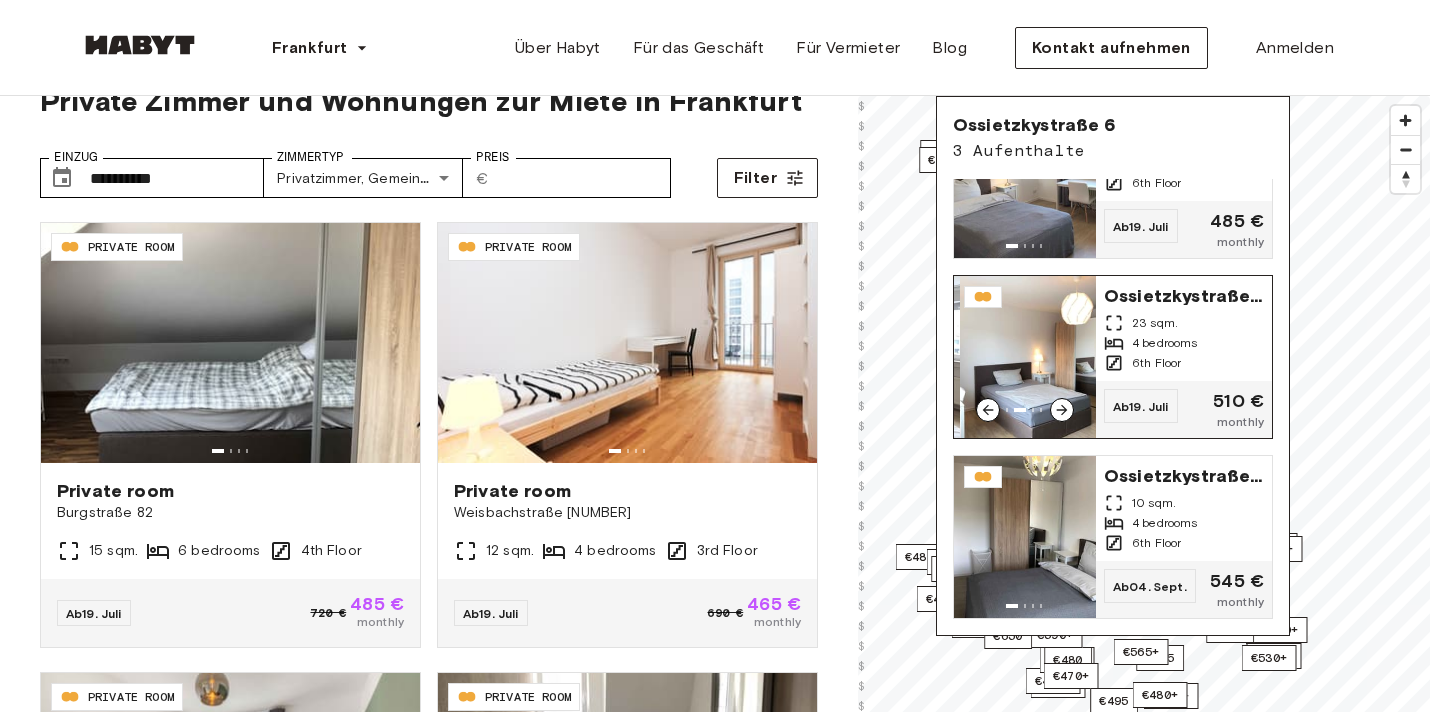 click 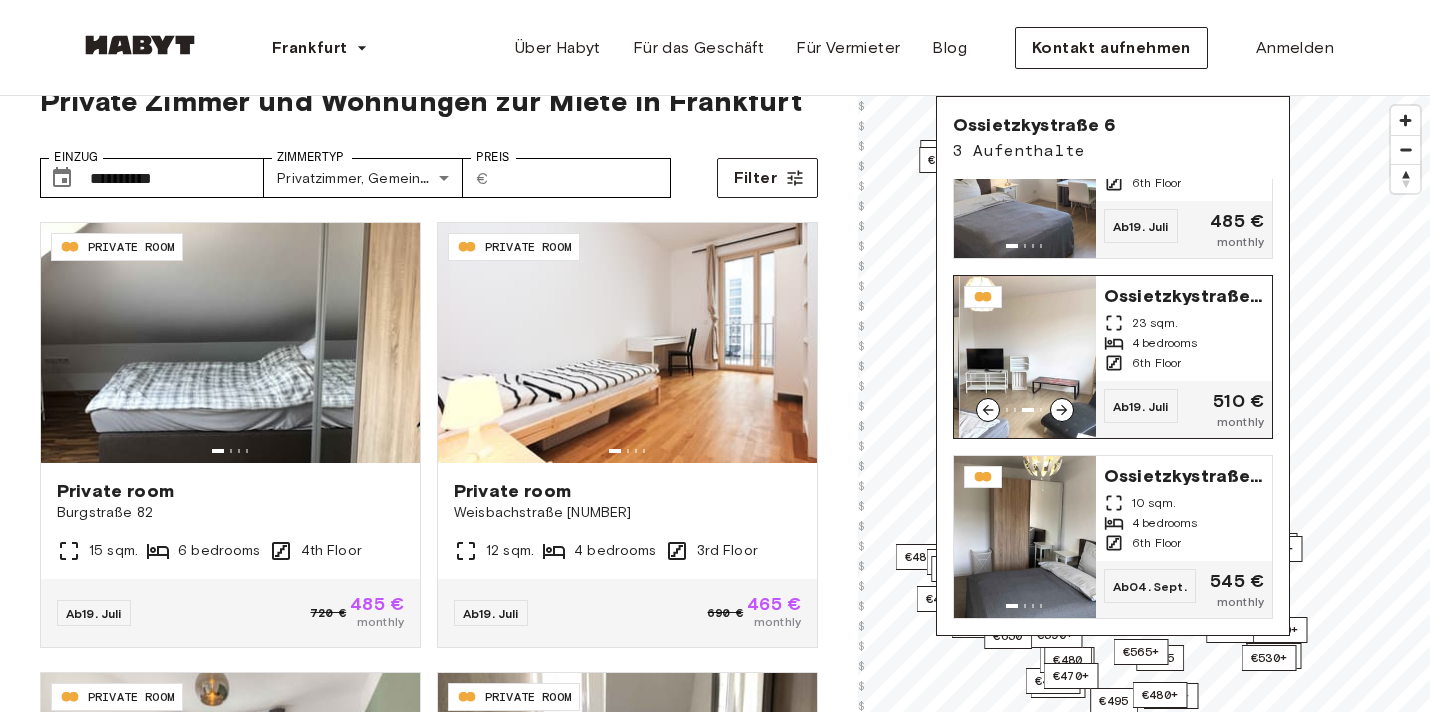 click on "4 bedrooms" at bounding box center [1165, 343] 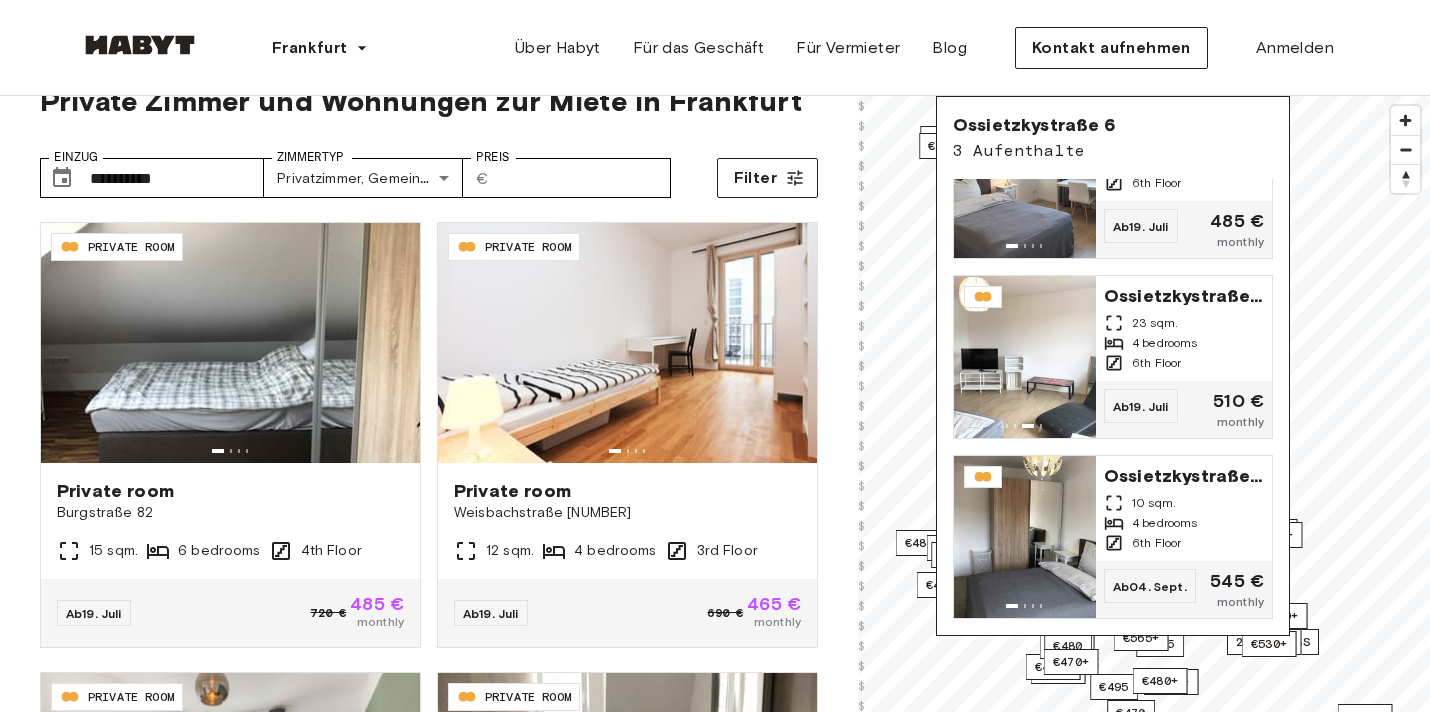 click on "Frankfurt Europe Amsterdam Berlin Frankfurt Hamburg Lissabon Madrid Mailand Modena Paris Turin München Rotterdam Stuttgart Düsseldorf Köln Zürich Den Haag Graz Brüssel Leipzig Asia Hongkong Singapur Seoul Phuket Tokyo Über Habyt Für das Geschäft Für Vermieter Blog Kontakt aufnehmen Anmelden" at bounding box center (715, 48) 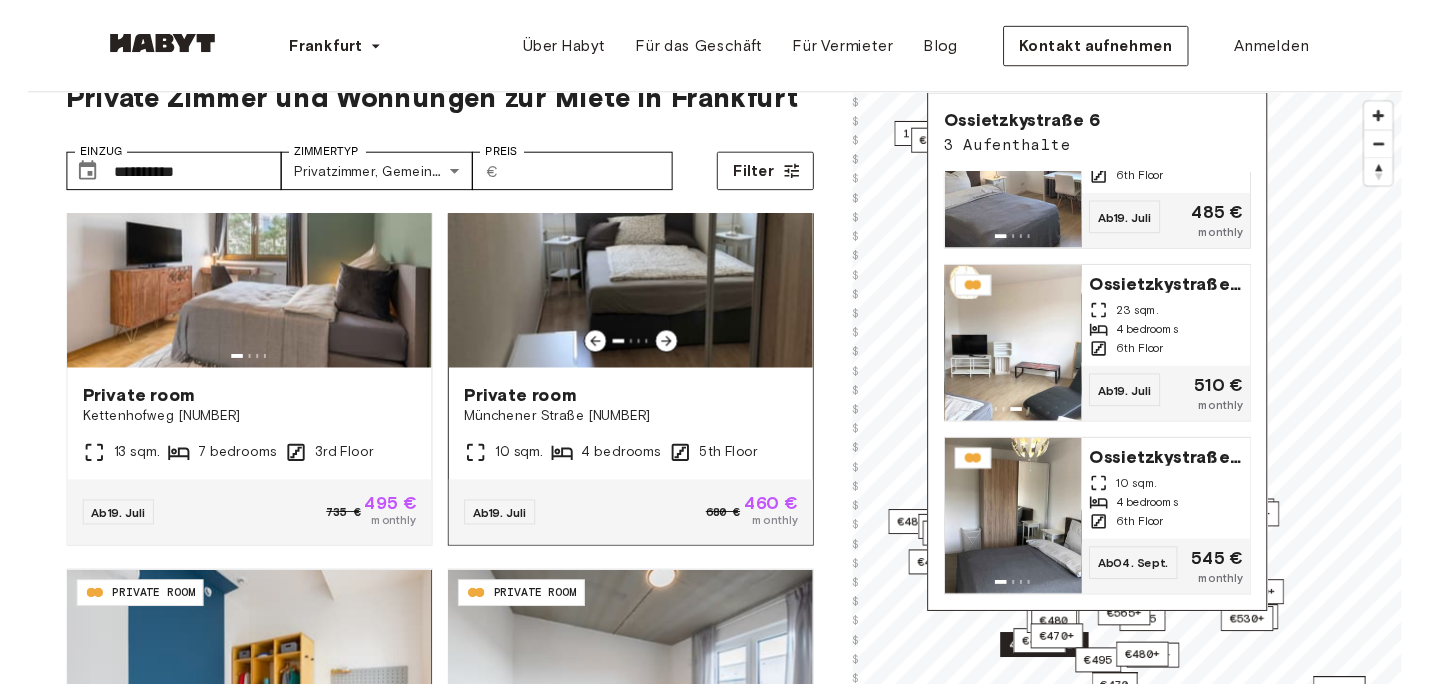scroll, scrollTop: 416, scrollLeft: 0, axis: vertical 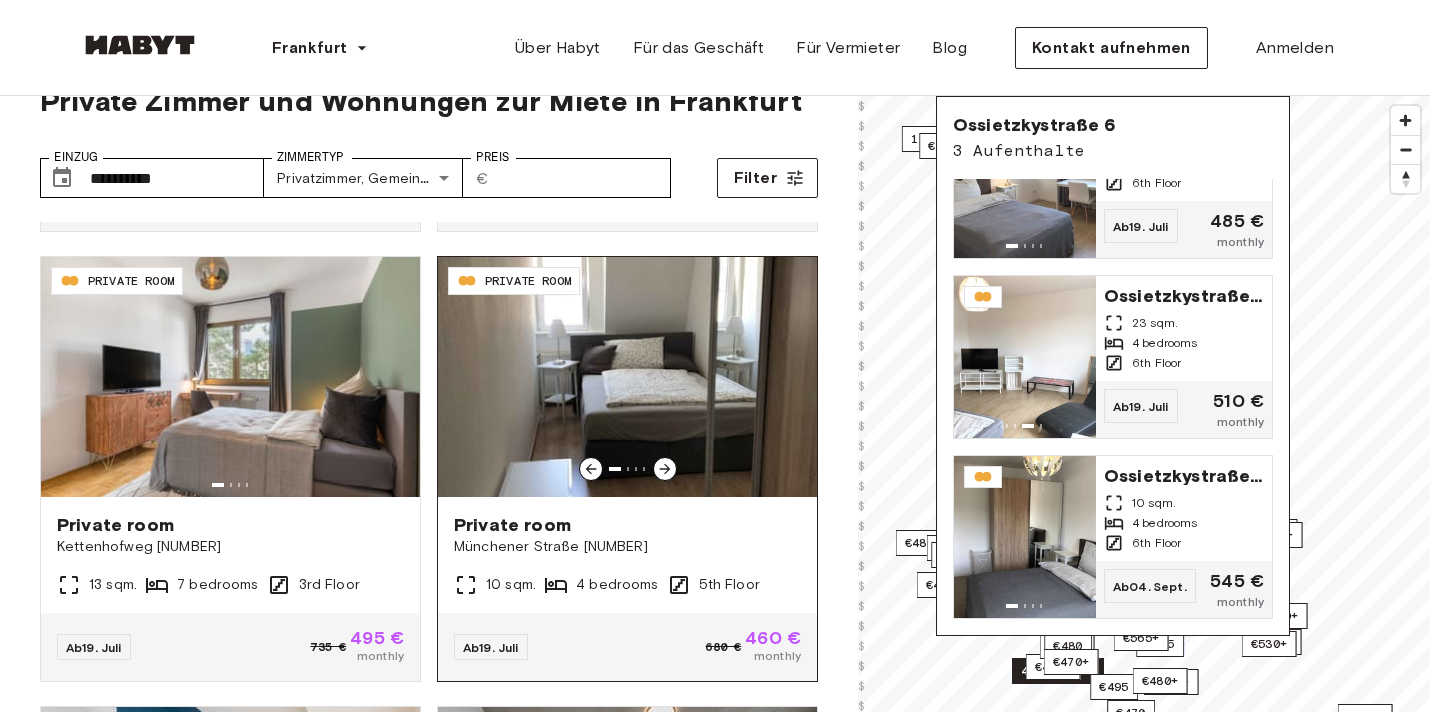 click 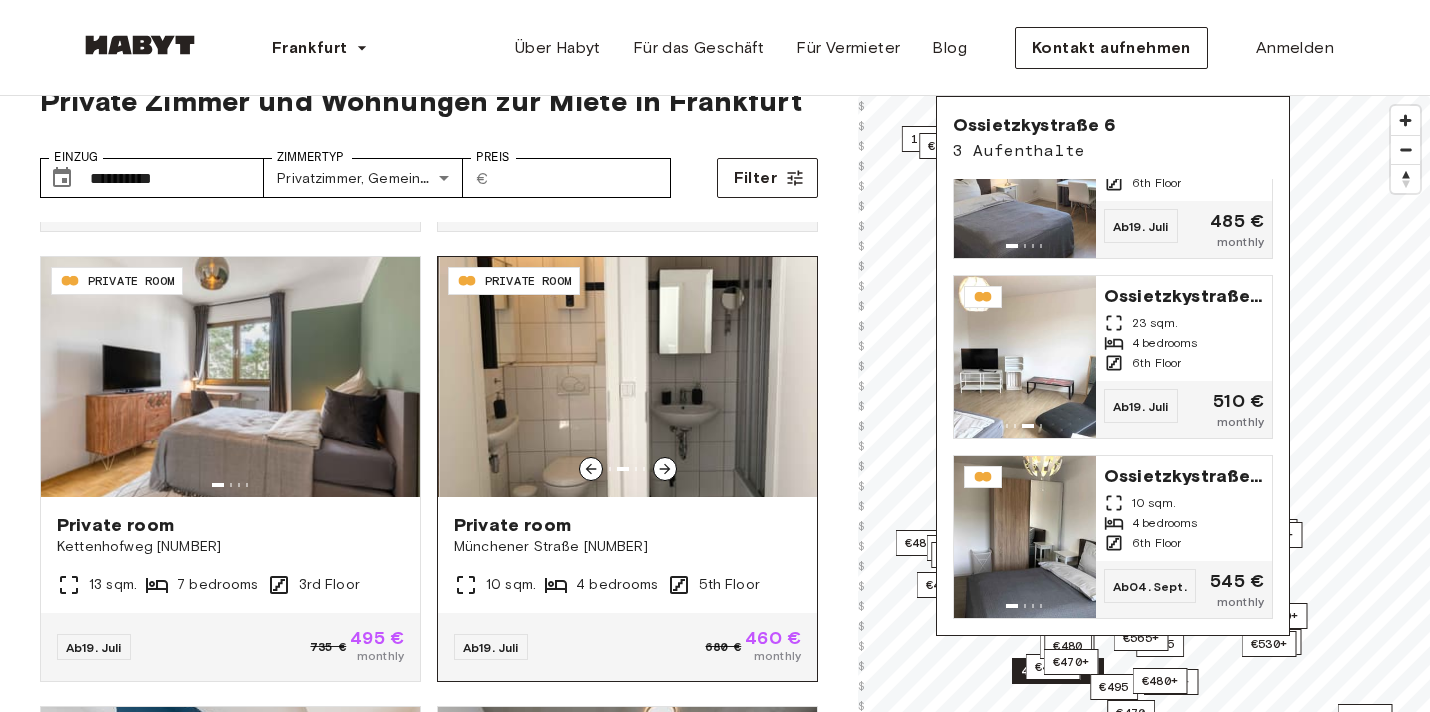 click 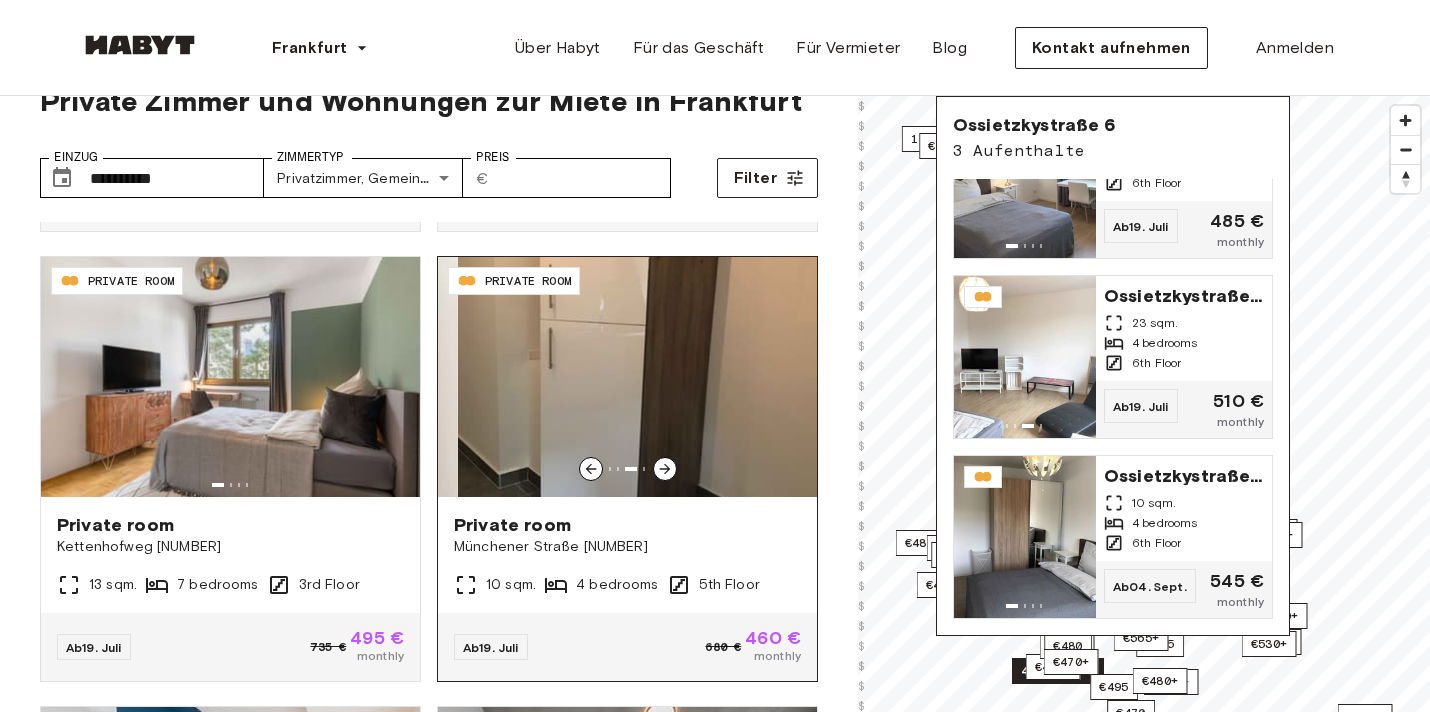 click at bounding box center [647, 377] 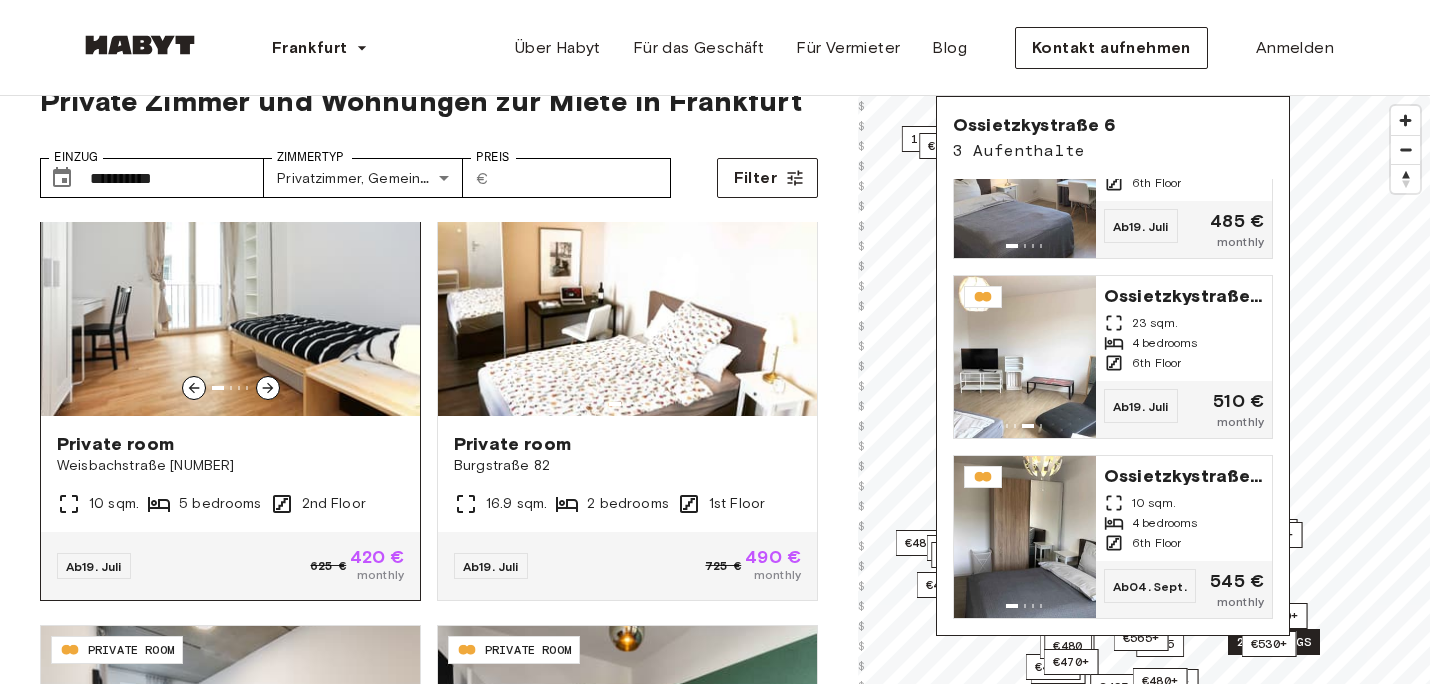 scroll, scrollTop: 2270, scrollLeft: 0, axis: vertical 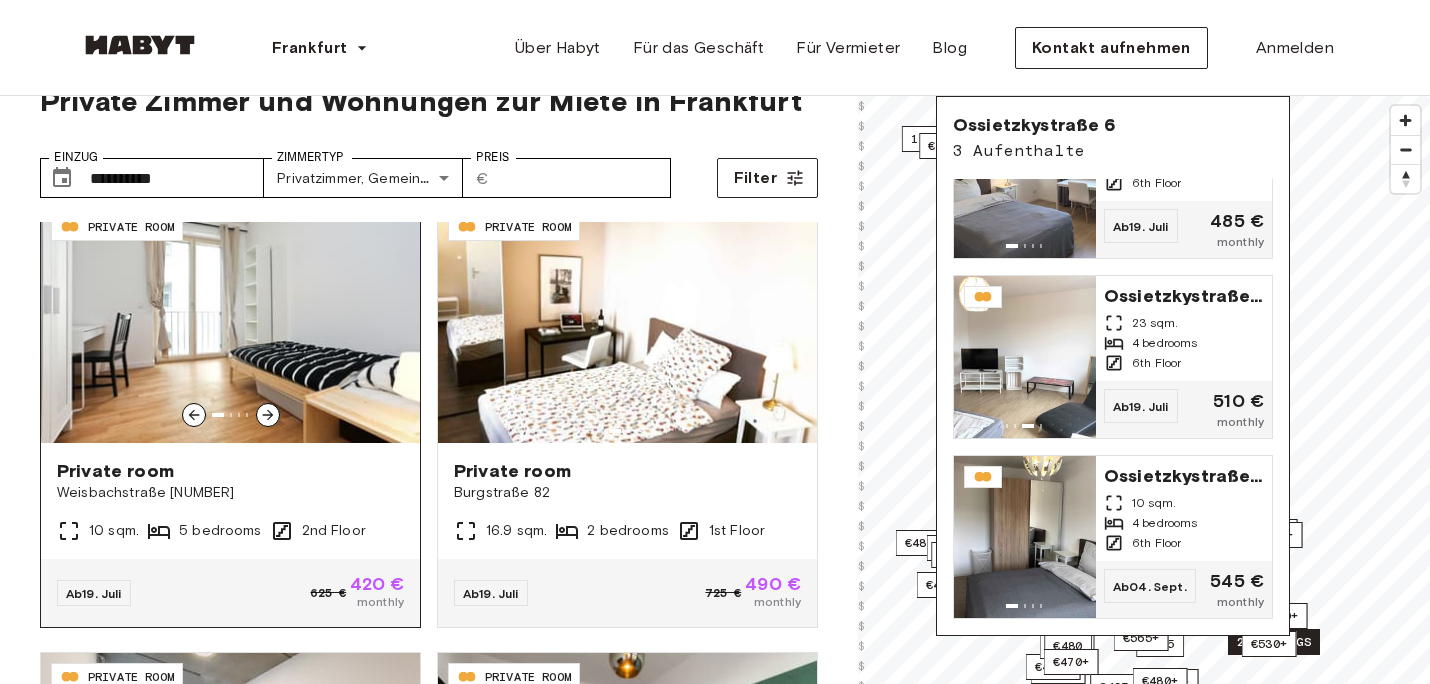click 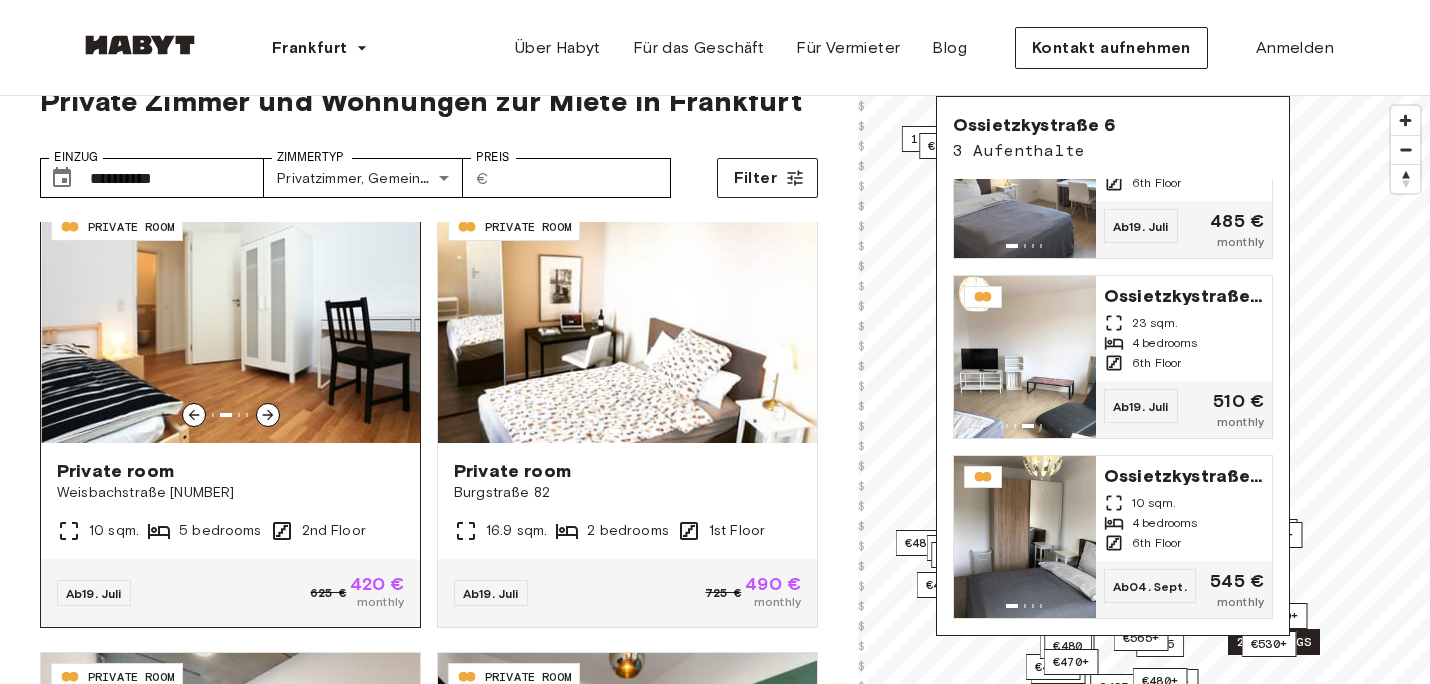 click 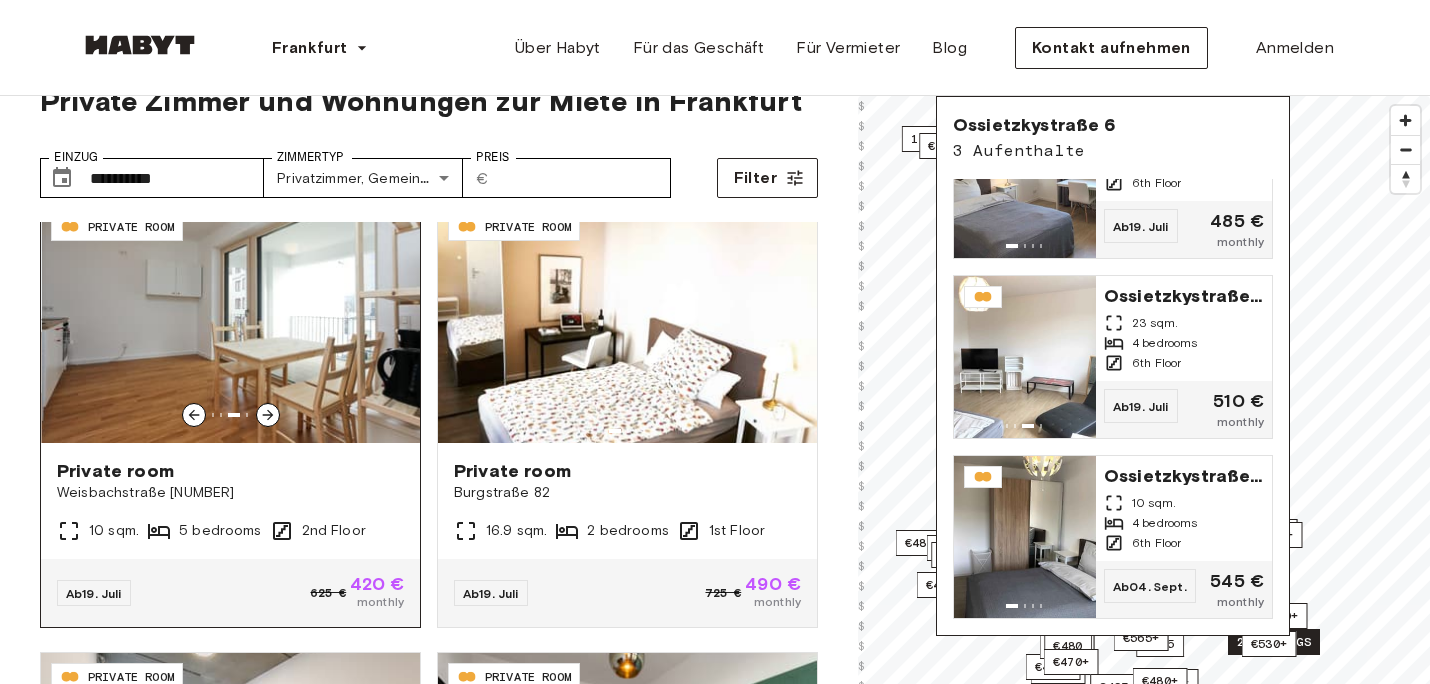click 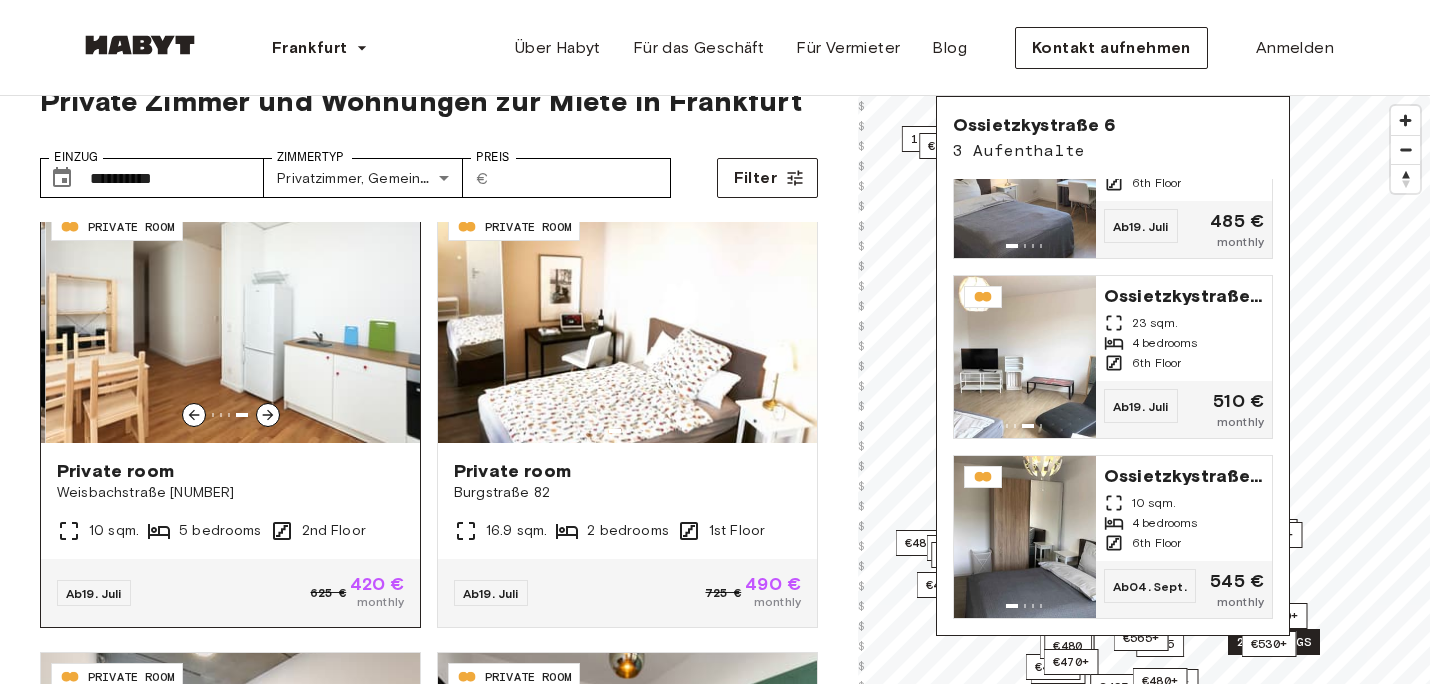 click 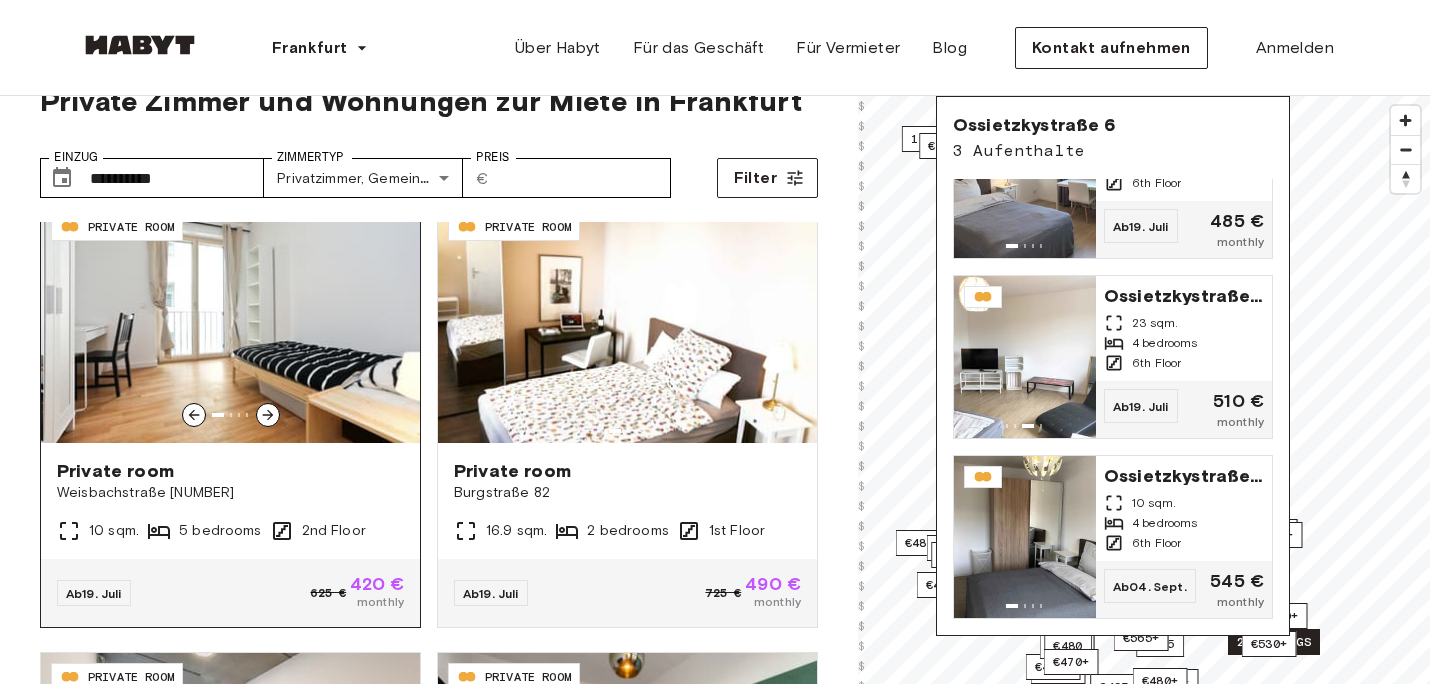 click 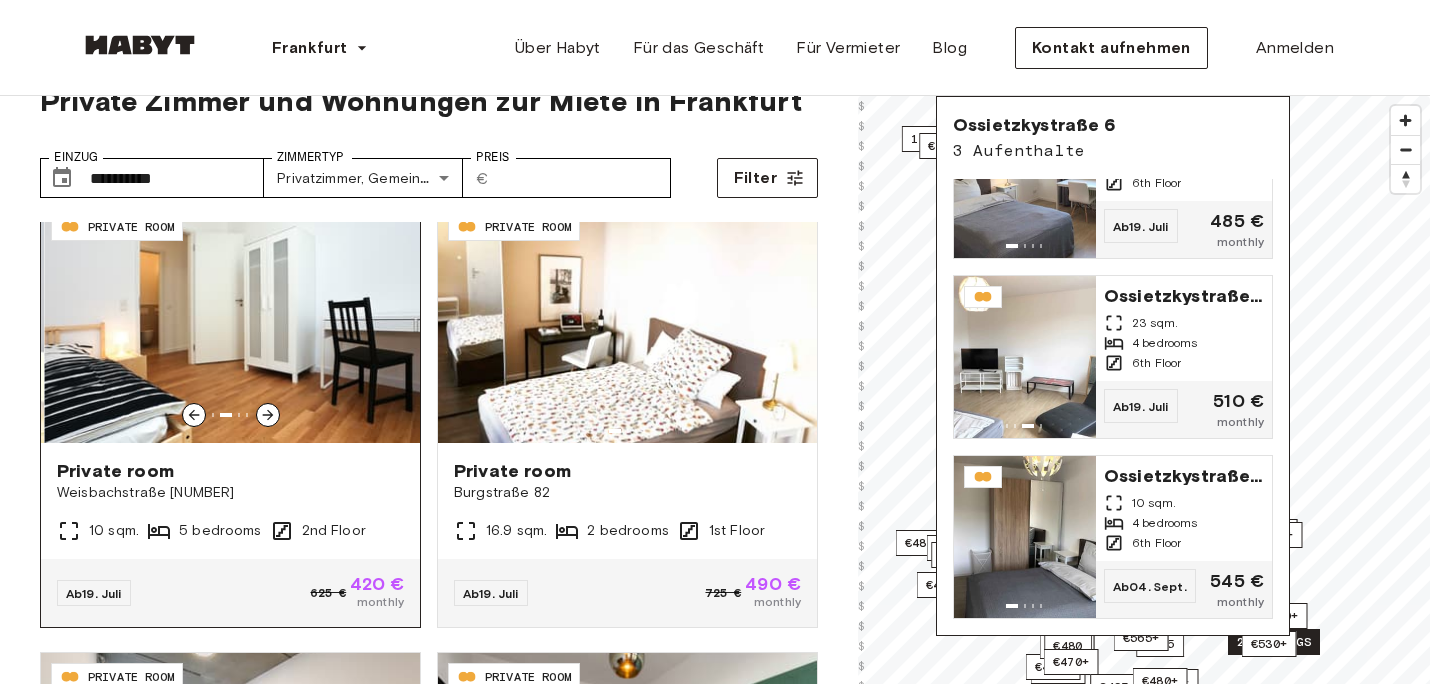 click 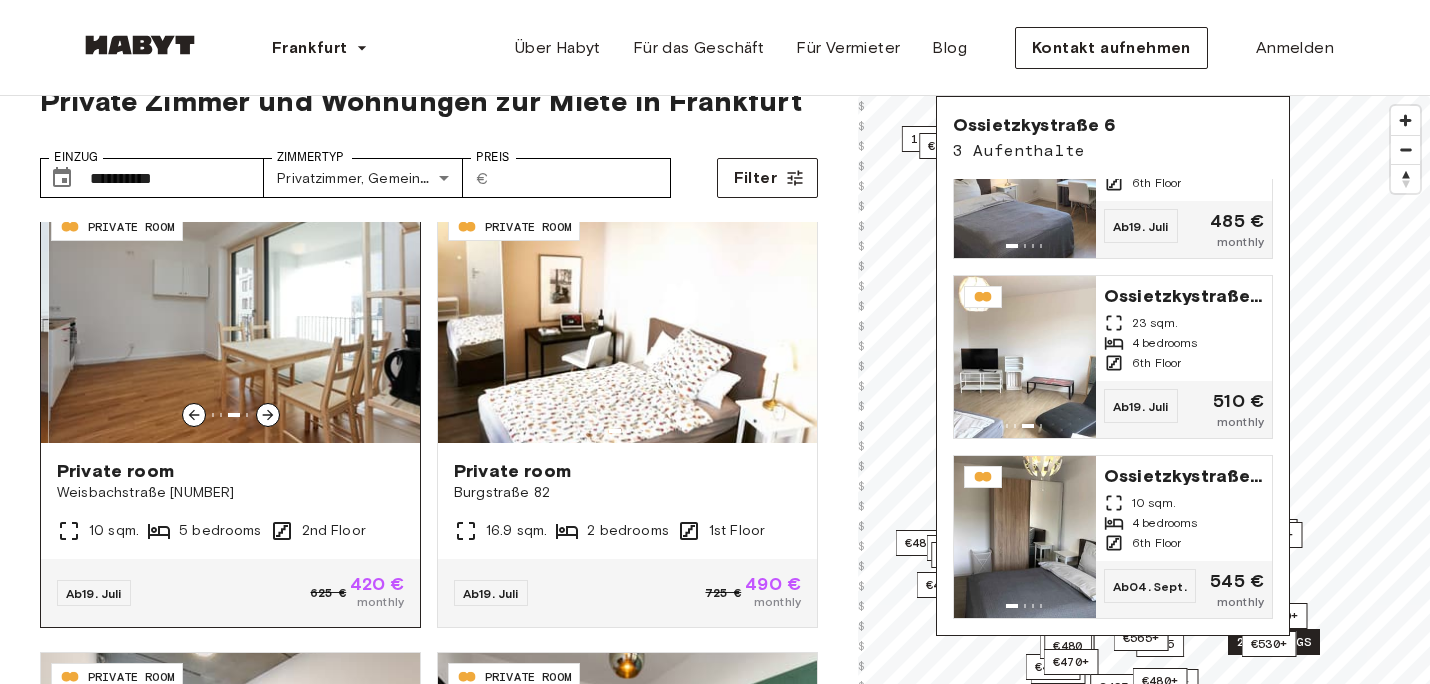 click 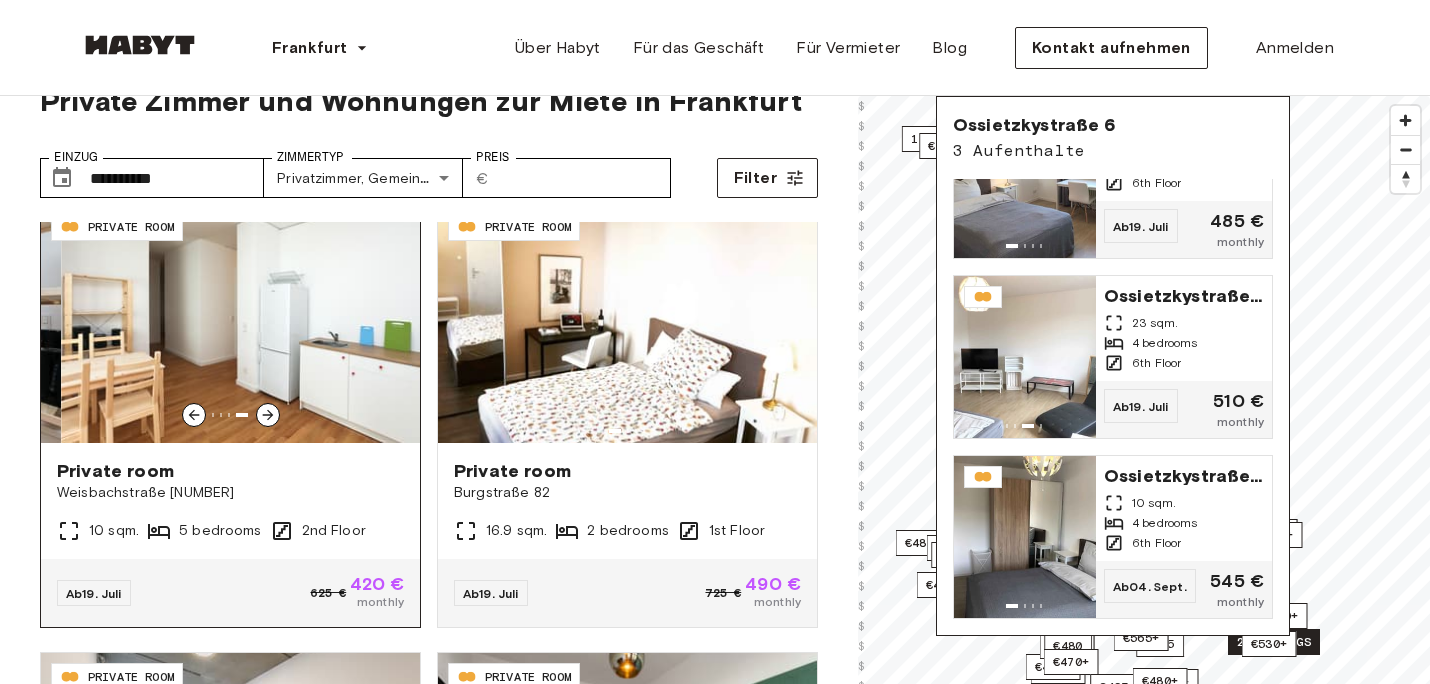 click 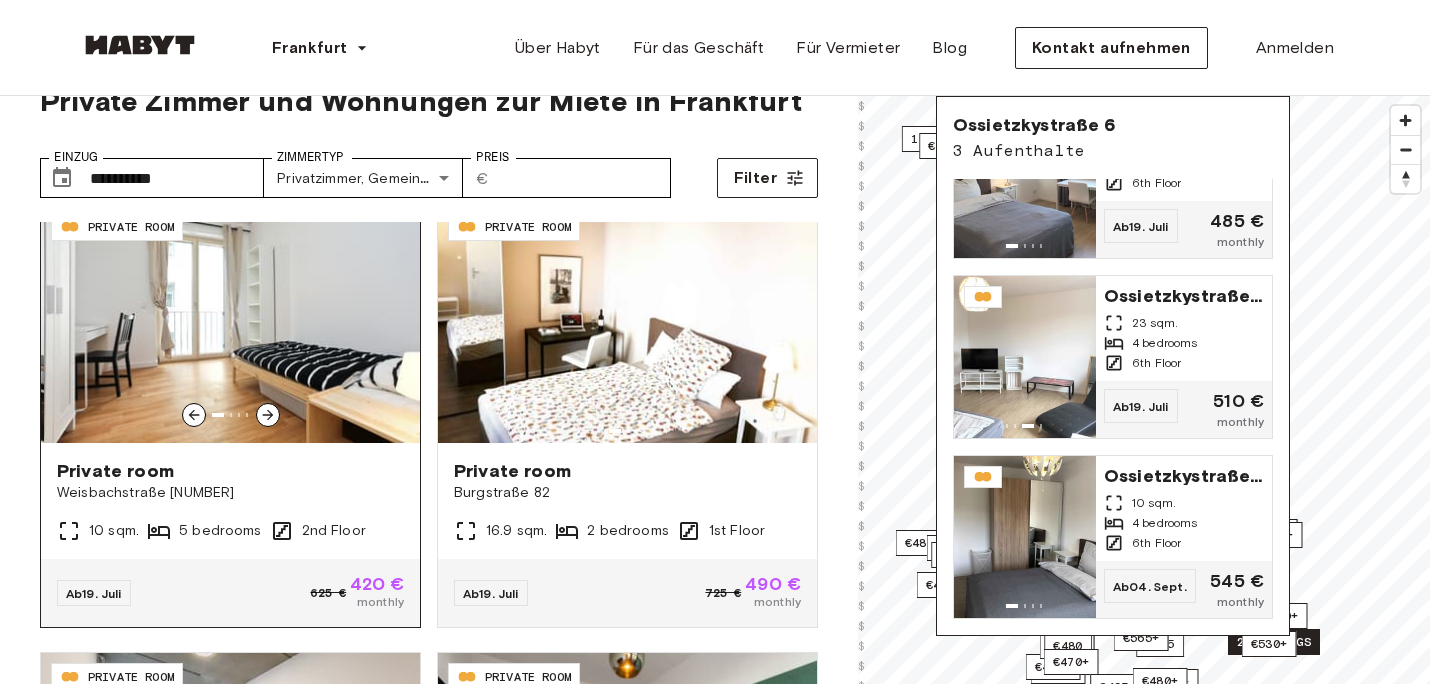 click 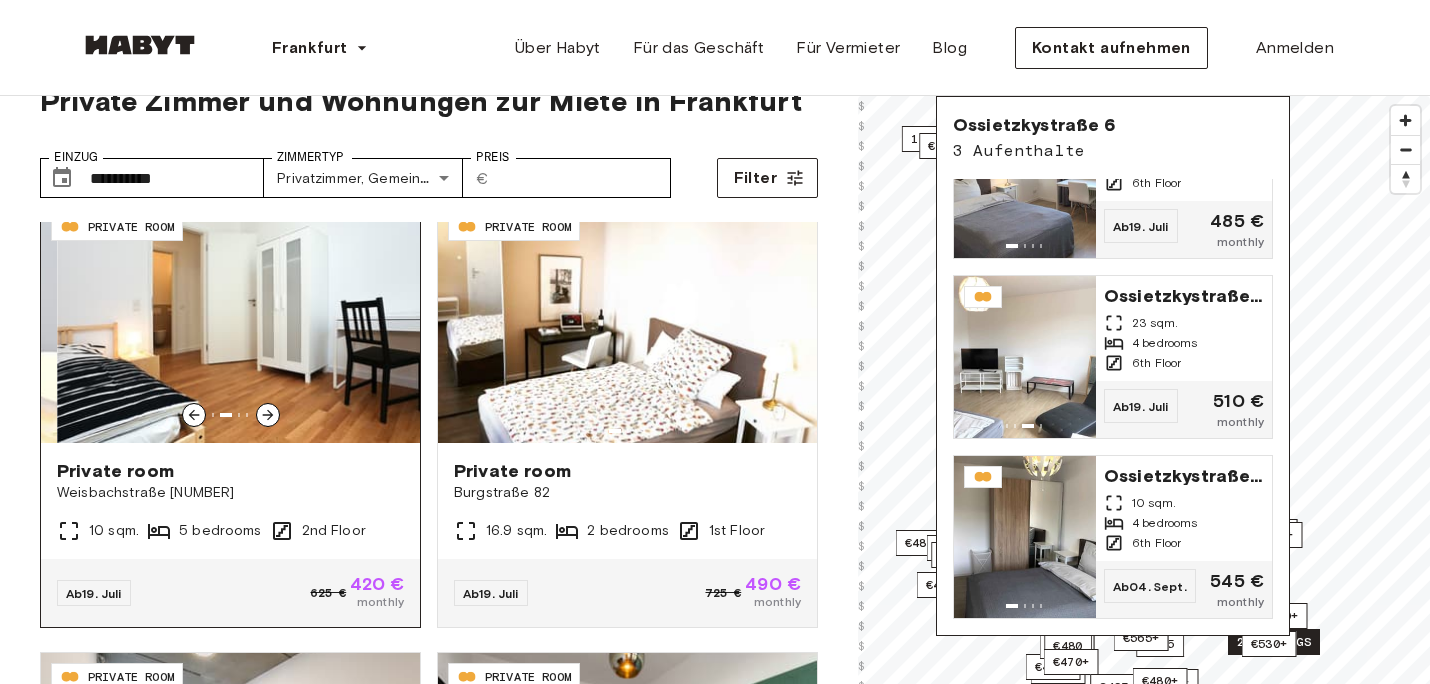 click 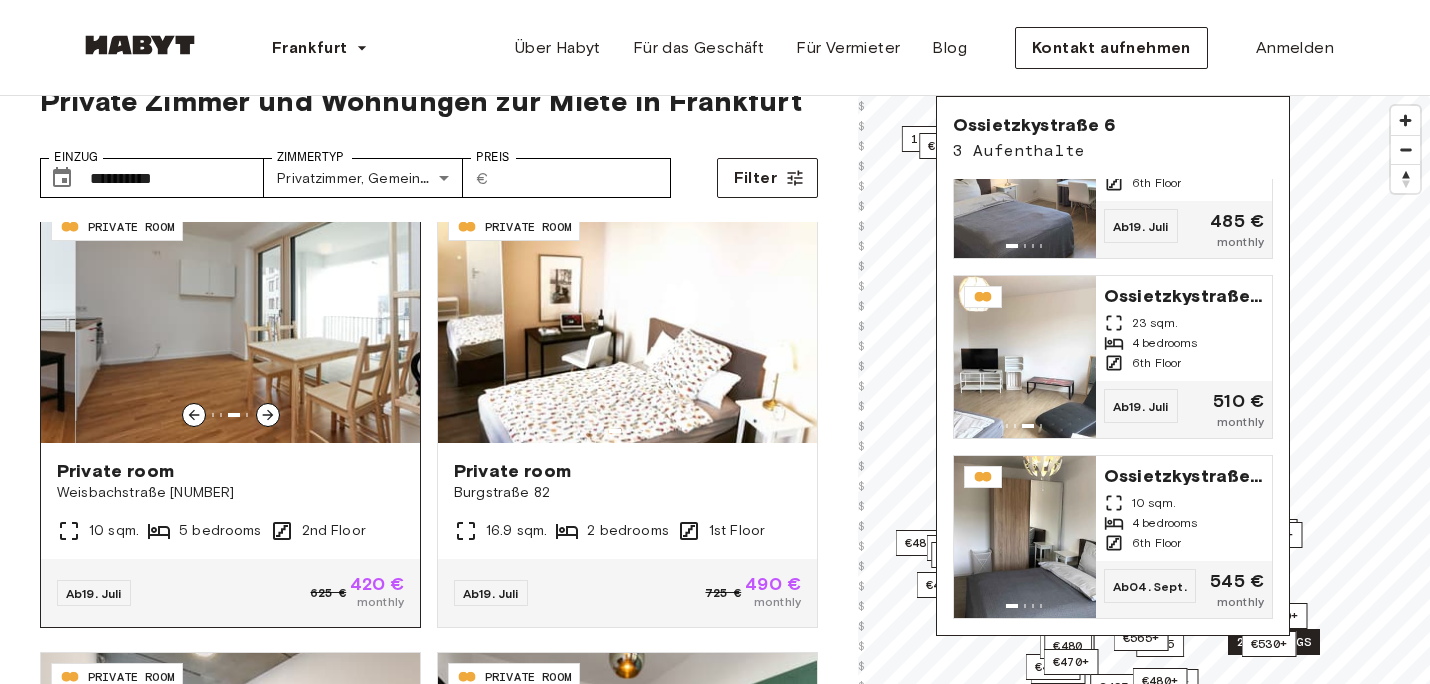 click 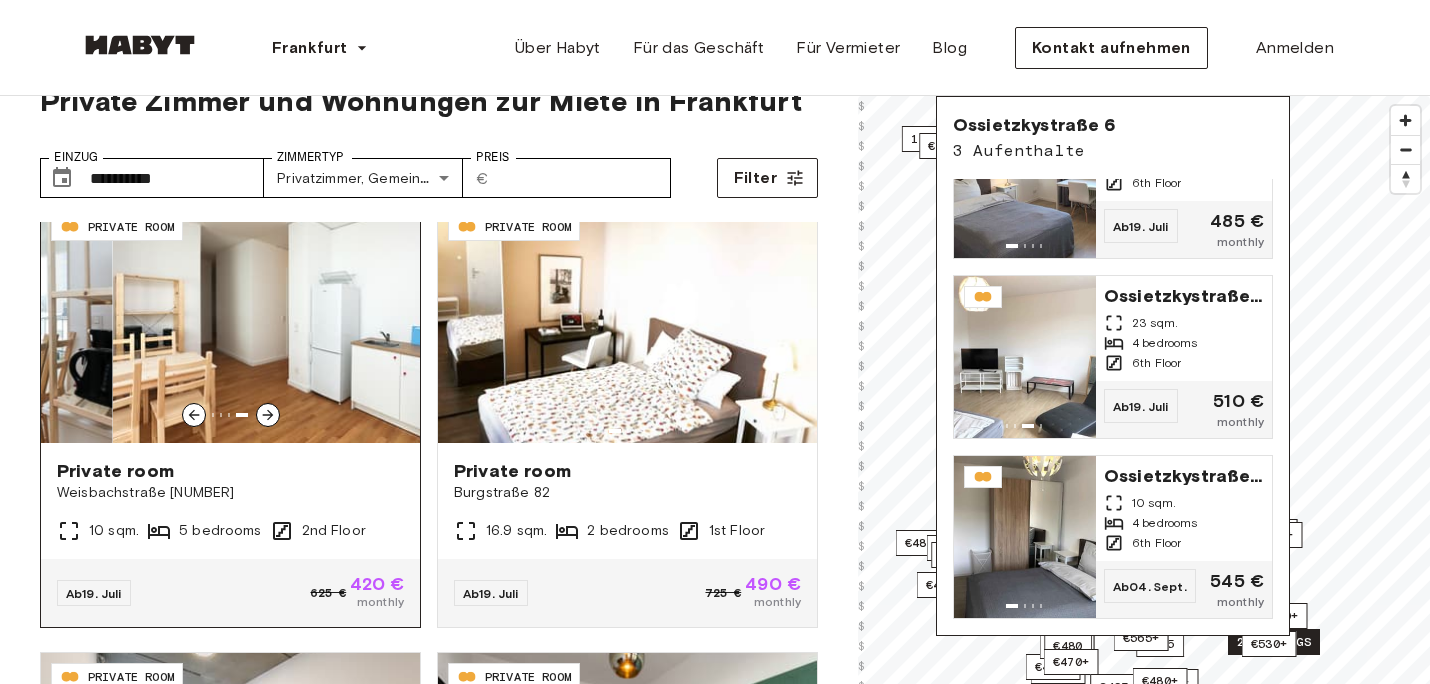 click 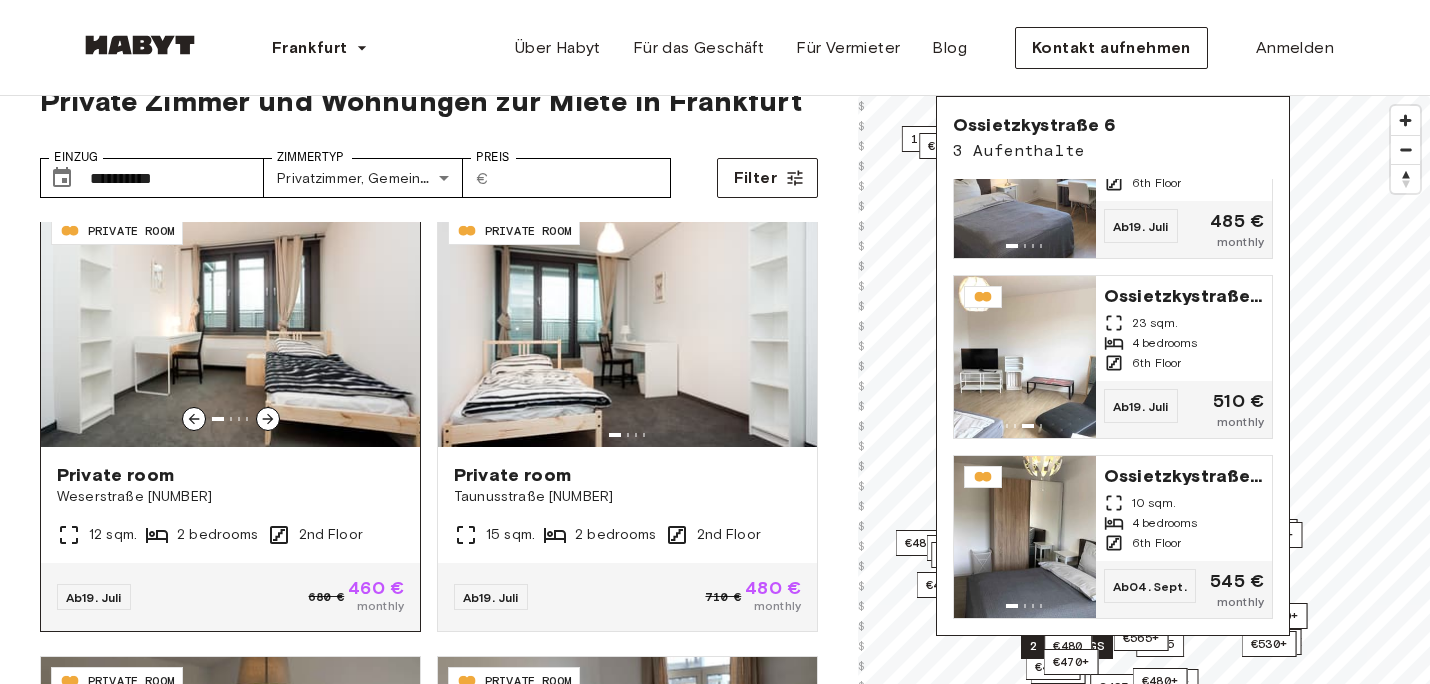 scroll, scrollTop: 3611, scrollLeft: 0, axis: vertical 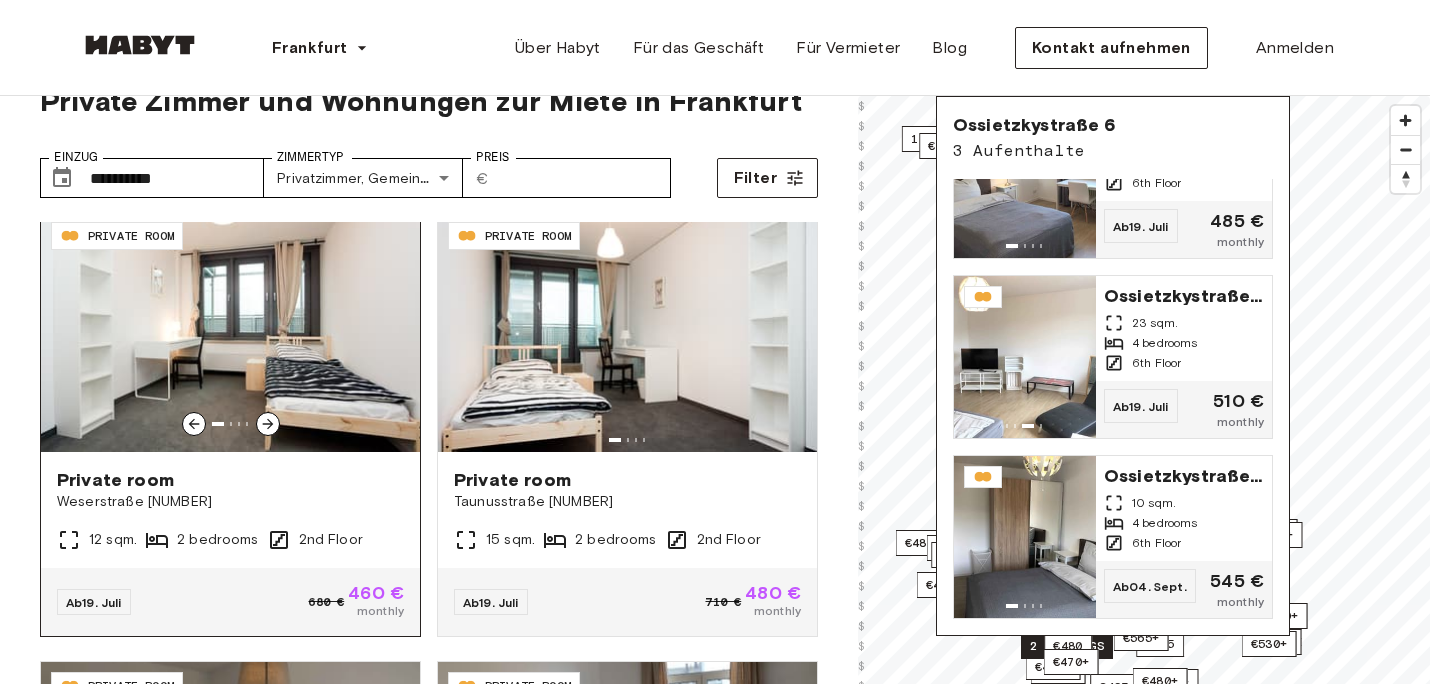 click 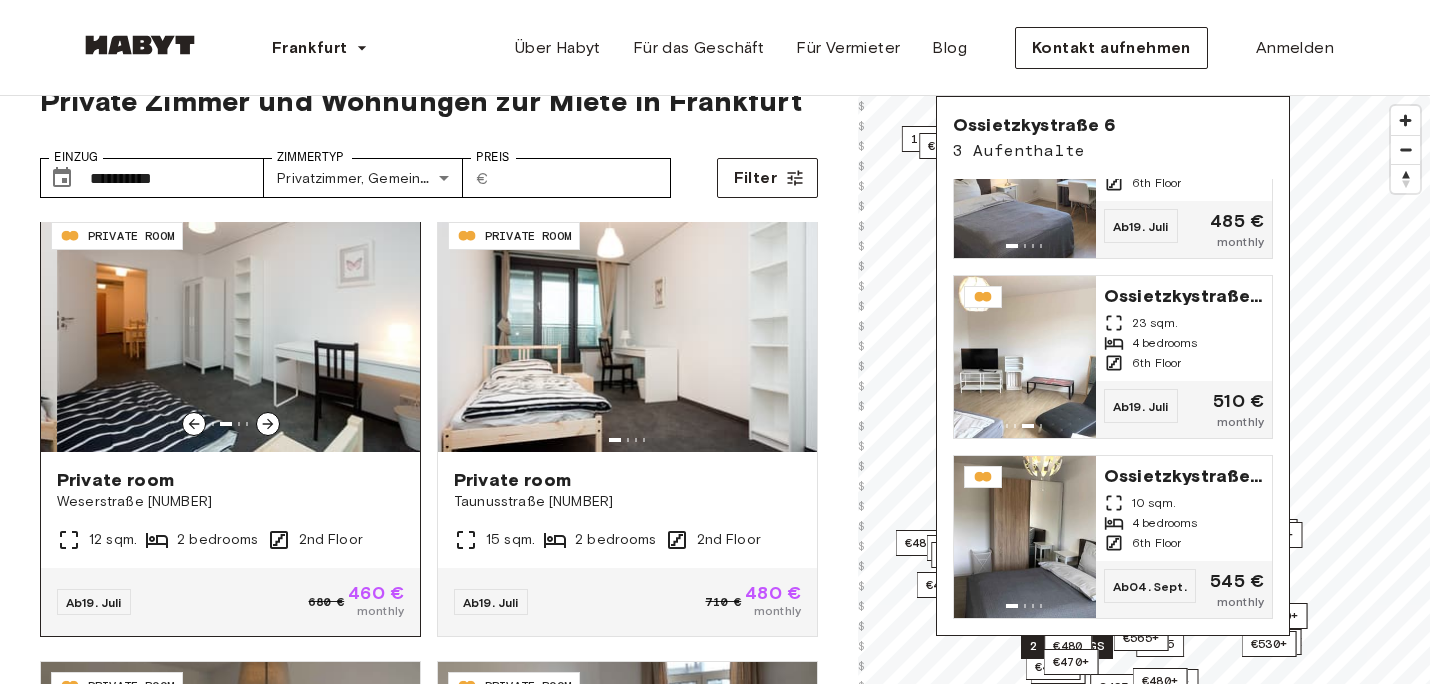 click 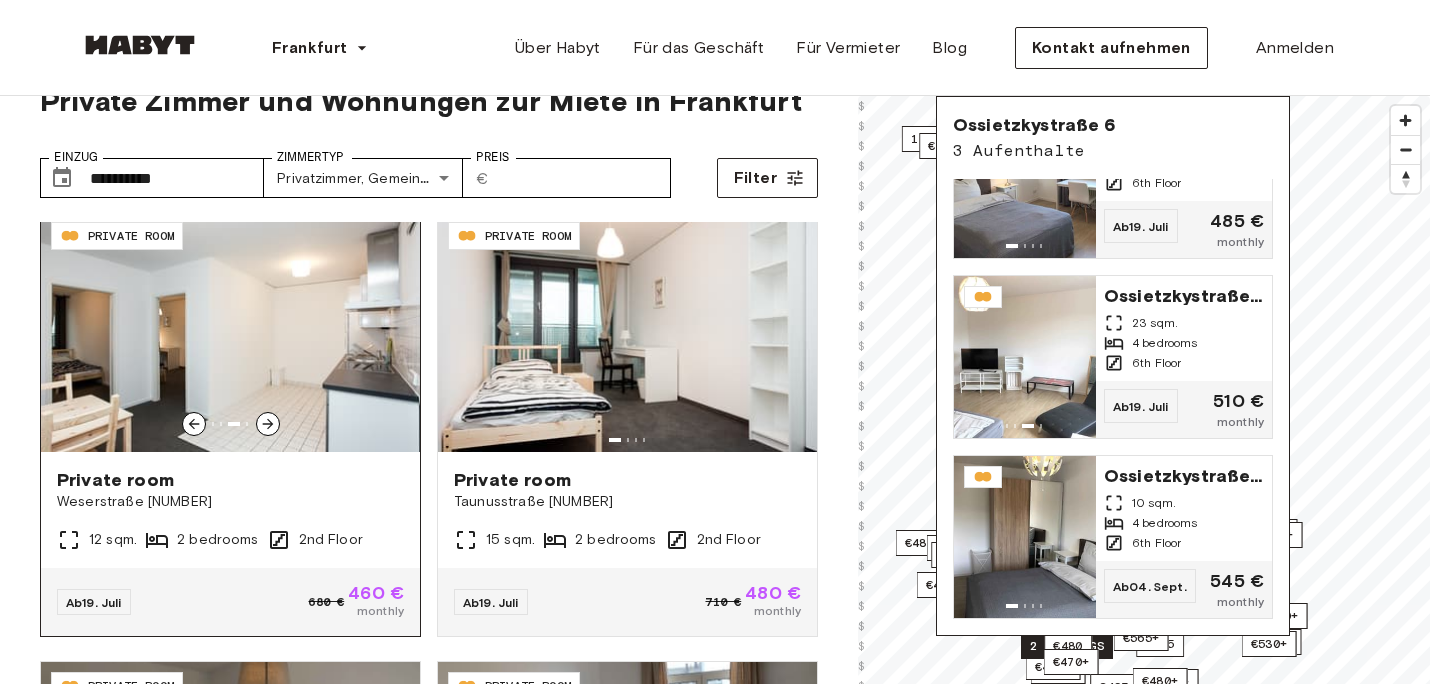 click 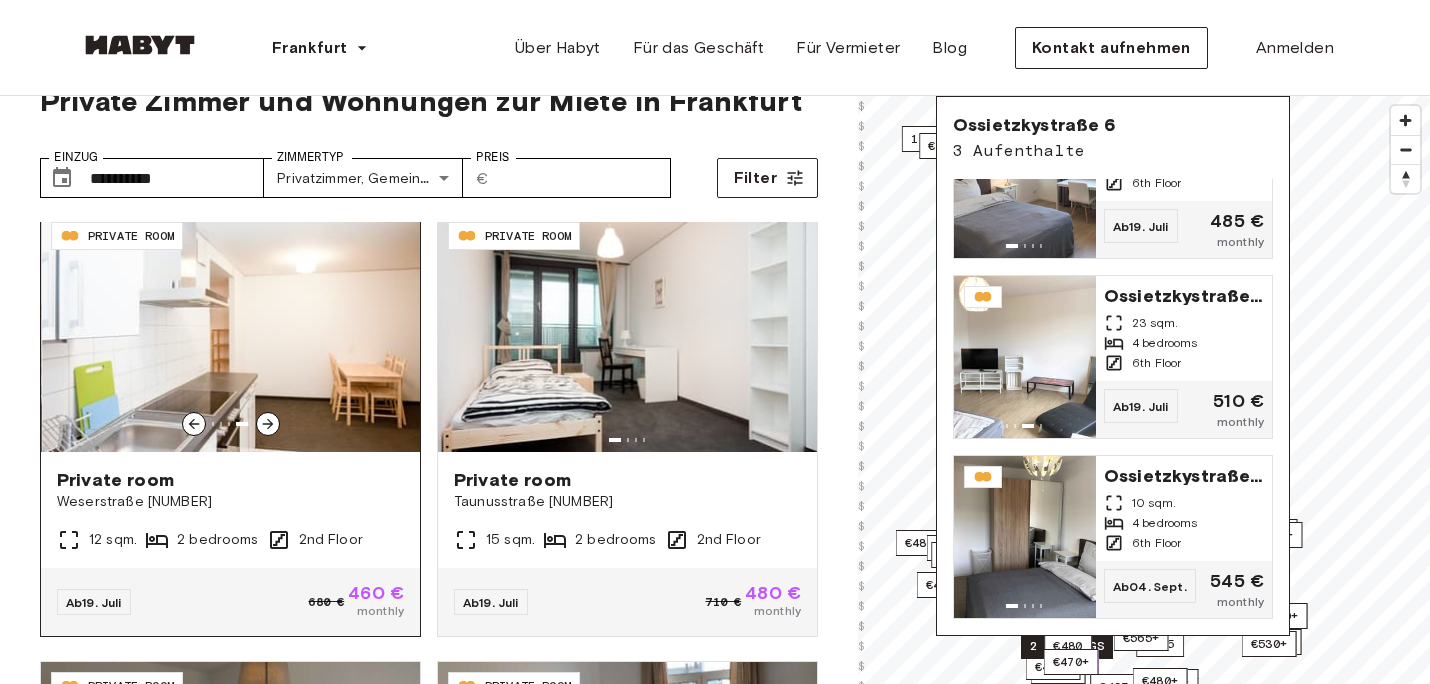 click 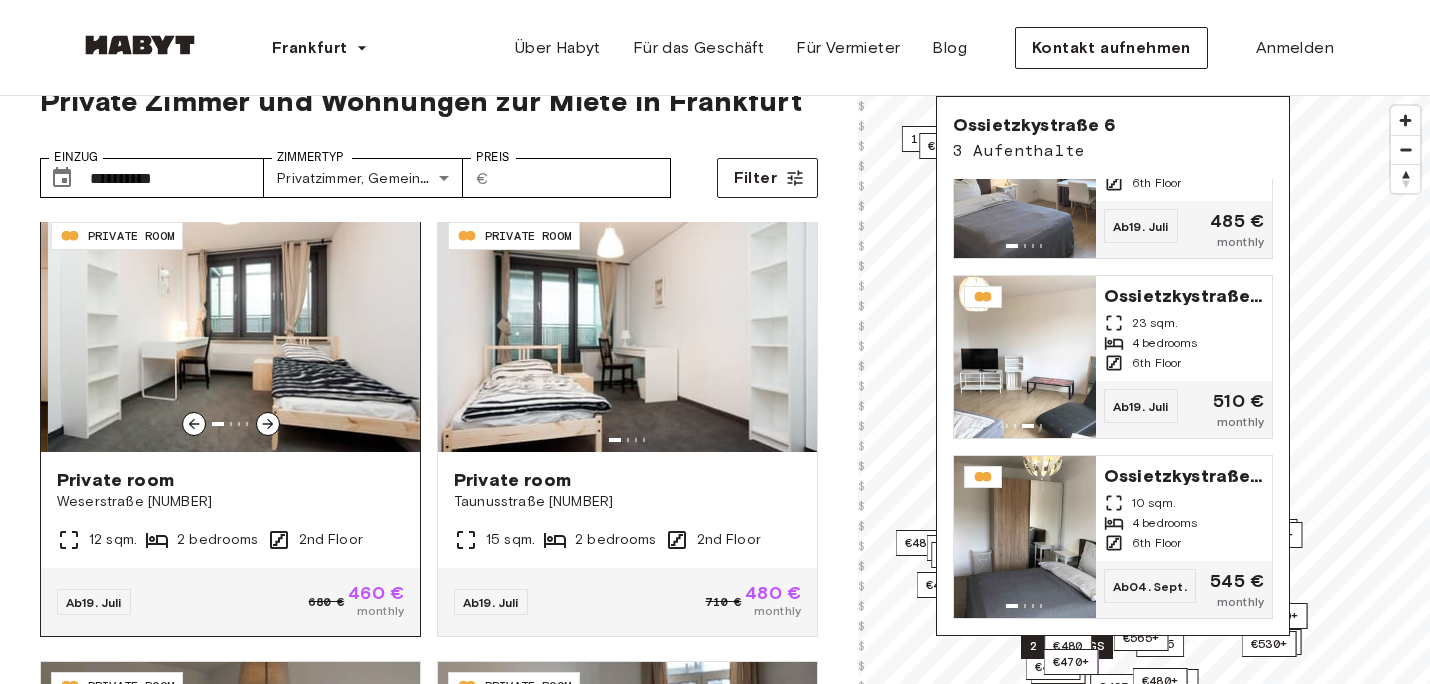 click 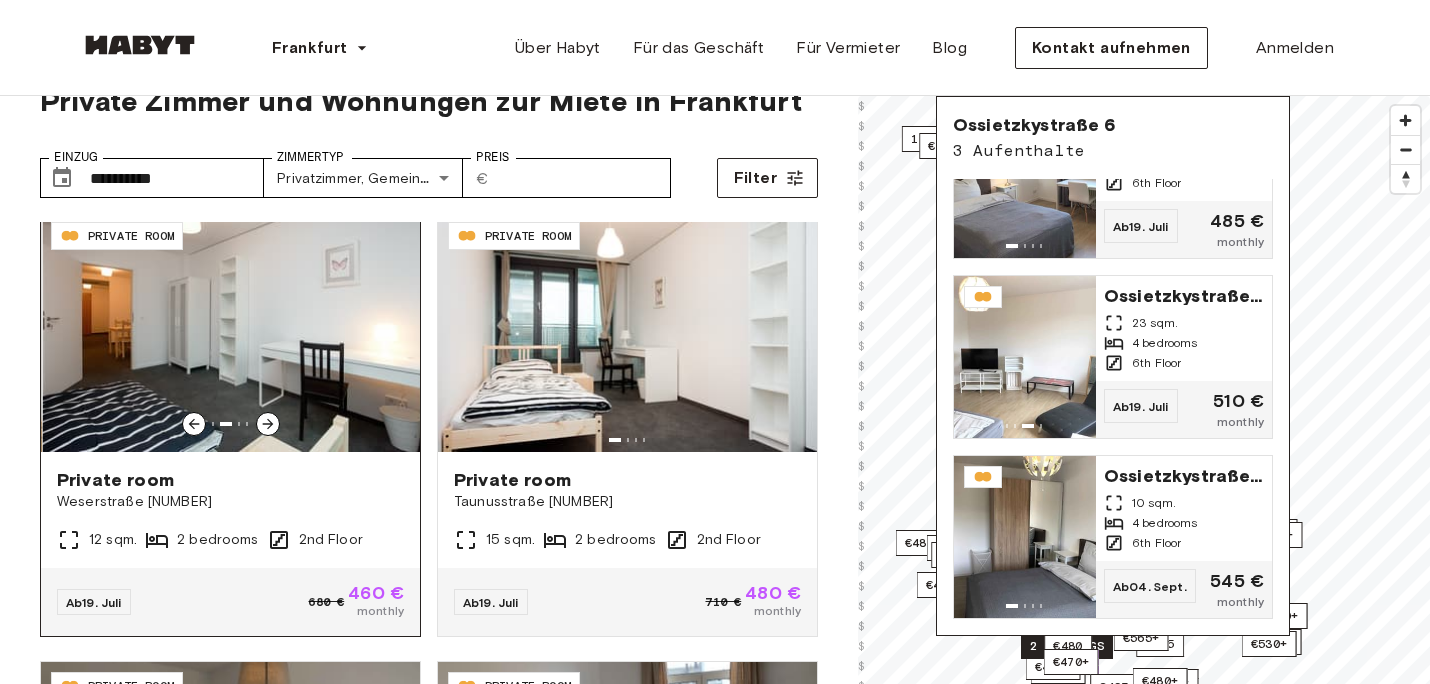 click 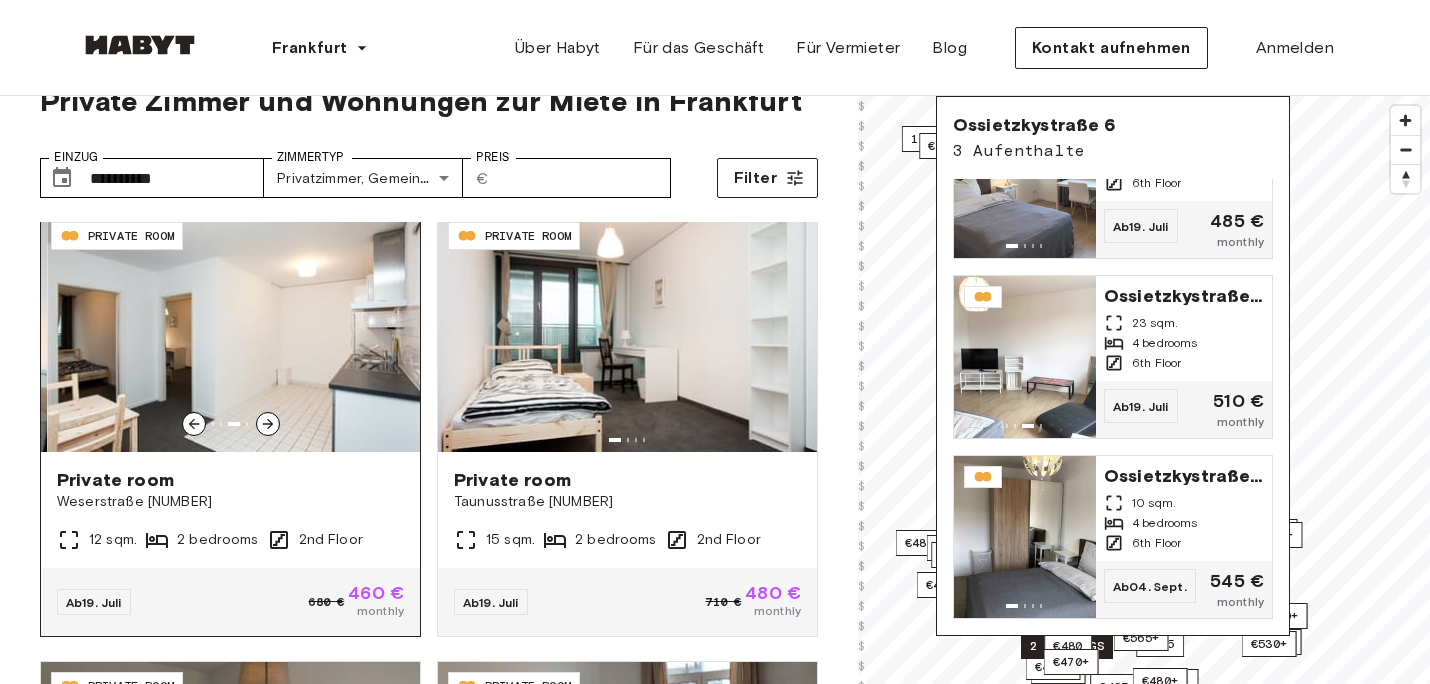 click 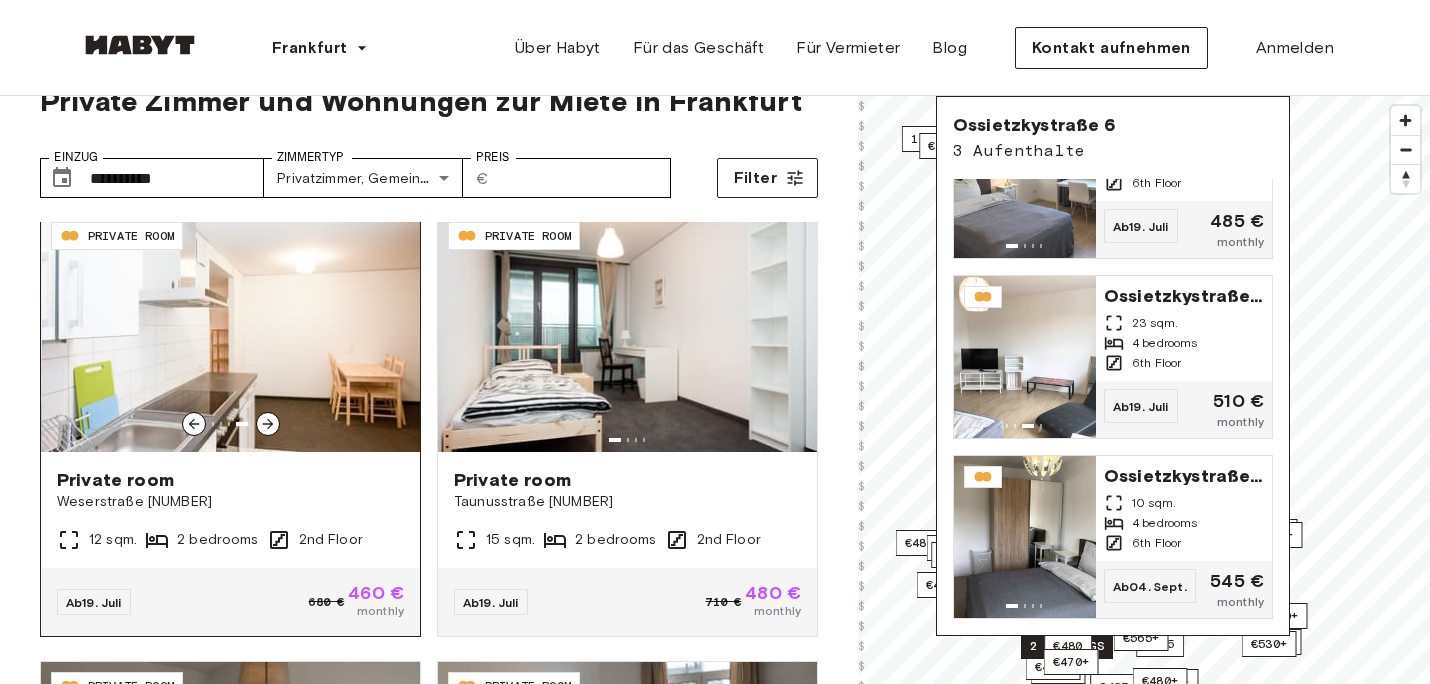 click 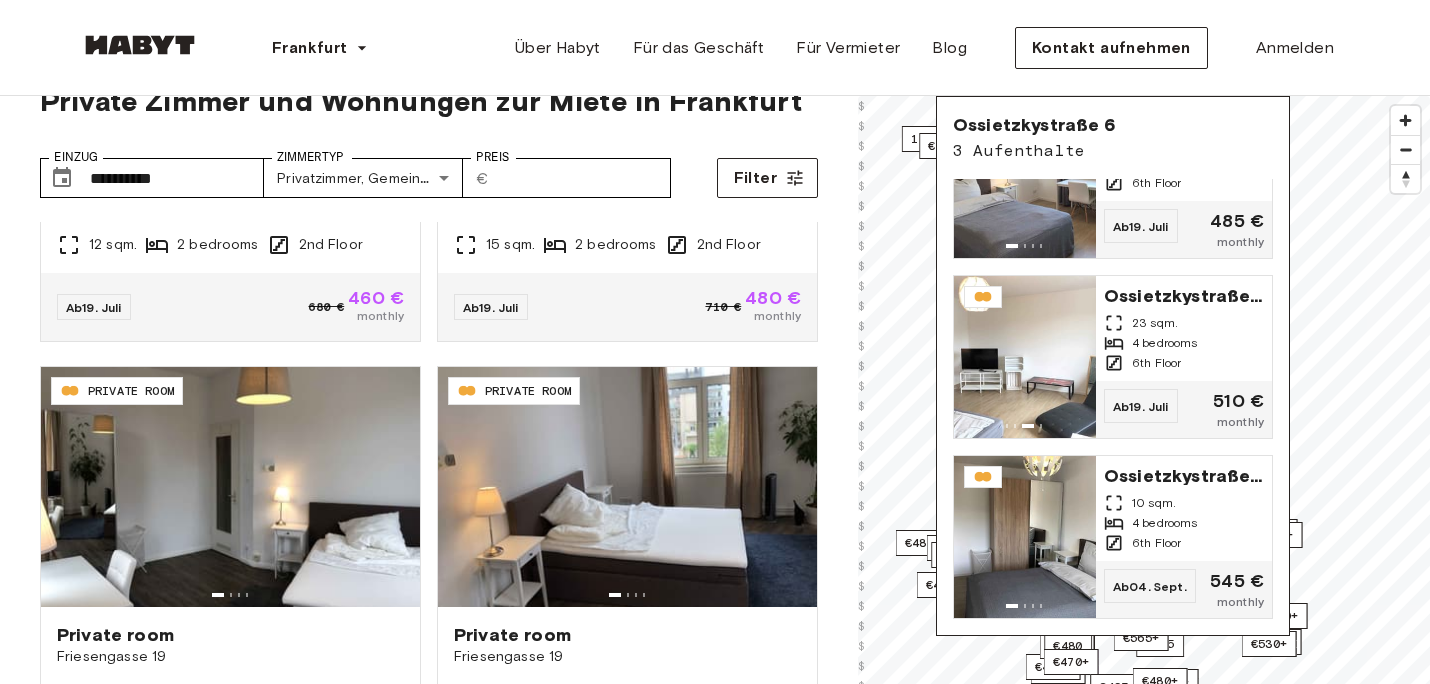scroll, scrollTop: 3906, scrollLeft: 0, axis: vertical 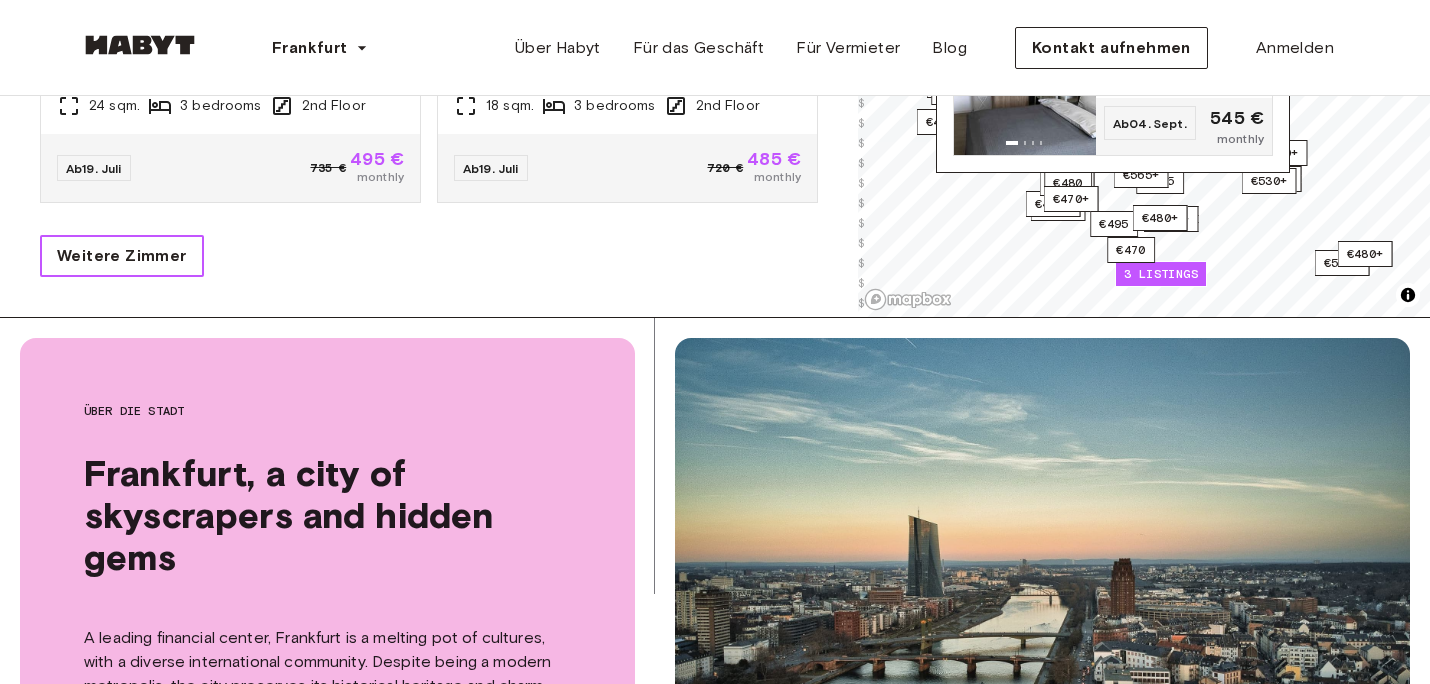 click on "Weitere Zimmer" at bounding box center (122, 256) 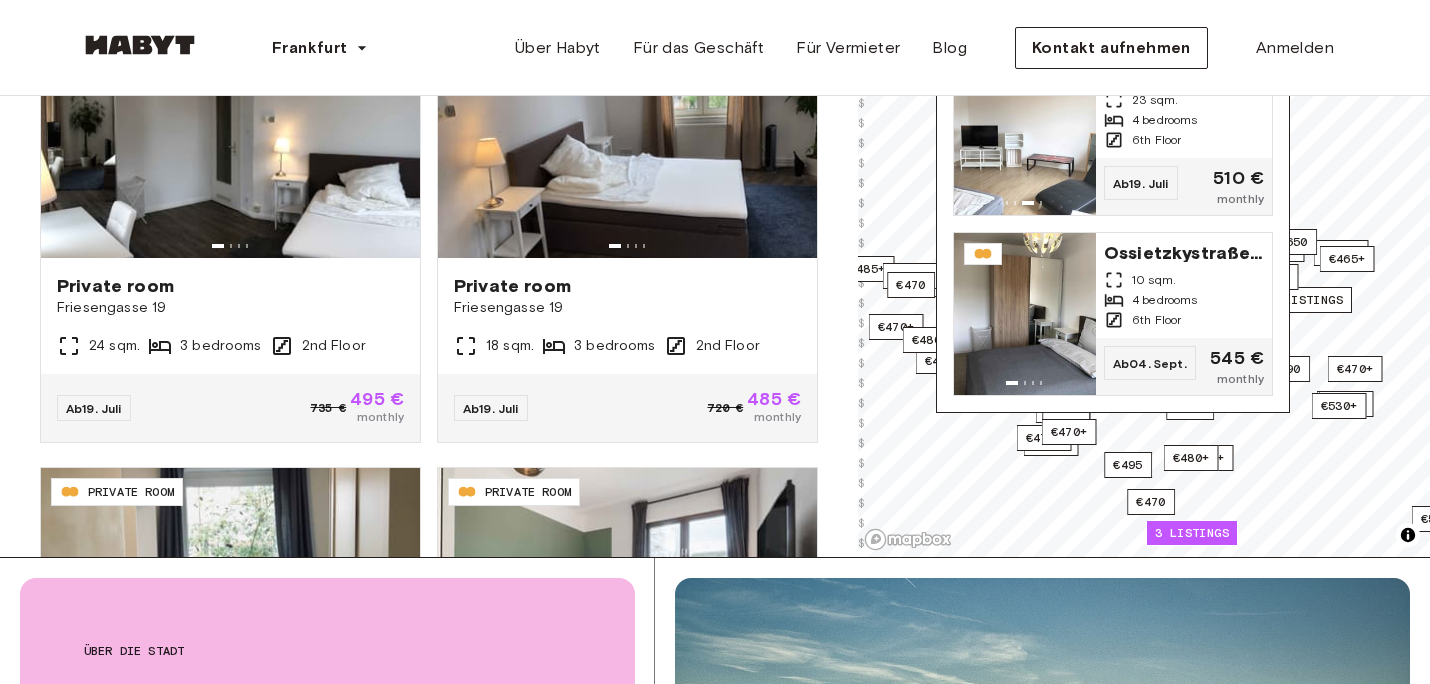 scroll, scrollTop: 384, scrollLeft: 0, axis: vertical 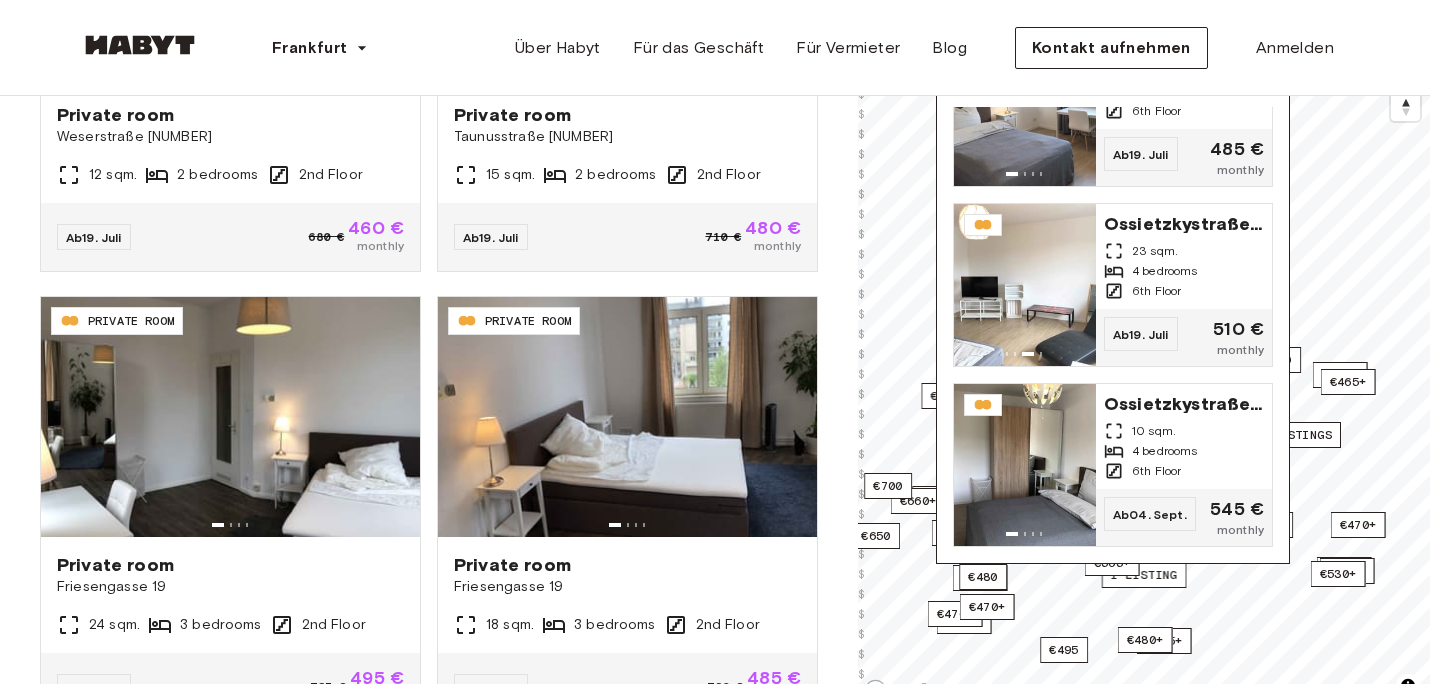 click on "**********" at bounding box center [429, 277] 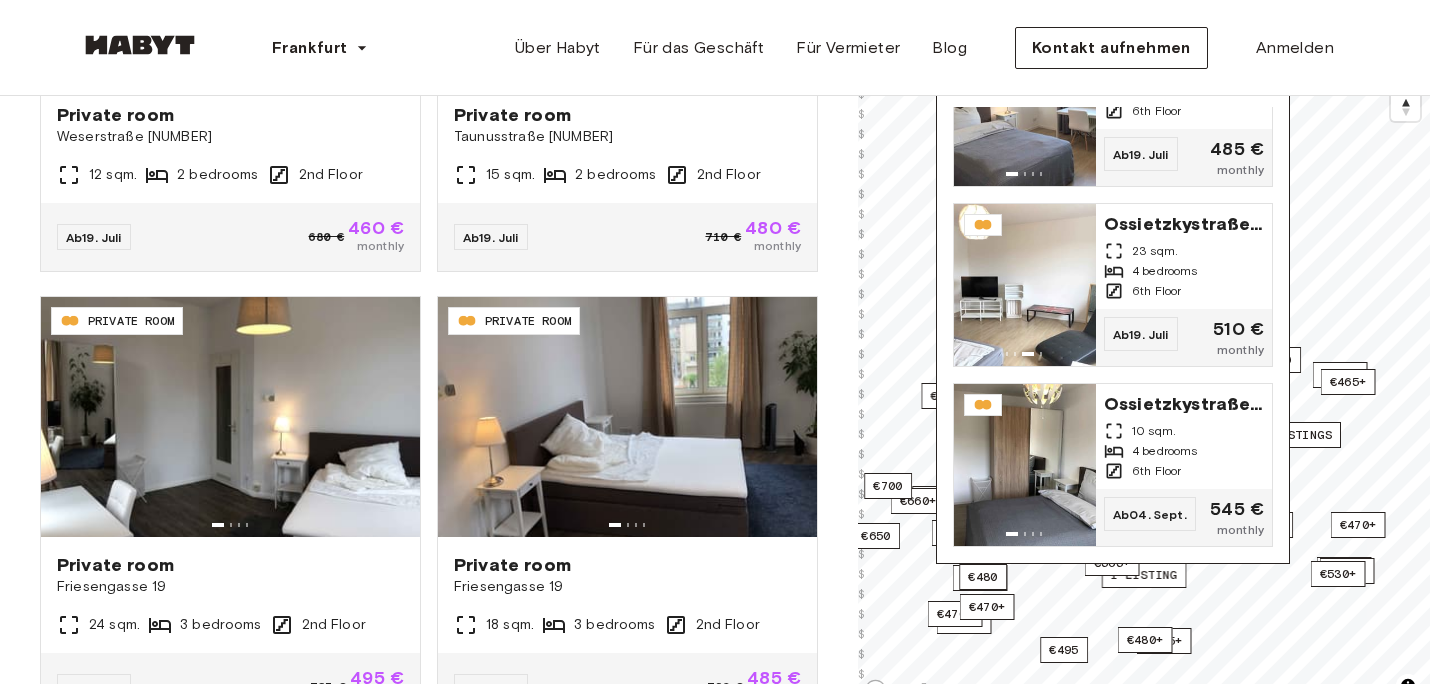 click on "Ossietzkystraße [NUMBER] 3 Aufenthalte Ossietzkystraße [NUMBER] 16 sqm. 4 bedrooms 6th Floor Ab  19. Juli 485 € monthly Ossietzkystraße [NUMBER] 23 sqm. 4 bedrooms 6th Floor Ab  19. Juli 510 € monthly Ossietzkystraße [NUMBER] 10 sqm. 4 bedrooms 6th Floor Ab  04. Sept. 545 € monthly" at bounding box center [1113, 294] 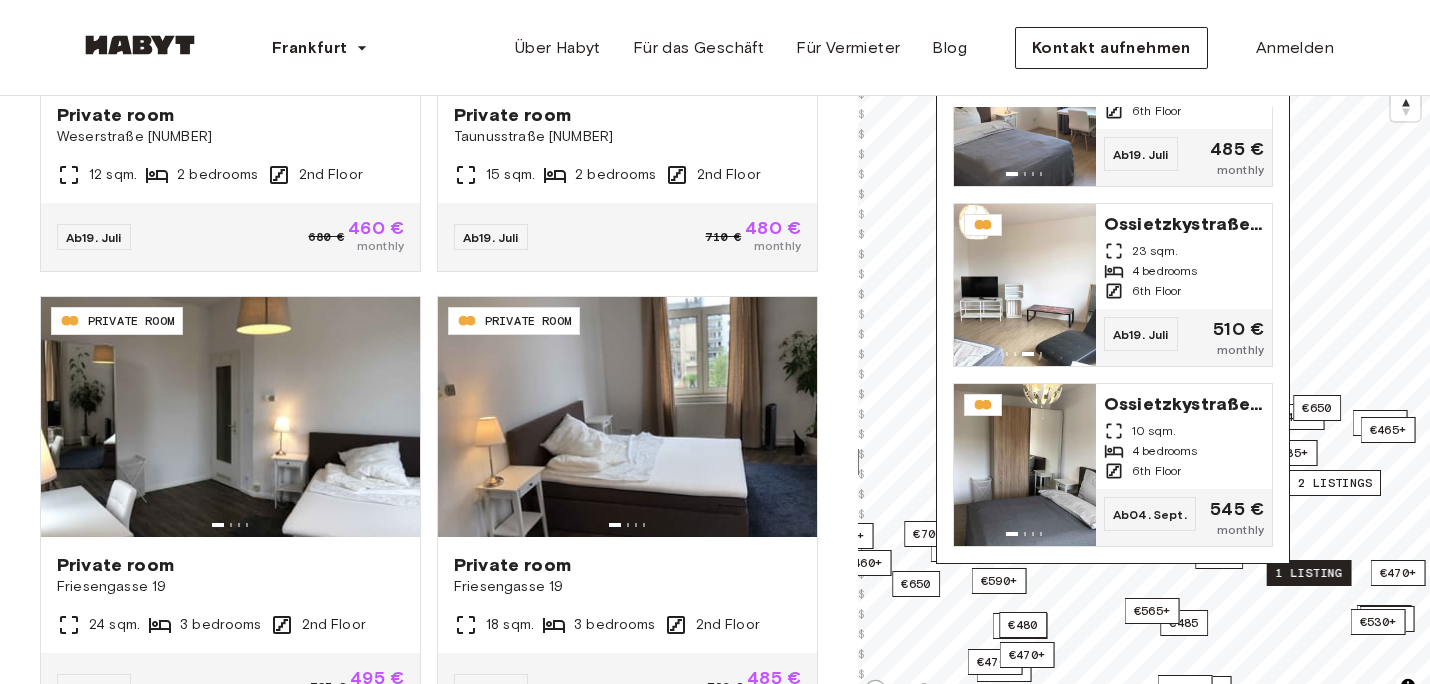 click on "1 listing" at bounding box center [1309, 573] 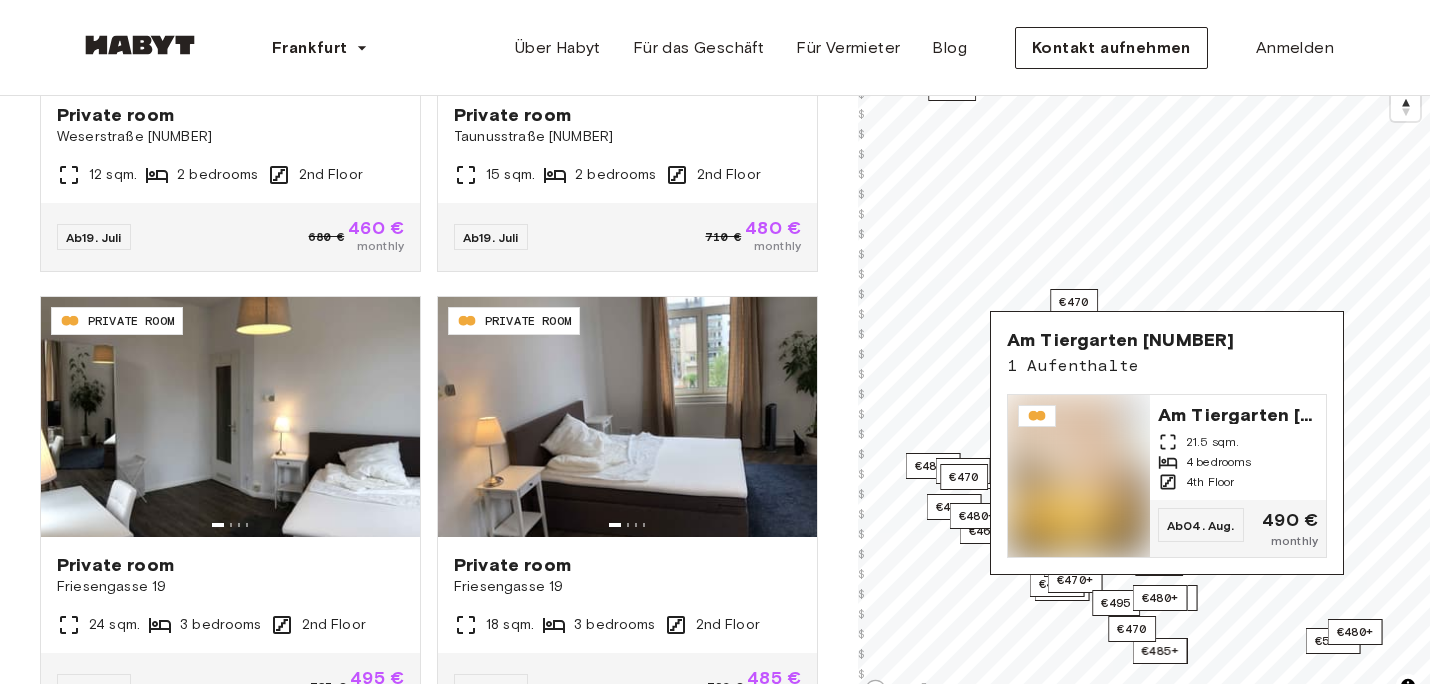 scroll, scrollTop: 0, scrollLeft: 0, axis: both 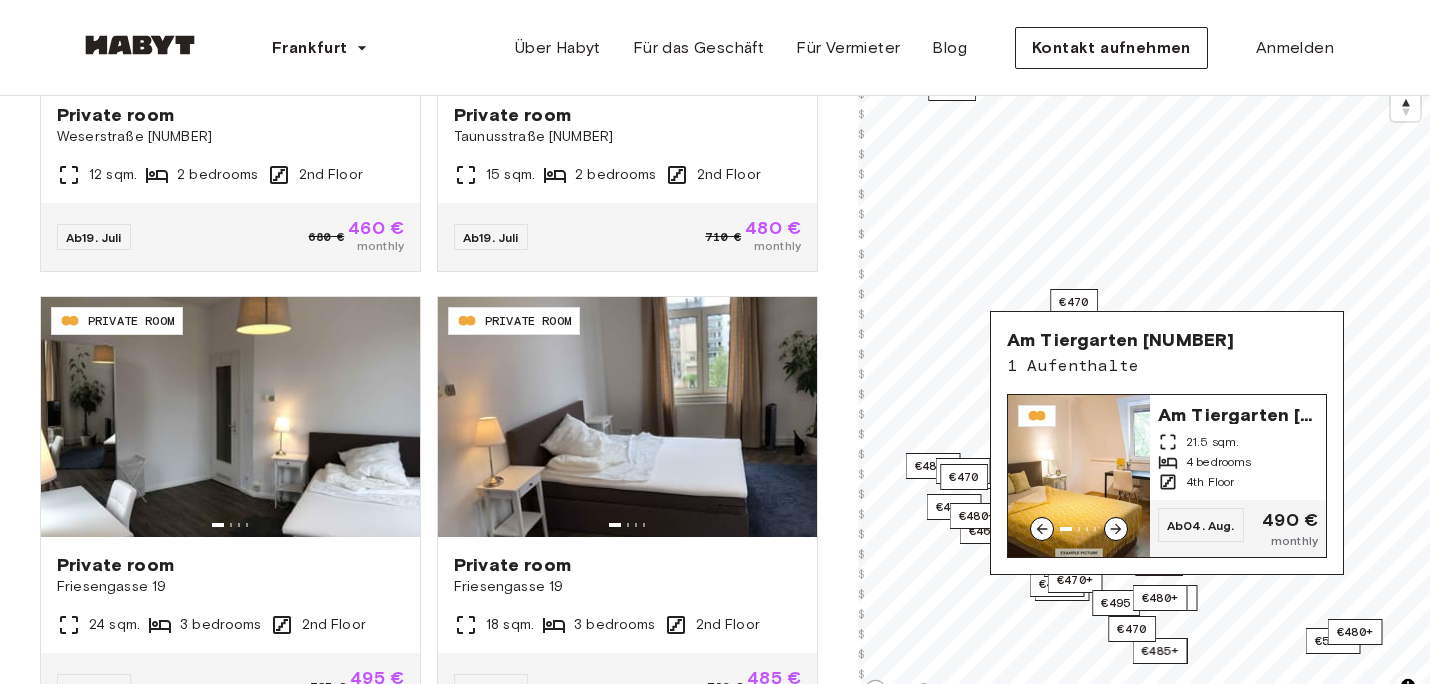 click 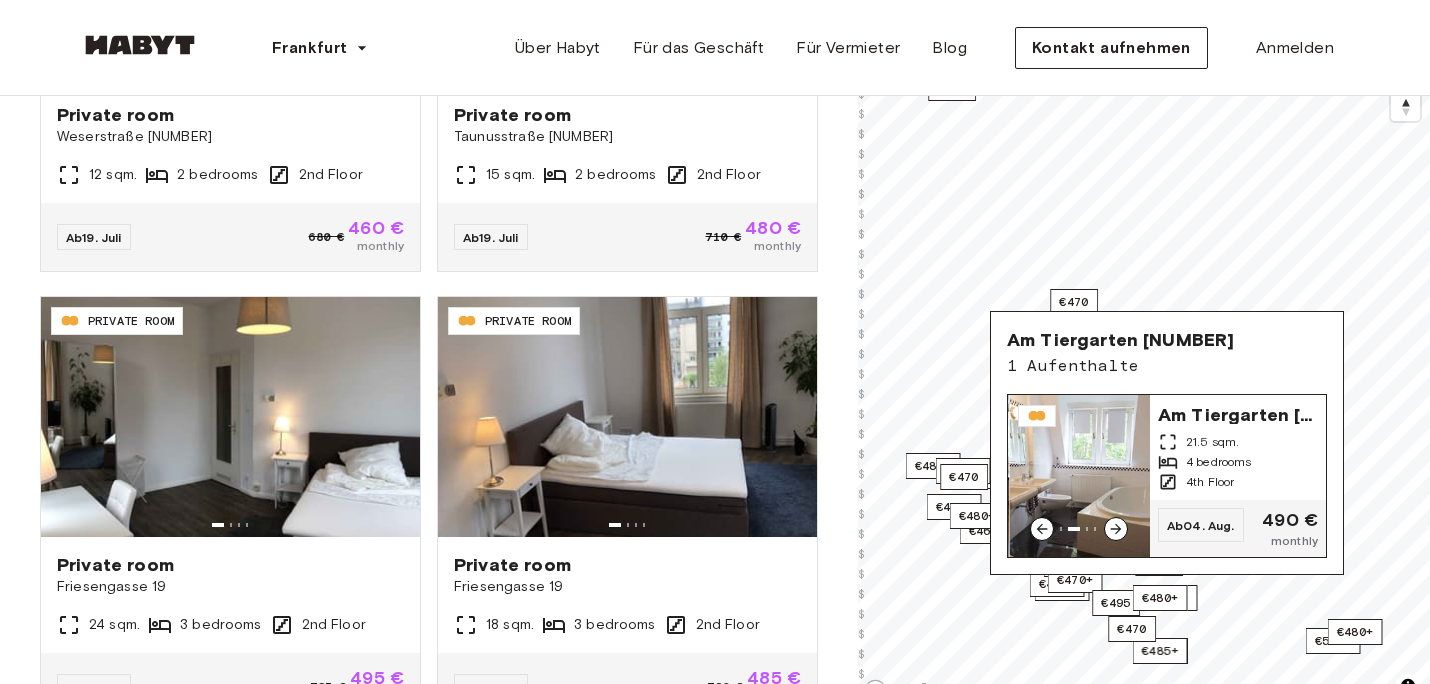 click 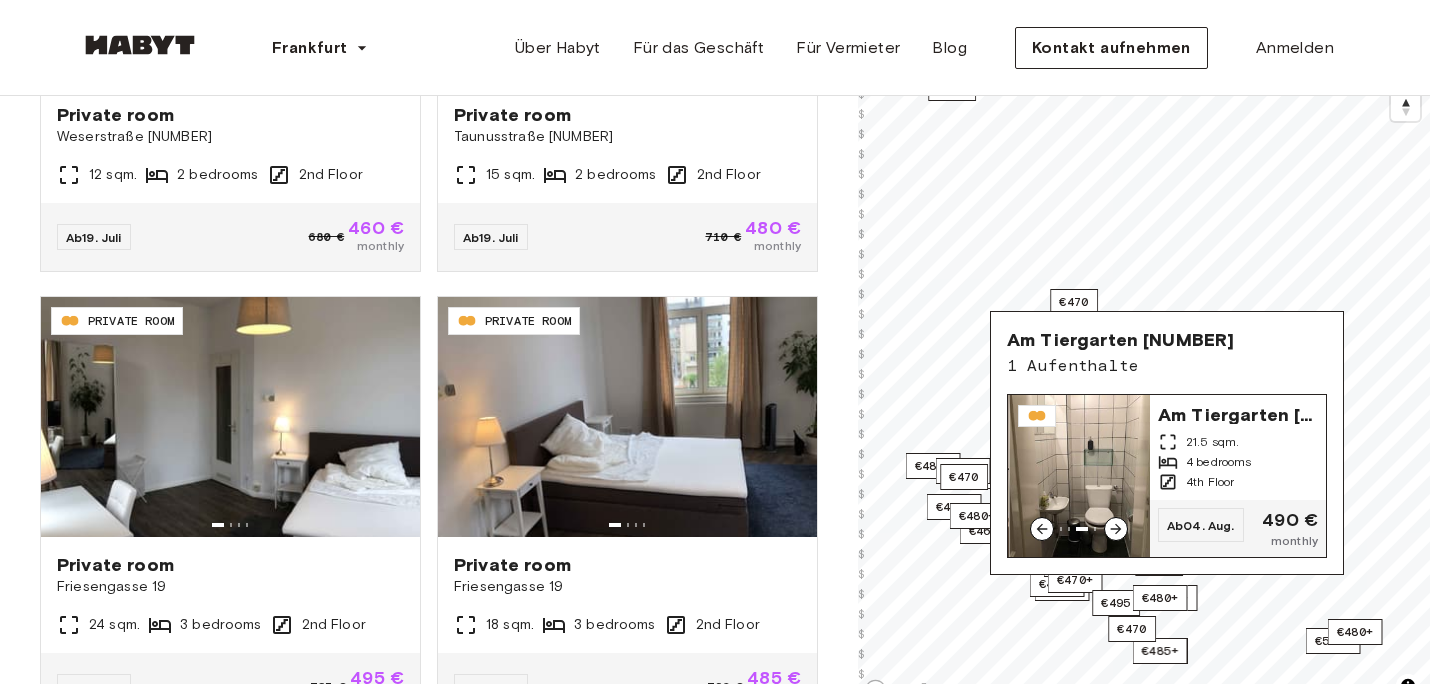 click on "Am Tiergarten [NUMBER]" at bounding box center (1238, 413) 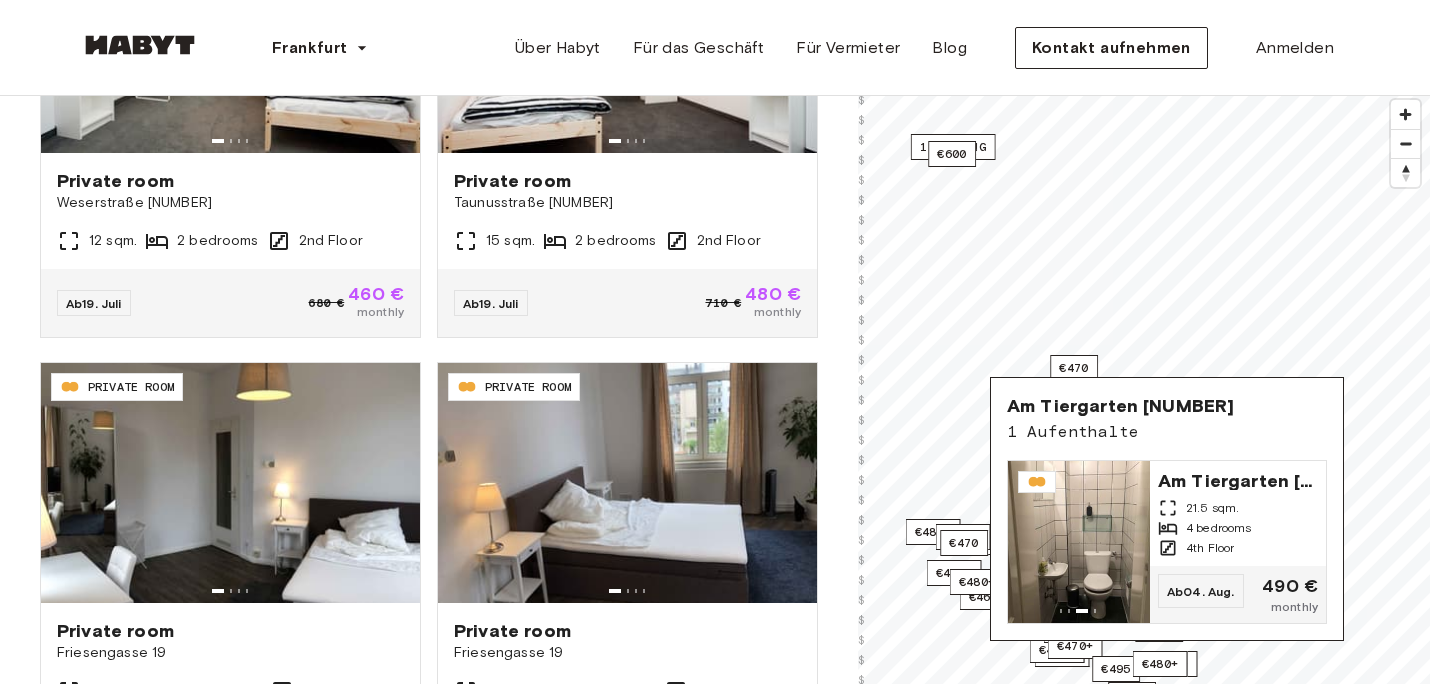 scroll, scrollTop: 141, scrollLeft: 0, axis: vertical 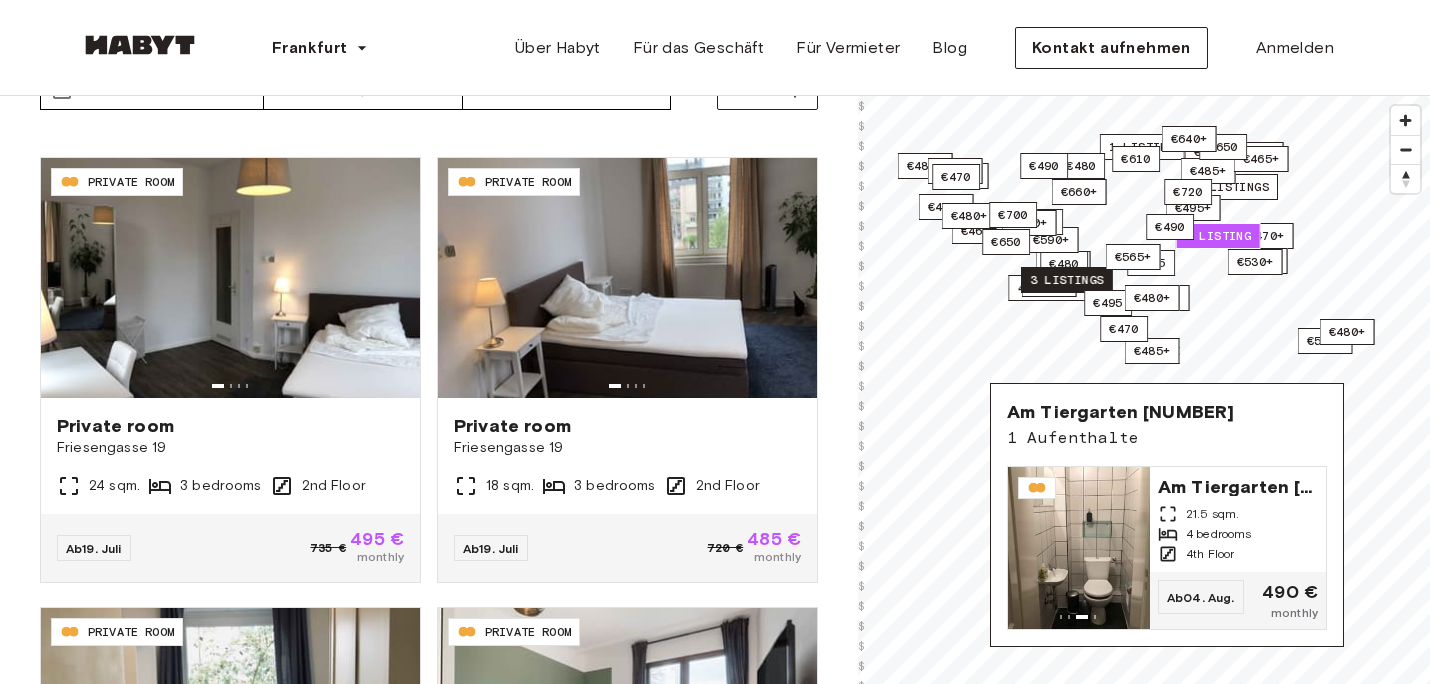 click on "3 listings" at bounding box center [1067, 280] 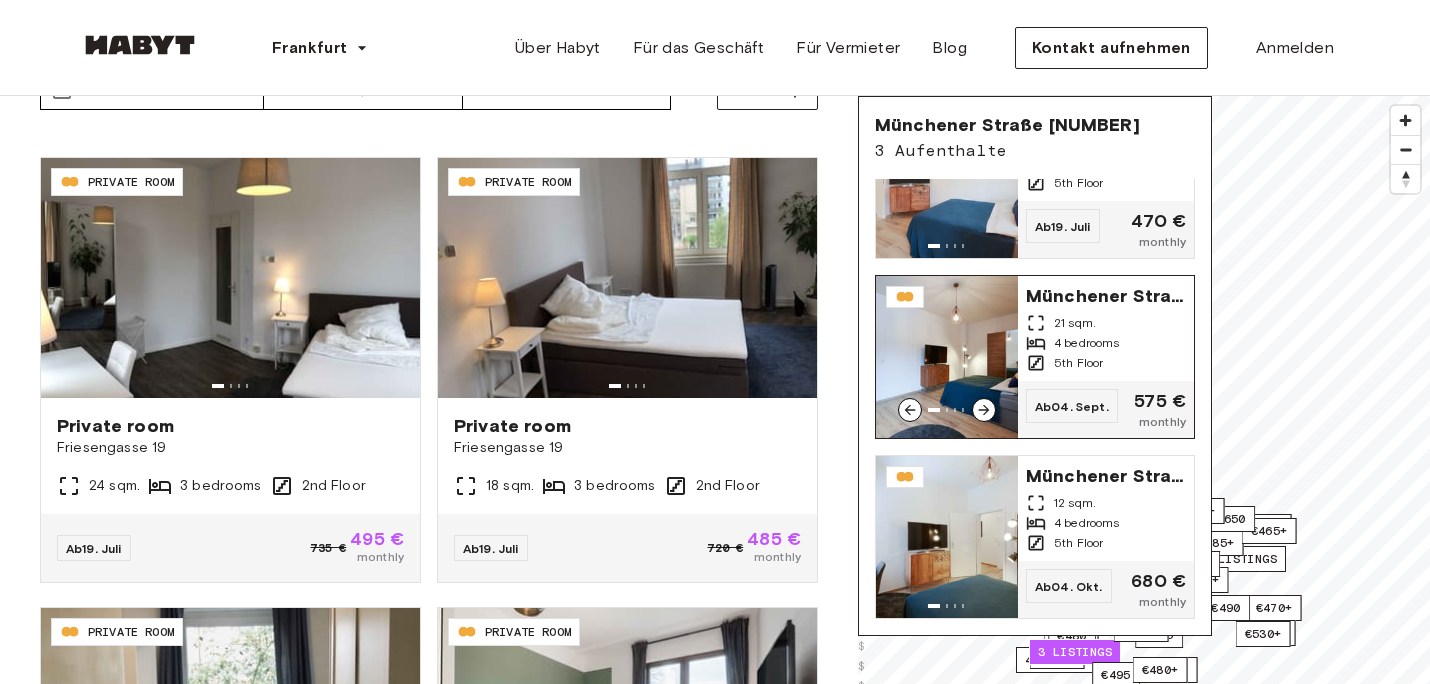 scroll, scrollTop: 84, scrollLeft: 0, axis: vertical 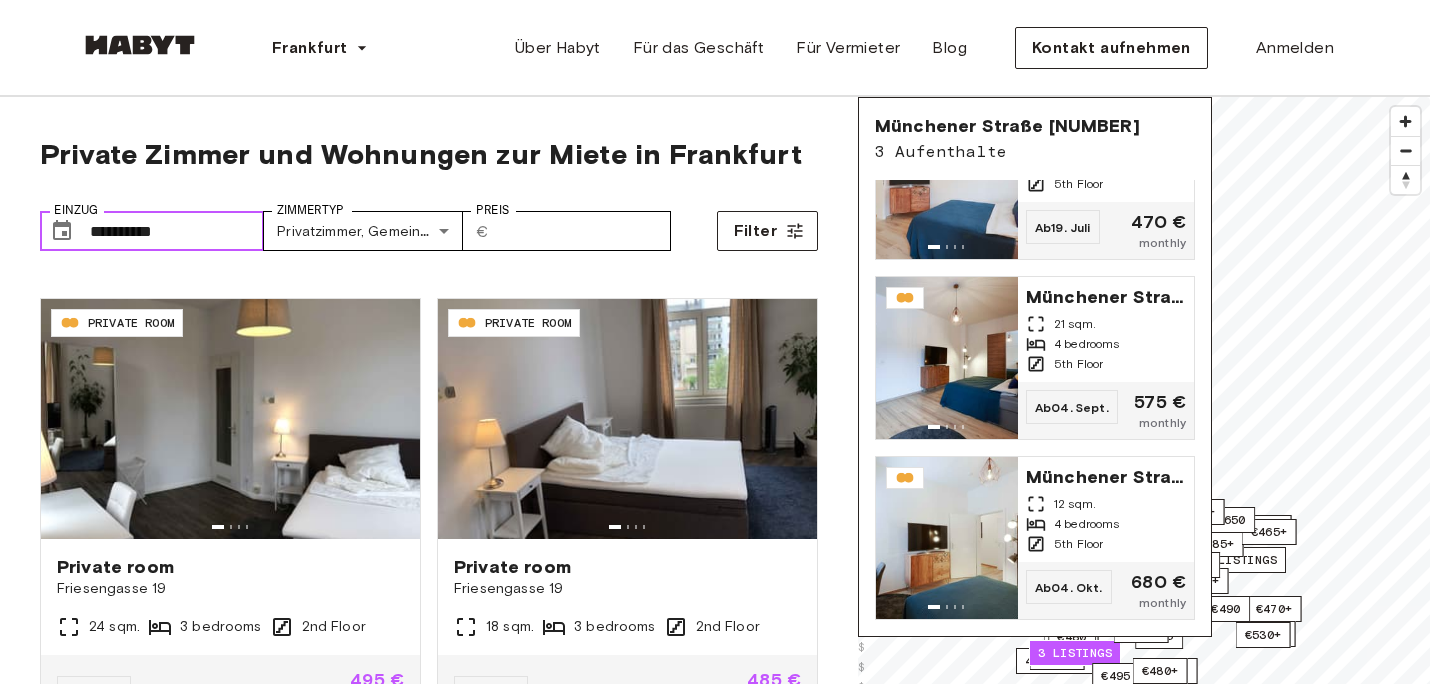 click on "**********" at bounding box center (177, 231) 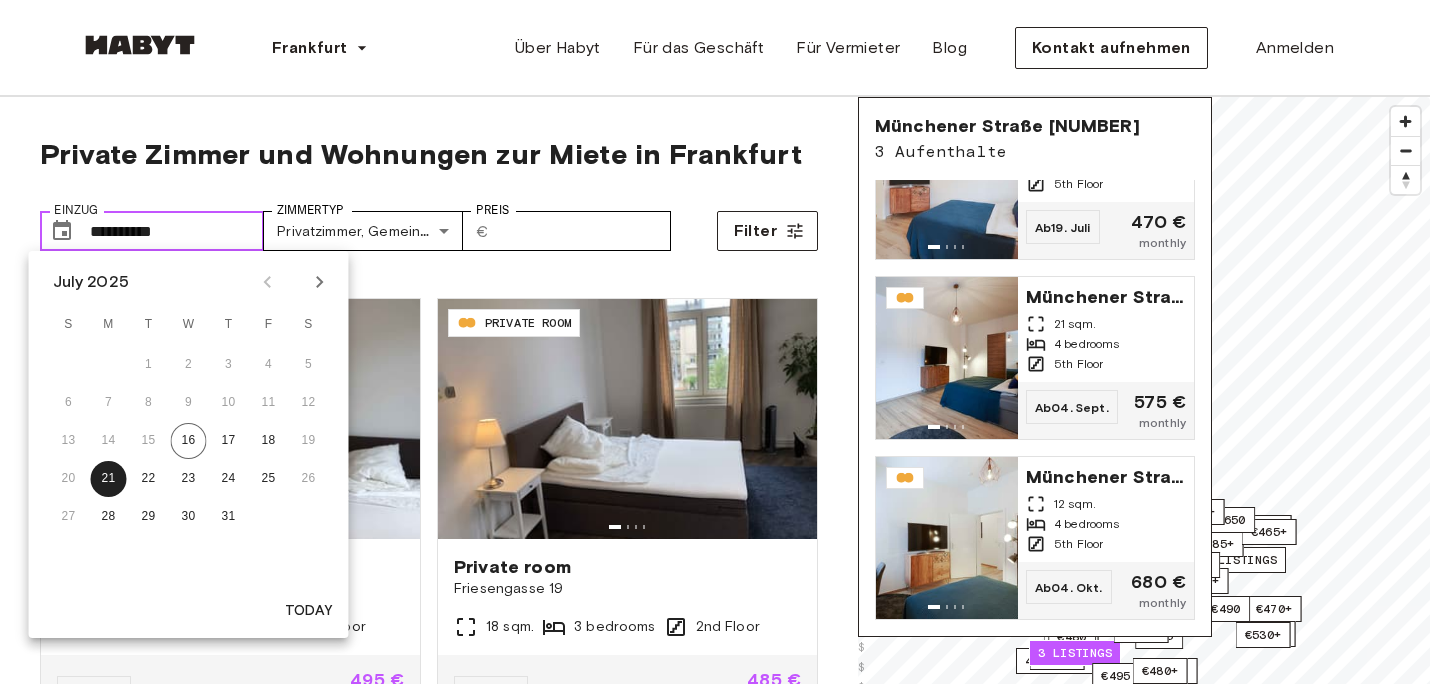 click on "**********" at bounding box center (177, 231) 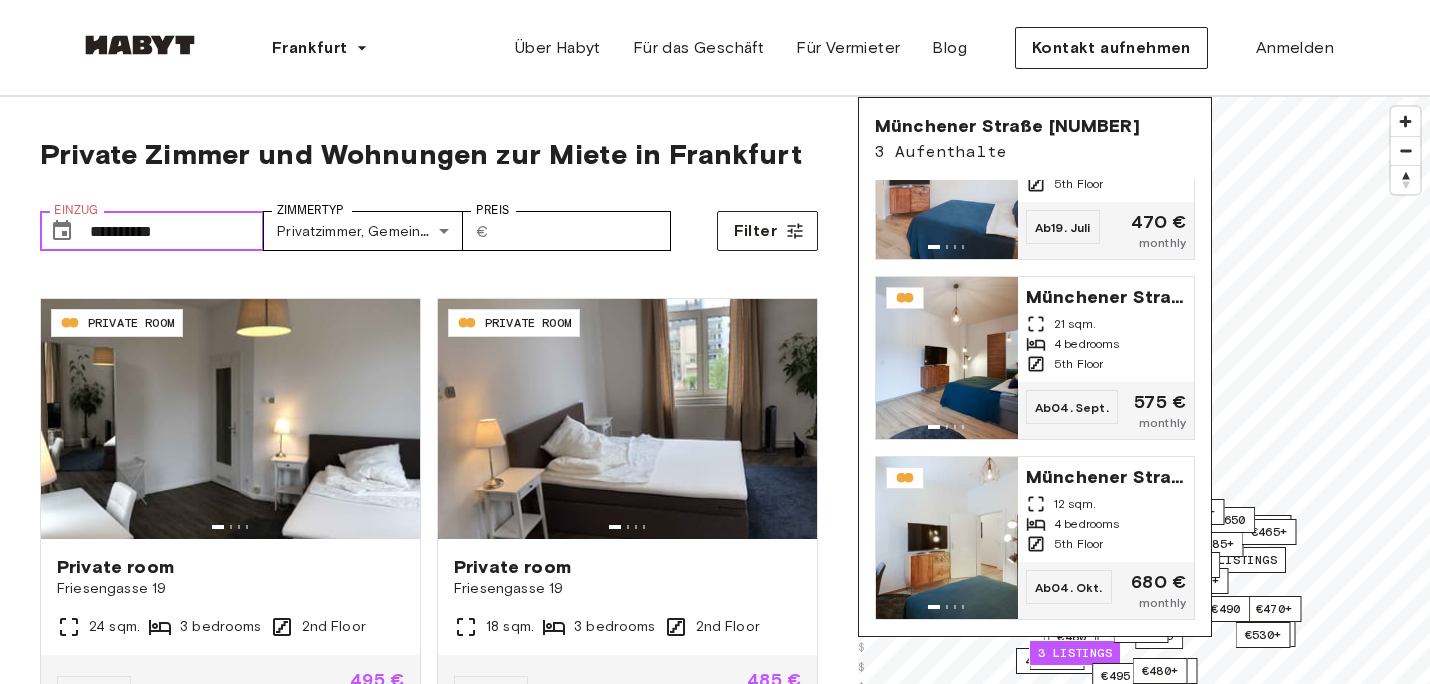 click on "**********" at bounding box center [177, 231] 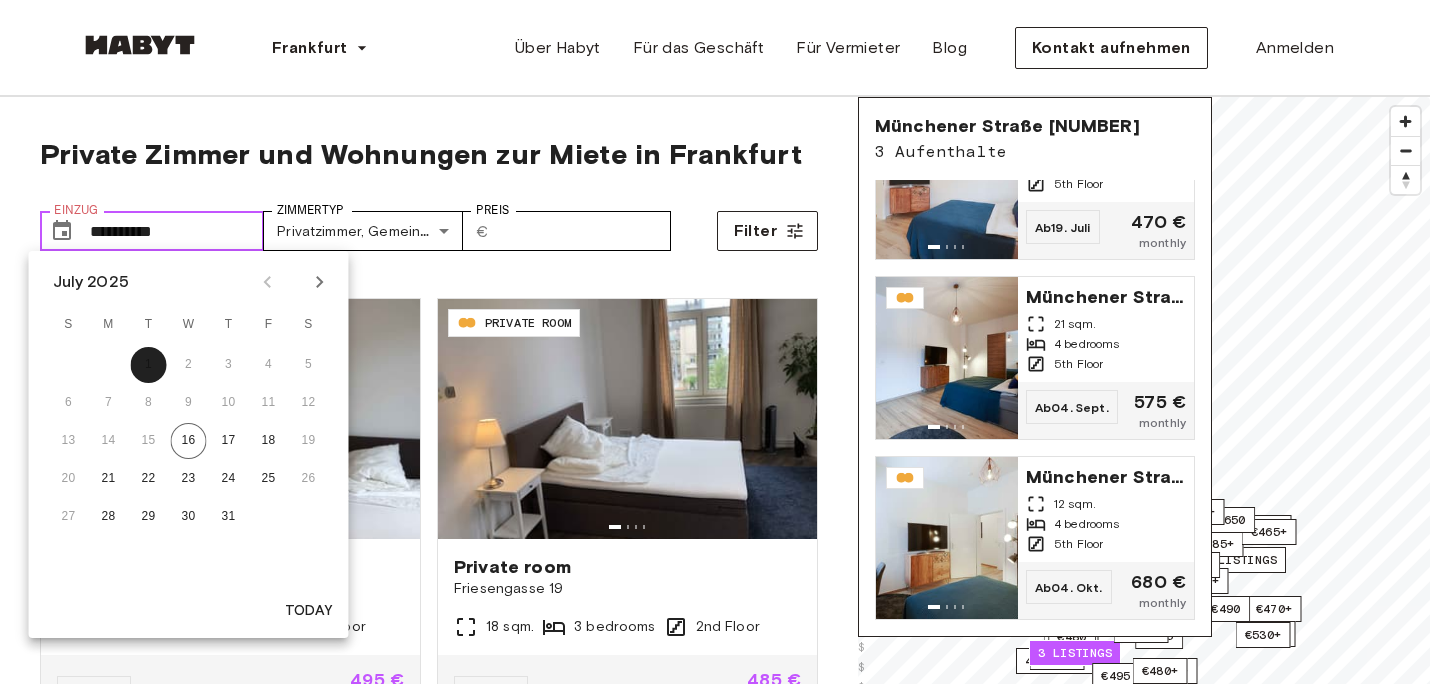 click on "**********" at bounding box center (177, 231) 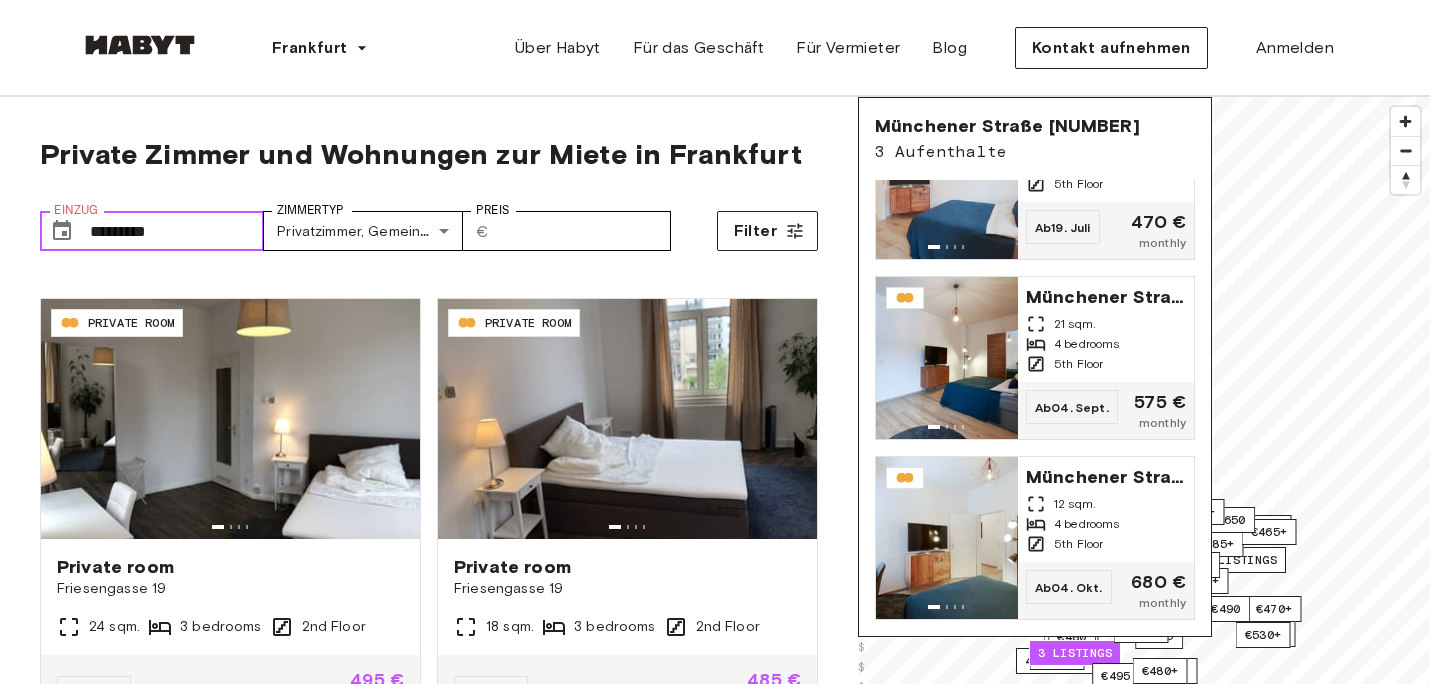 type on "**********" 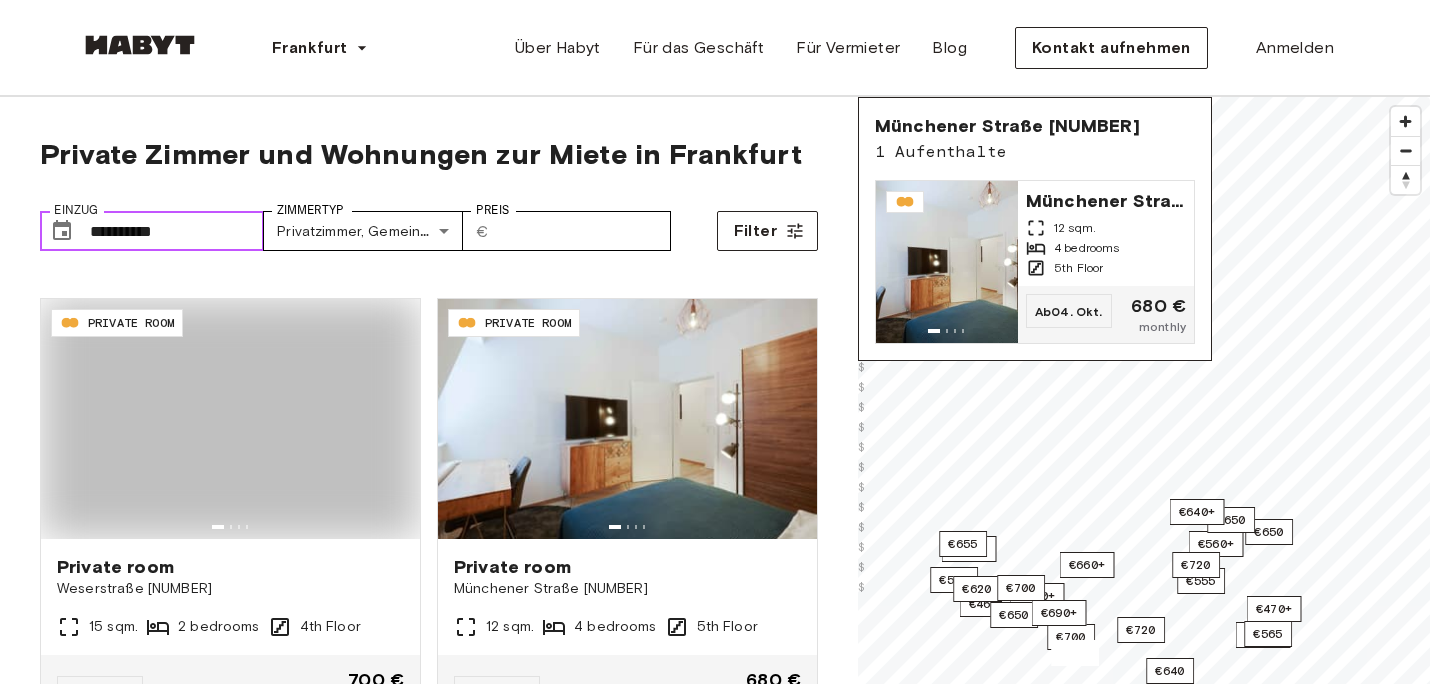 scroll, scrollTop: 0, scrollLeft: 0, axis: both 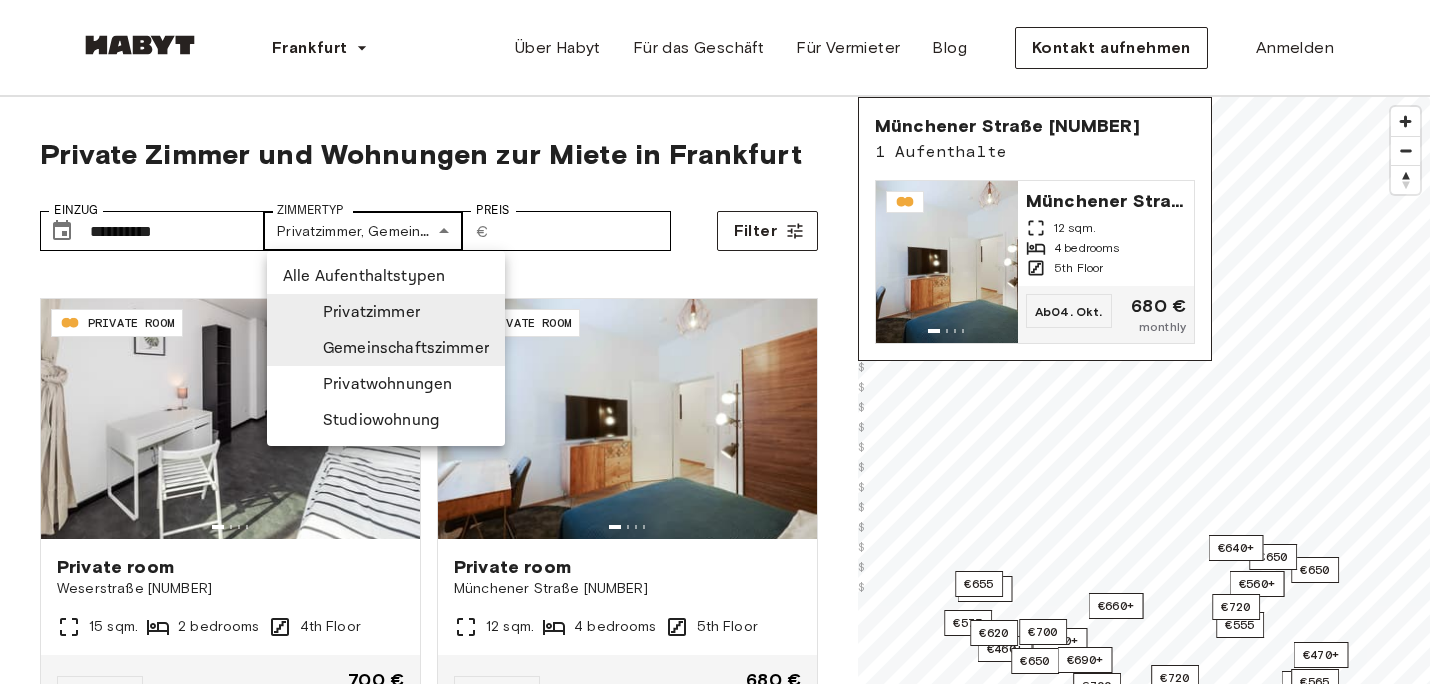 click on "**********" at bounding box center (715, 2447) 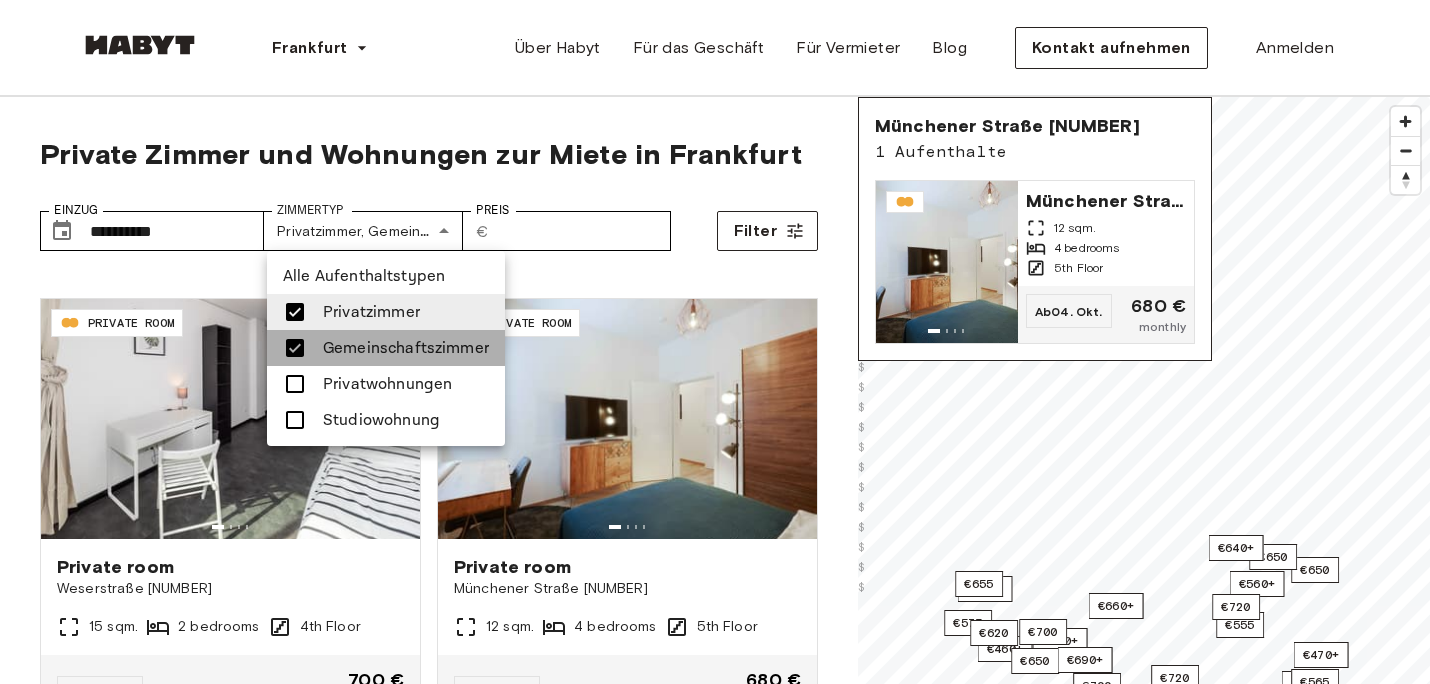 click at bounding box center [295, 348] 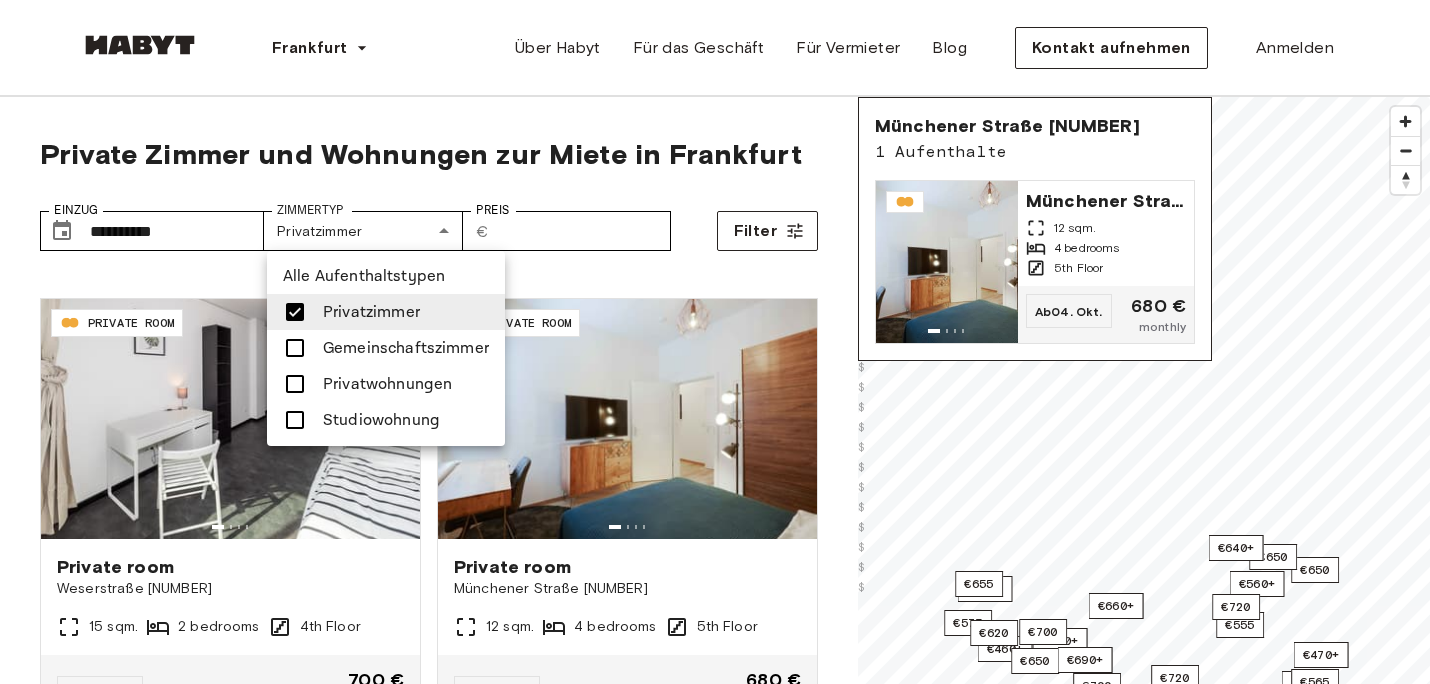 click at bounding box center [295, 384] 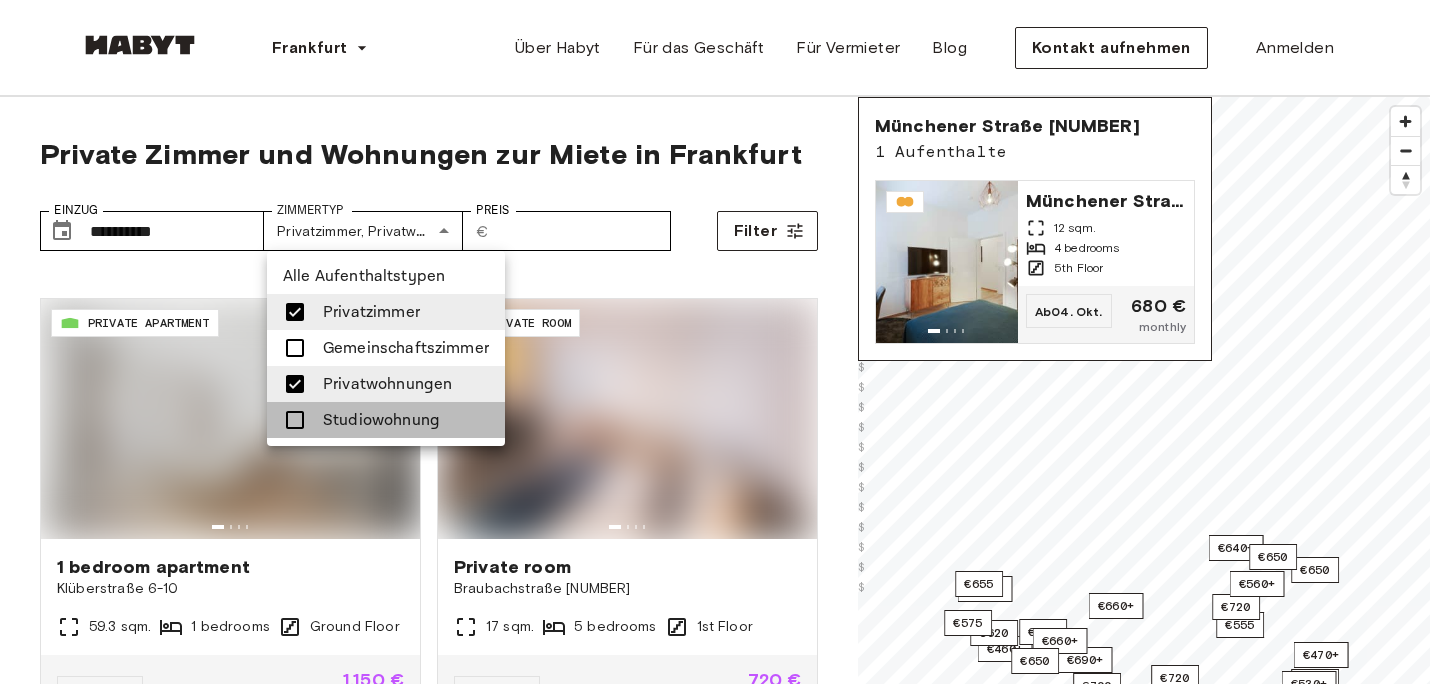 click at bounding box center (295, 420) 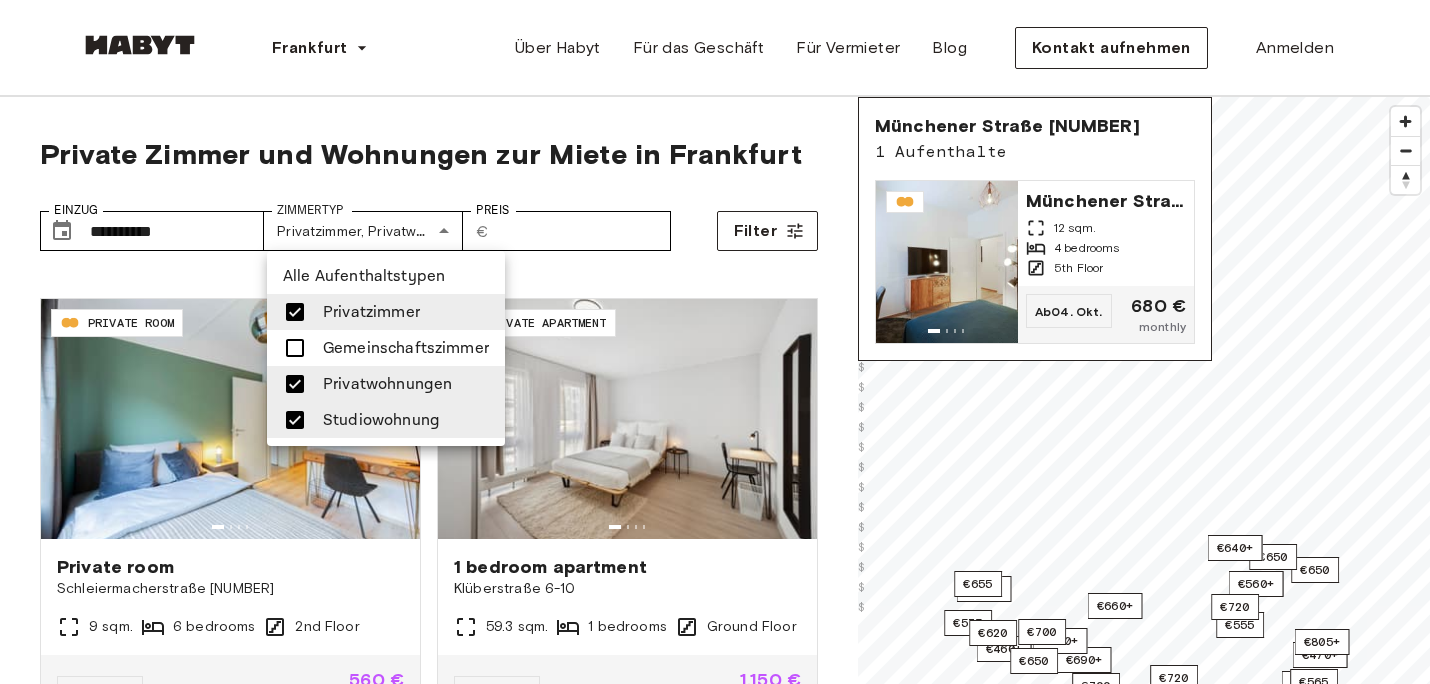 click at bounding box center [295, 312] 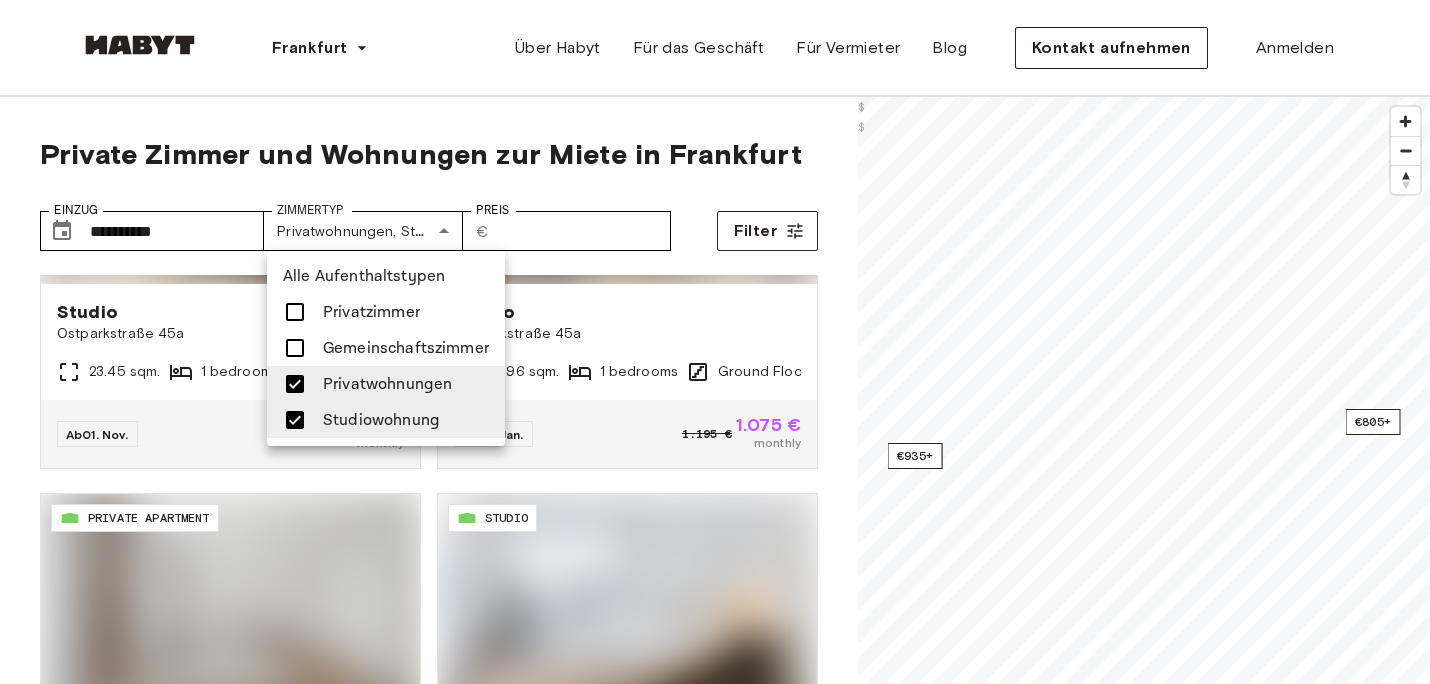 click at bounding box center [715, 342] 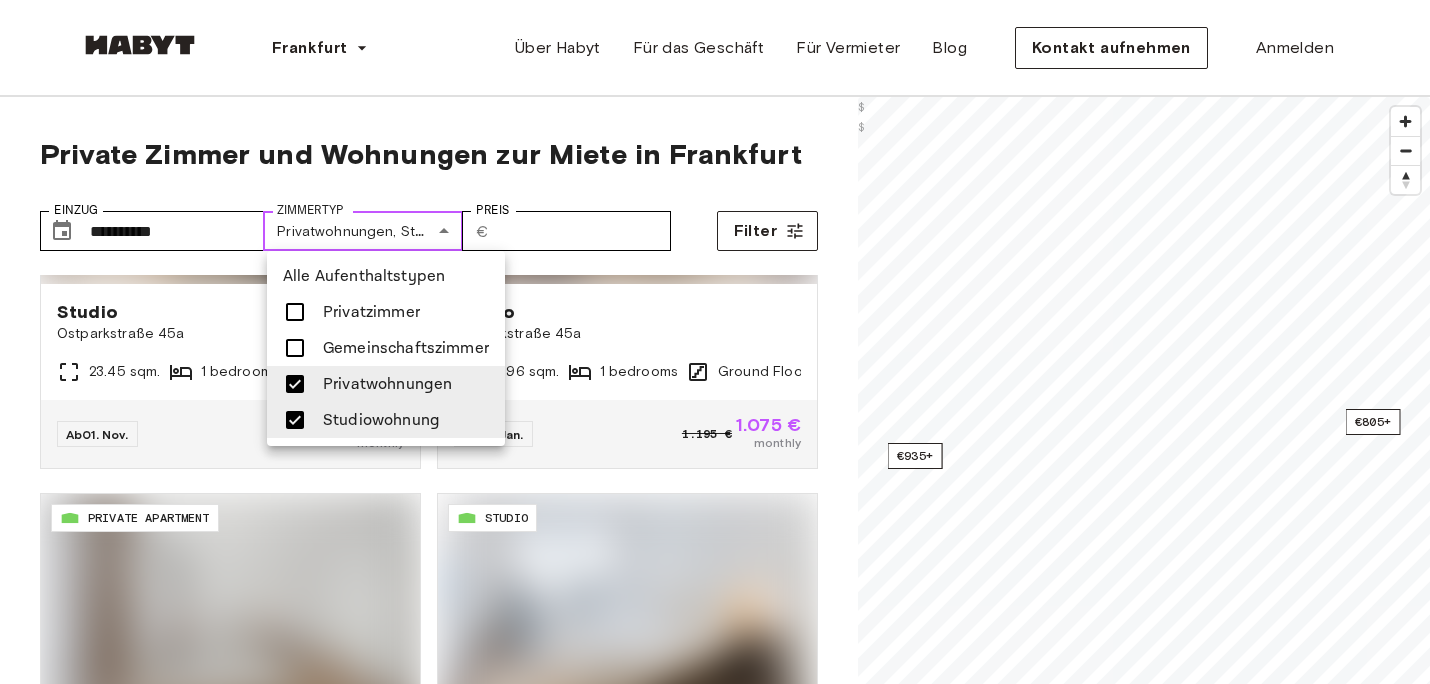 scroll, scrollTop: 2482, scrollLeft: 0, axis: vertical 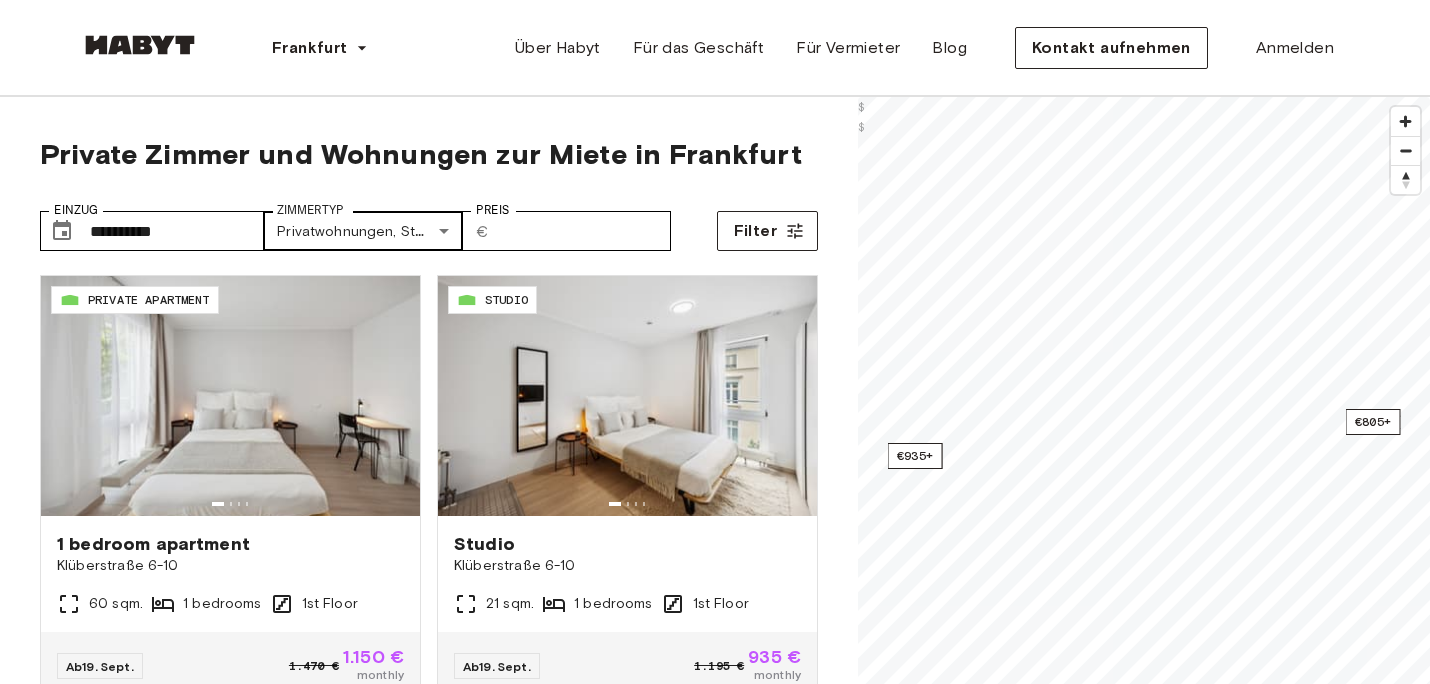 click on "**********" at bounding box center (715, 2447) 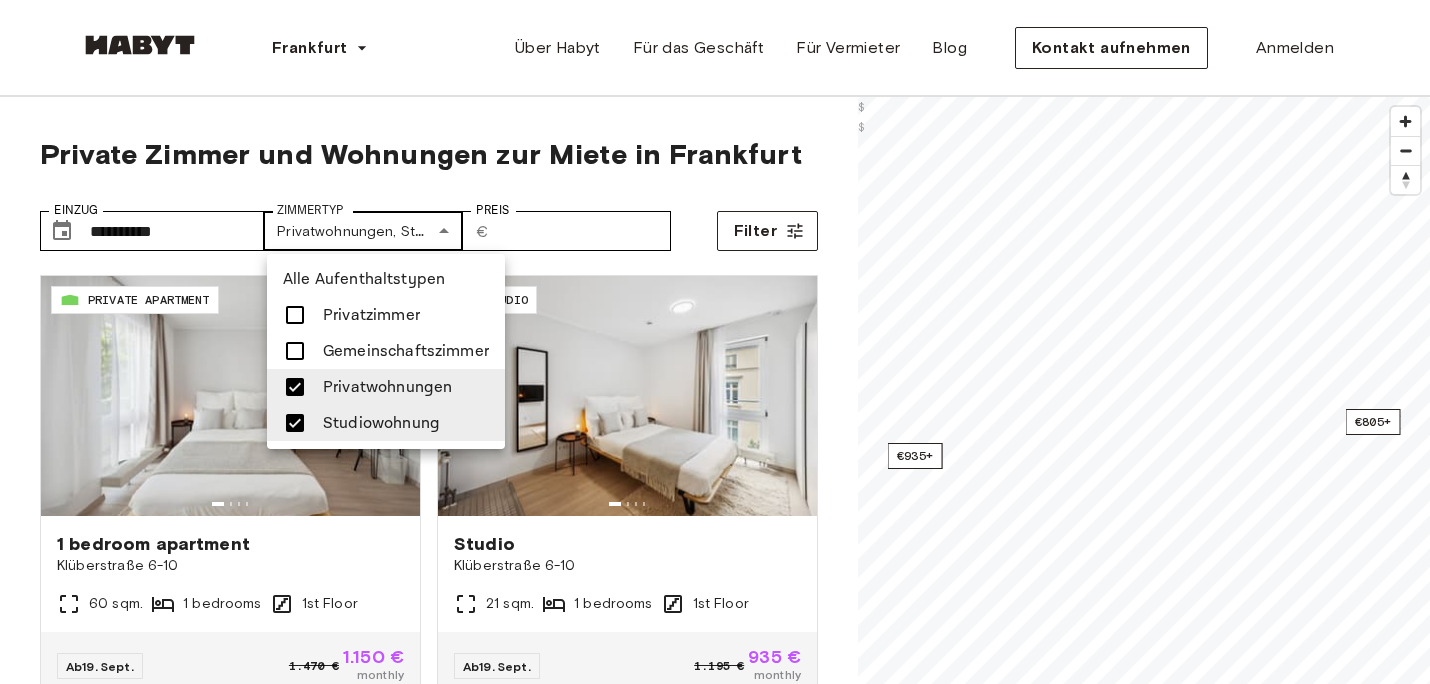 scroll, scrollTop: 0, scrollLeft: 0, axis: both 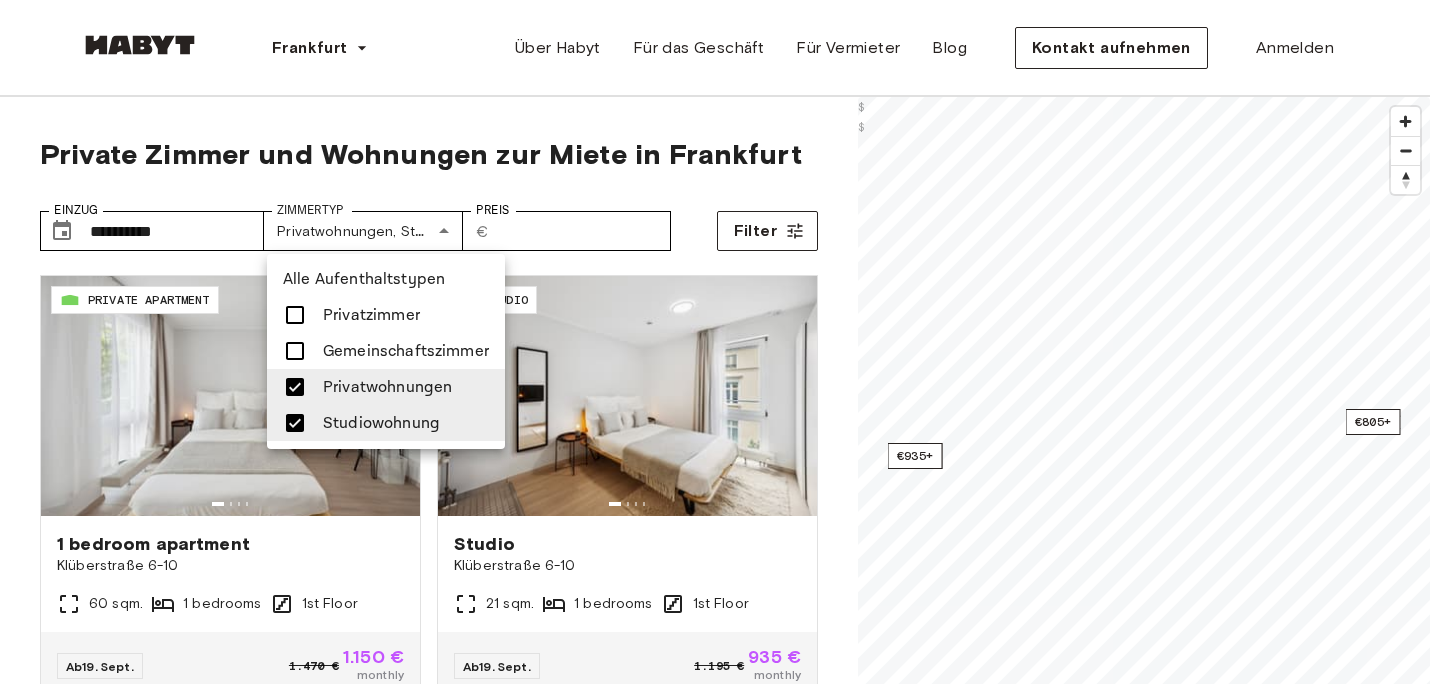 click on "Privatzimmer" at bounding box center (371, 315) 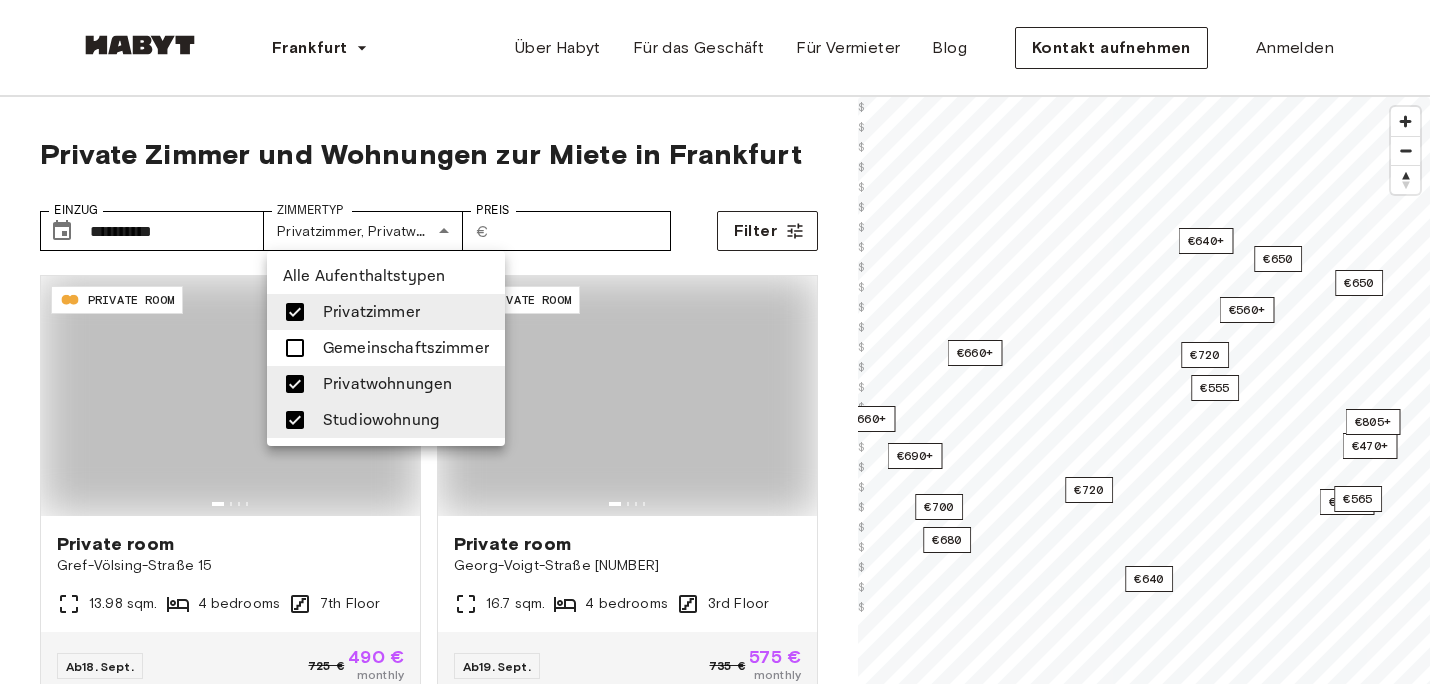 type on "**********" 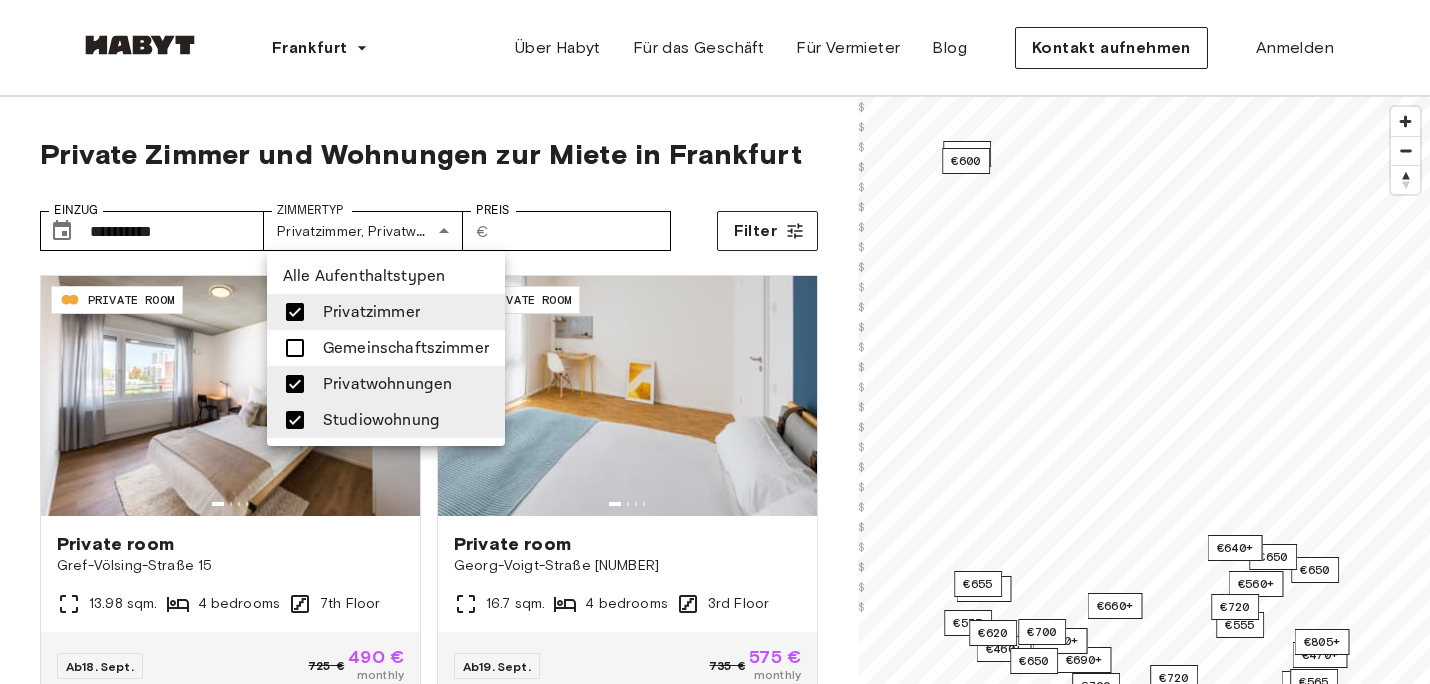 click at bounding box center (715, 342) 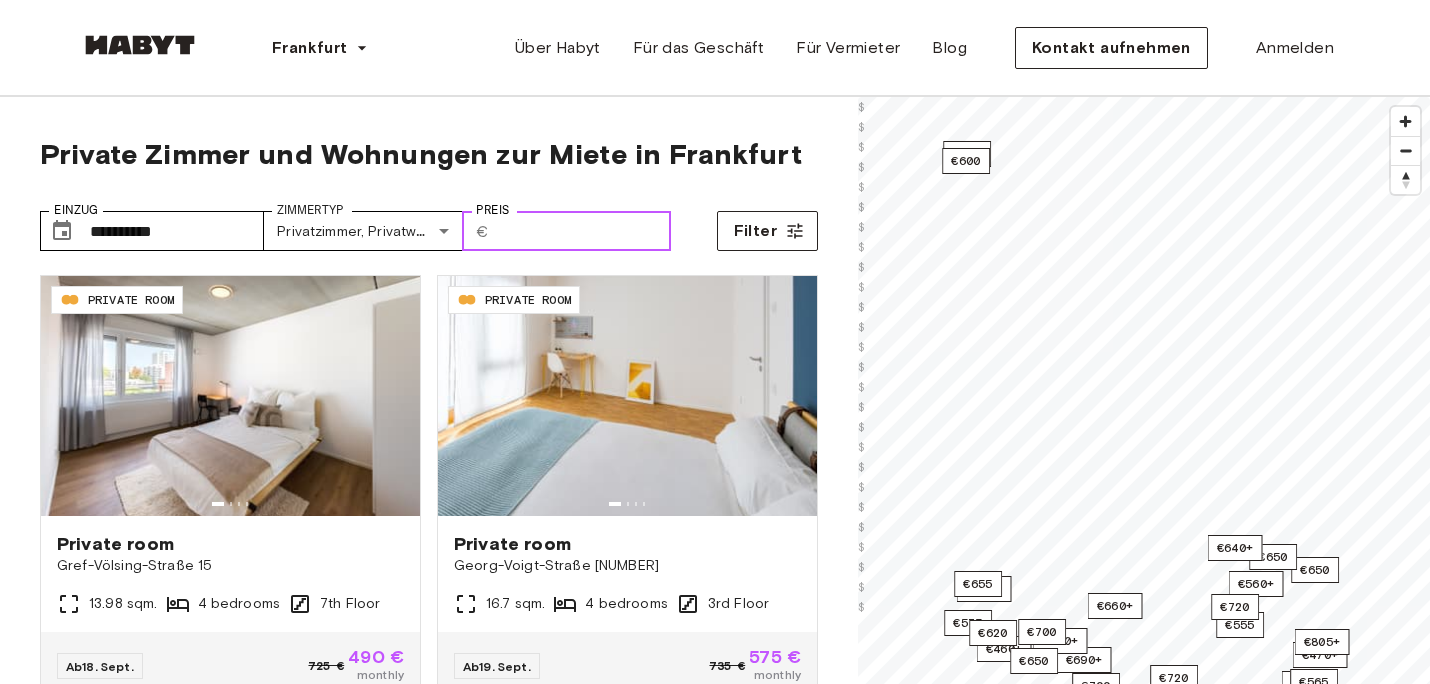 click on "Preis" at bounding box center [584, 231] 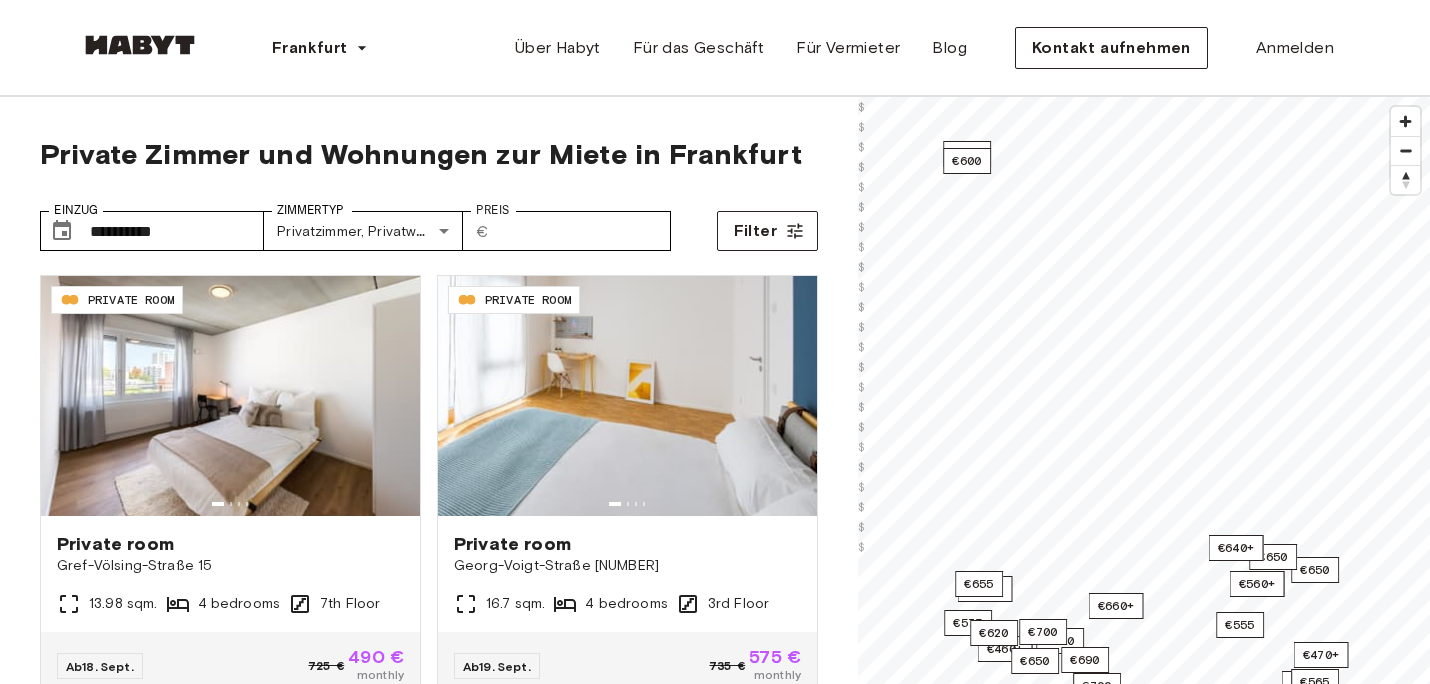click on "**********" at bounding box center [429, 223] 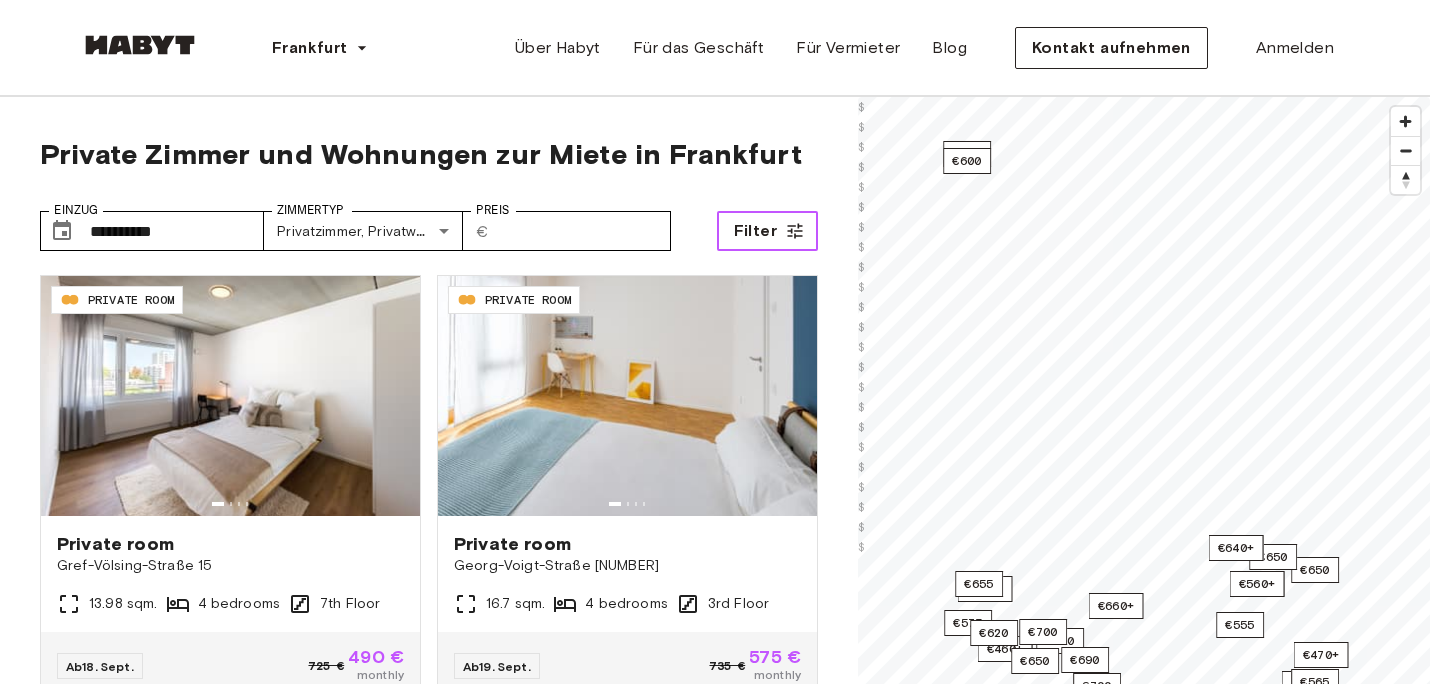 click 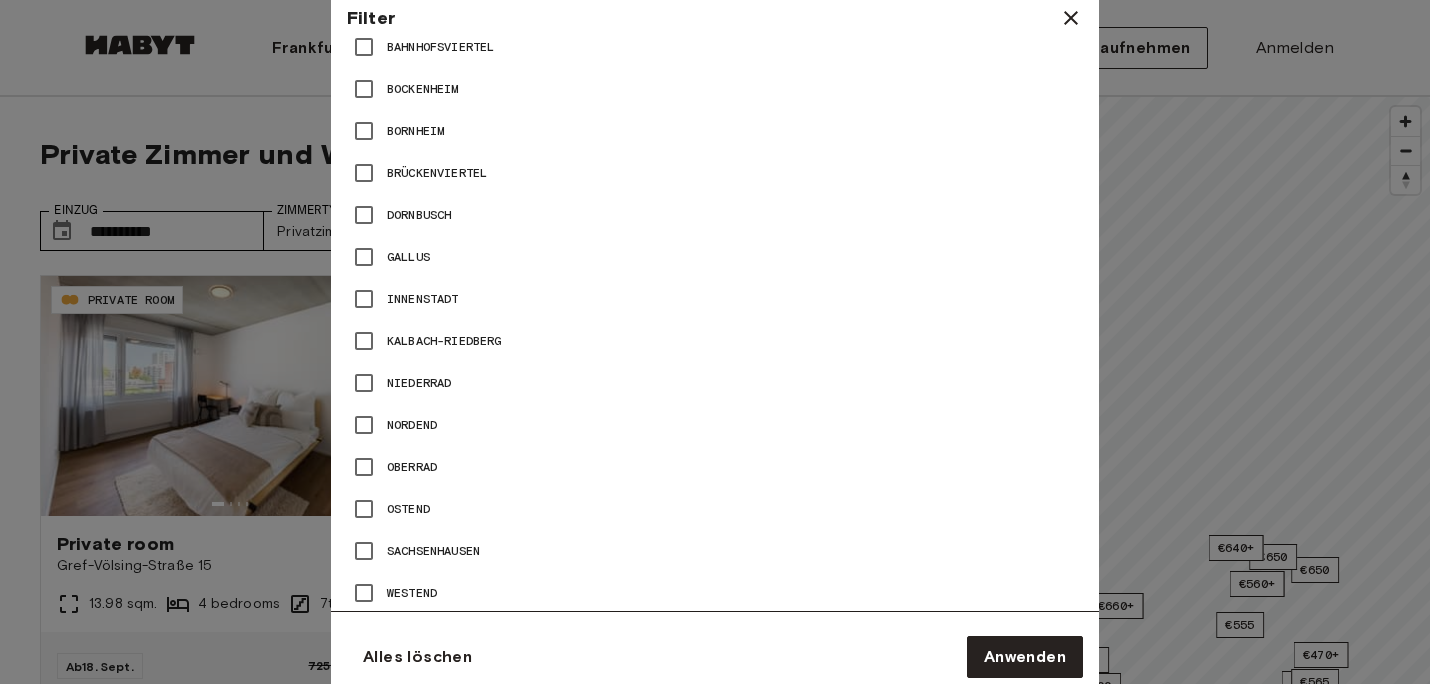 scroll, scrollTop: 1177, scrollLeft: 0, axis: vertical 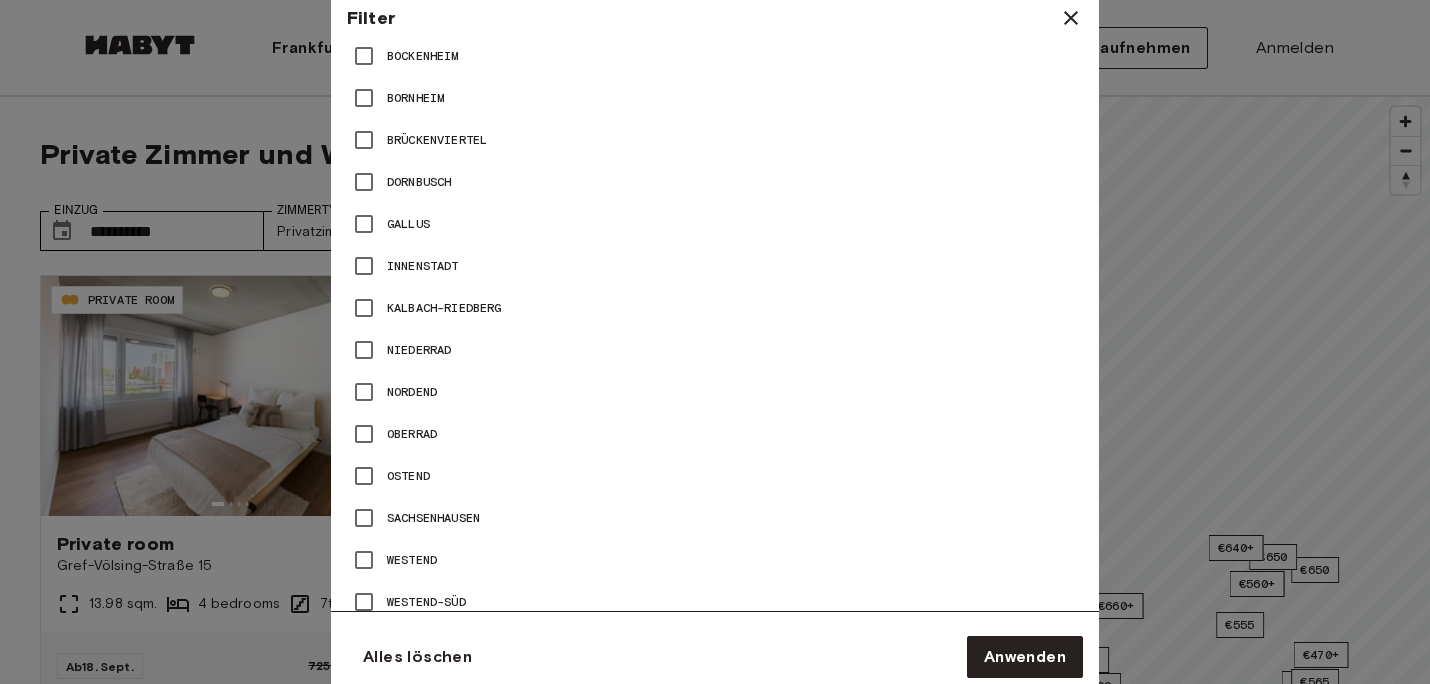 click on "Niederrad" at bounding box center [419, 350] 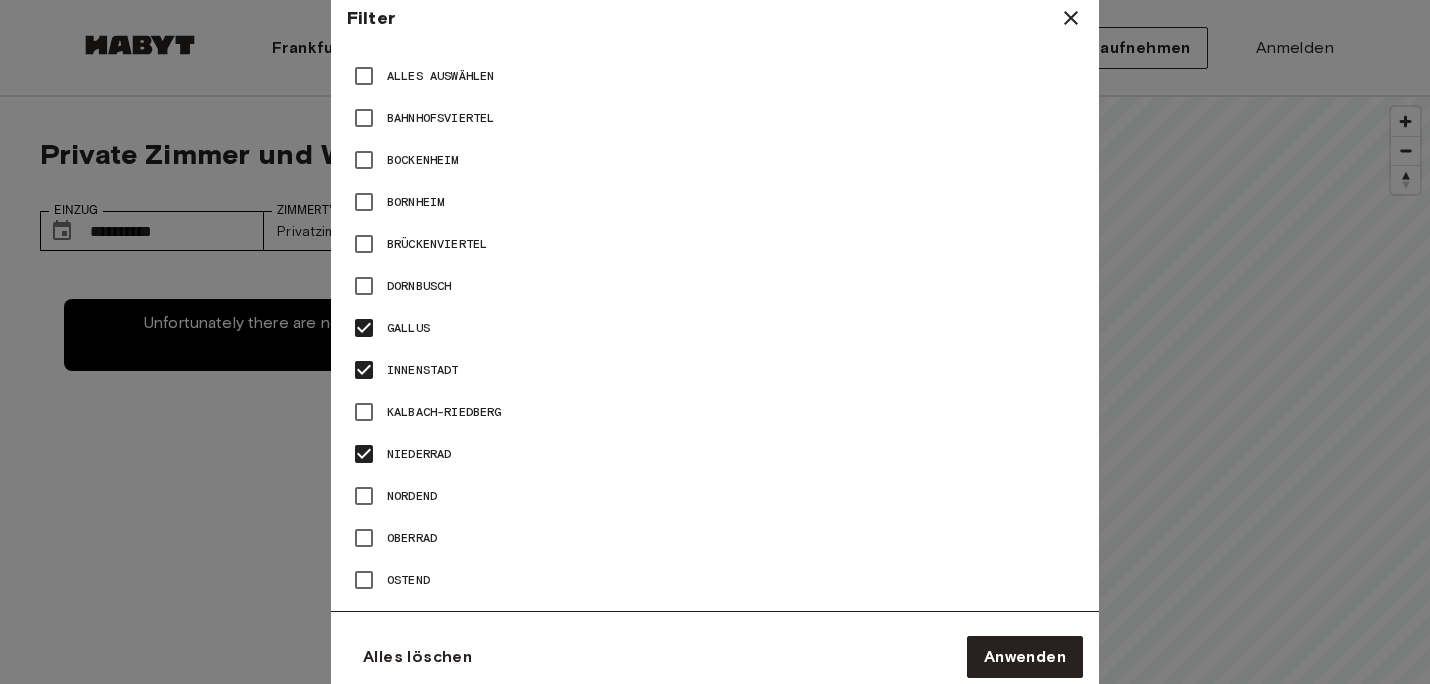 scroll, scrollTop: 1028, scrollLeft: 0, axis: vertical 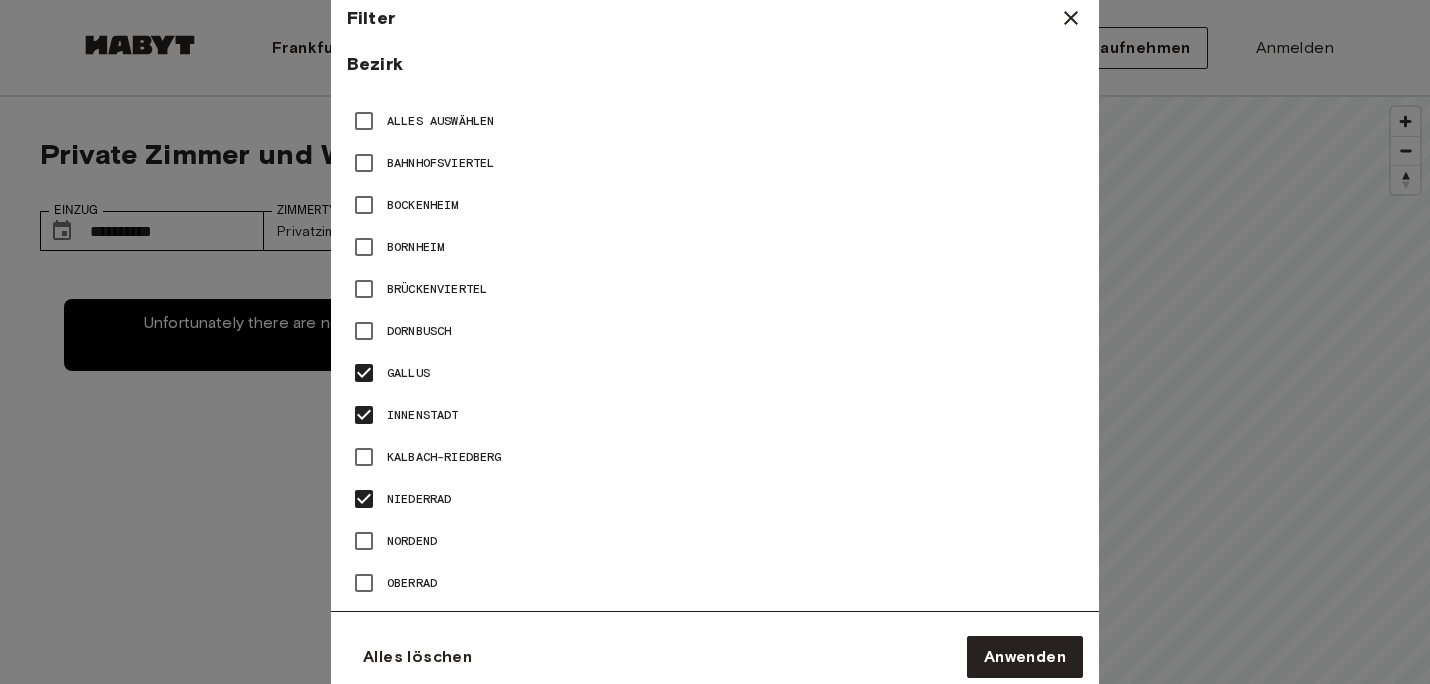 click on "Bornheim" at bounding box center (415, 247) 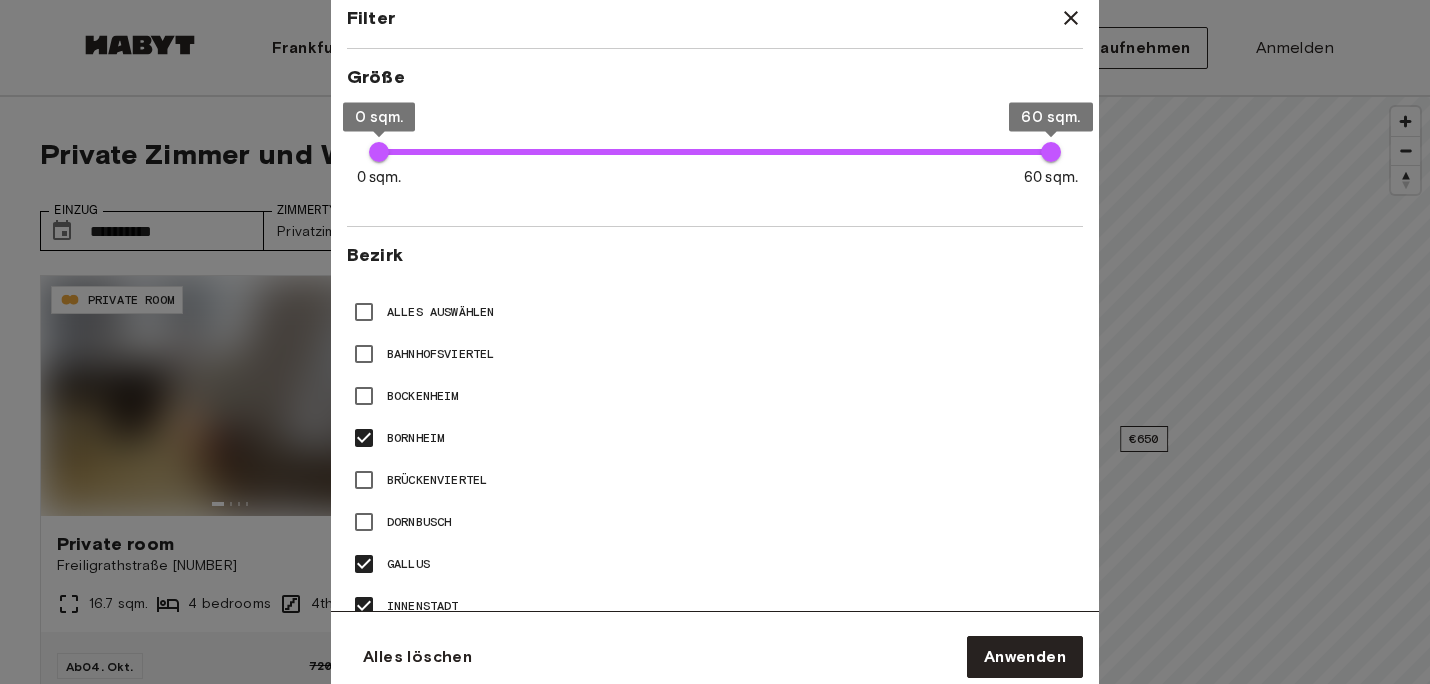 scroll, scrollTop: 836, scrollLeft: 0, axis: vertical 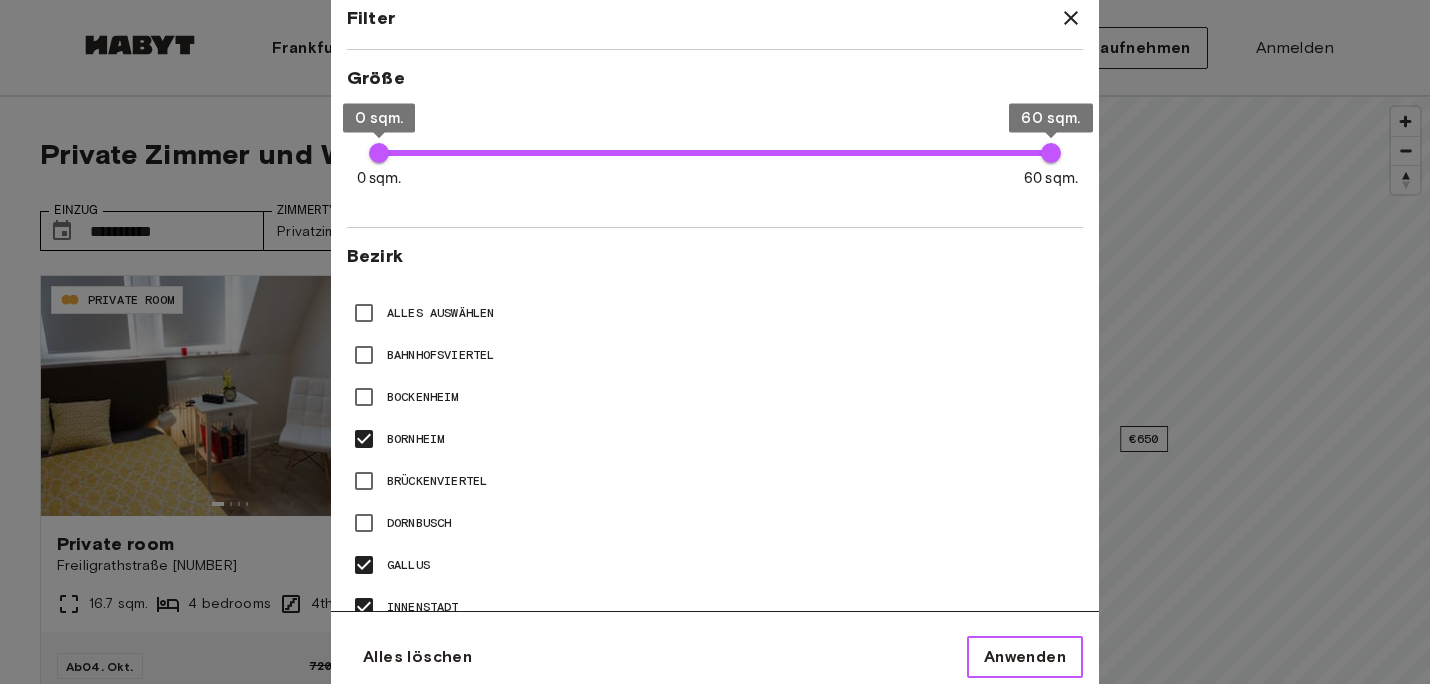 click on "Anwenden" at bounding box center [1025, 657] 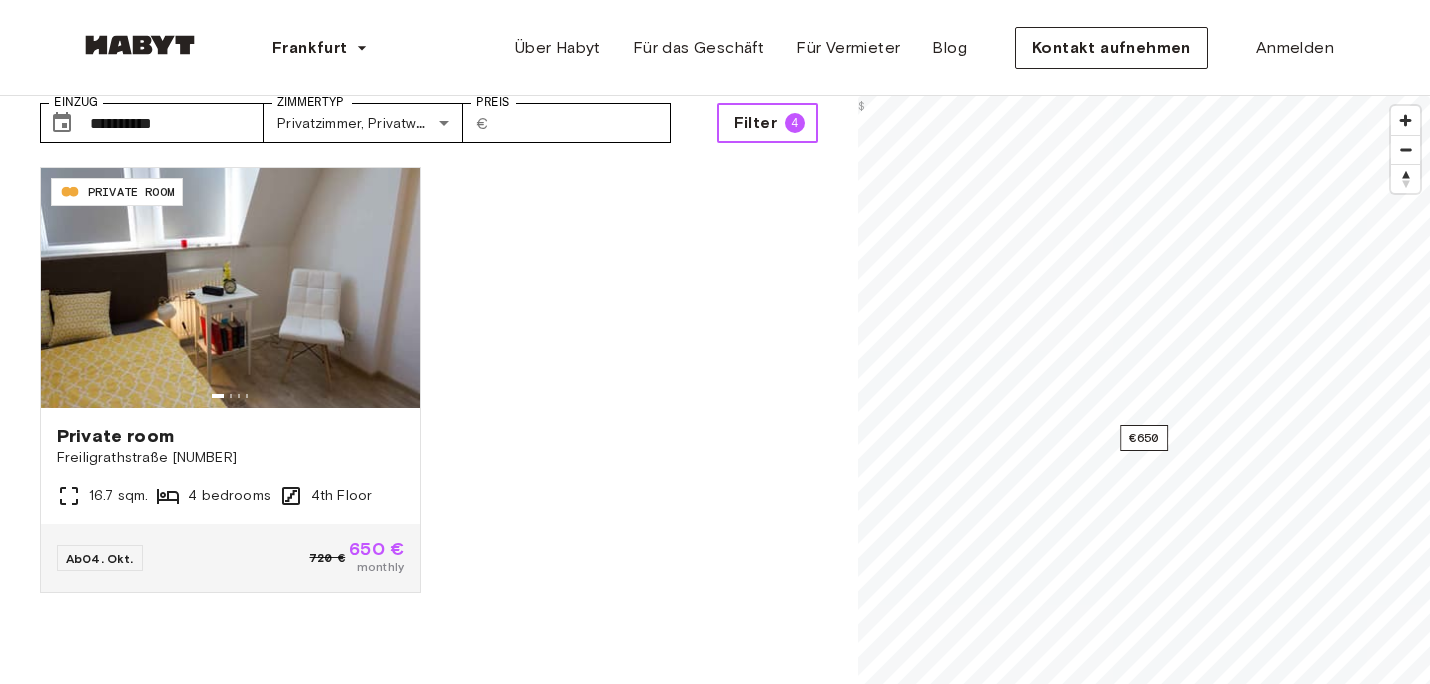 scroll, scrollTop: 106, scrollLeft: 0, axis: vertical 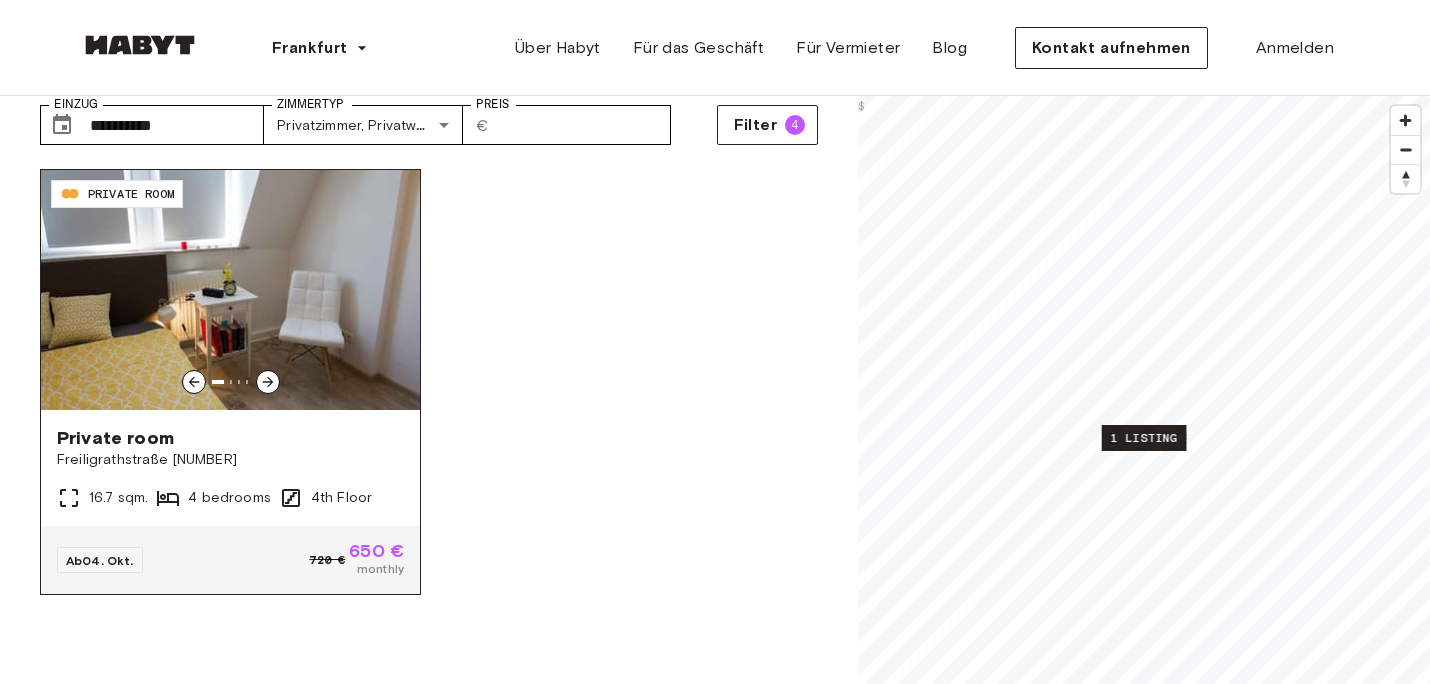 click 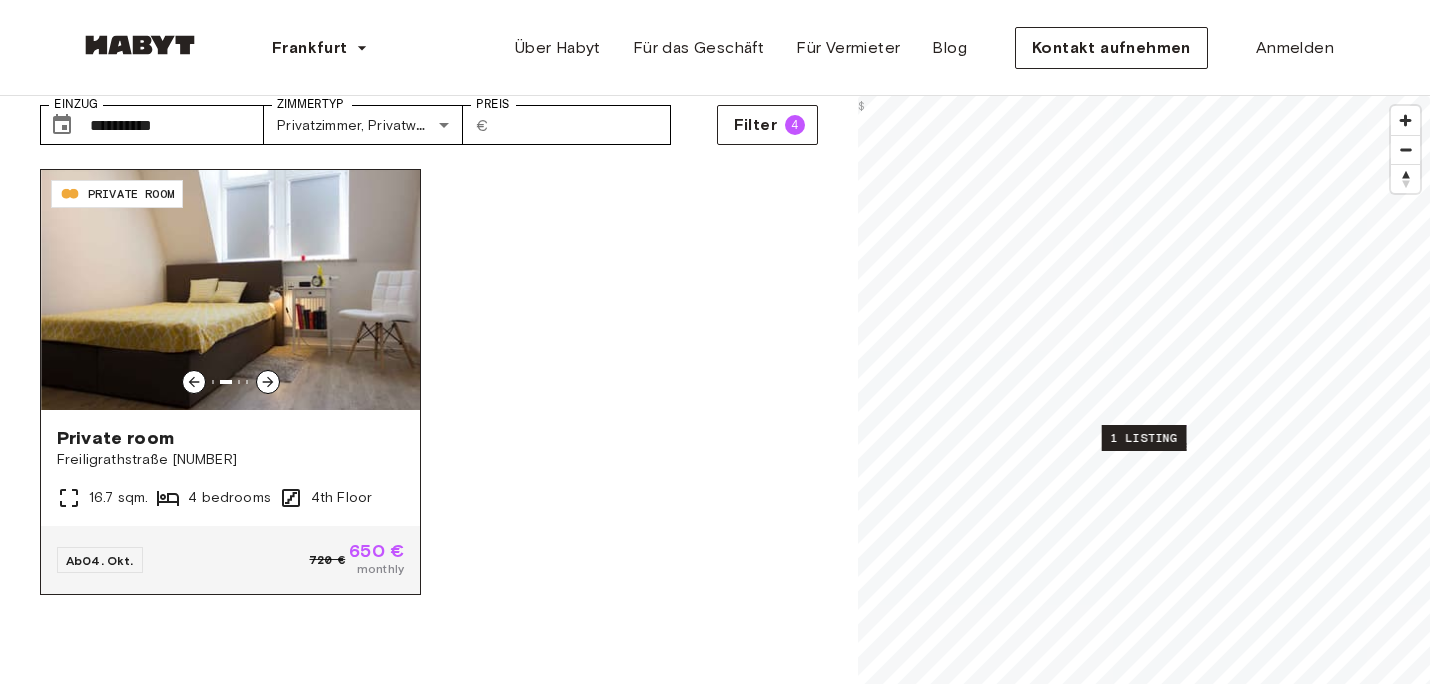 click 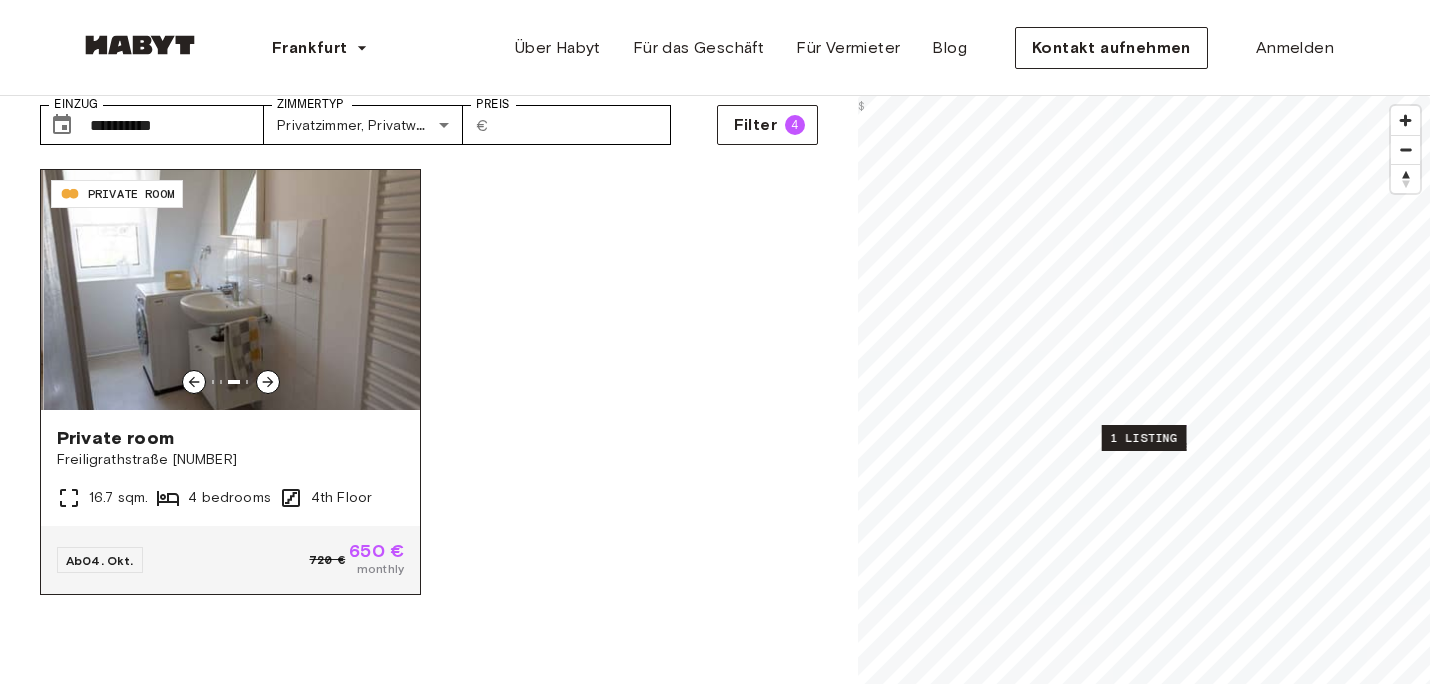click 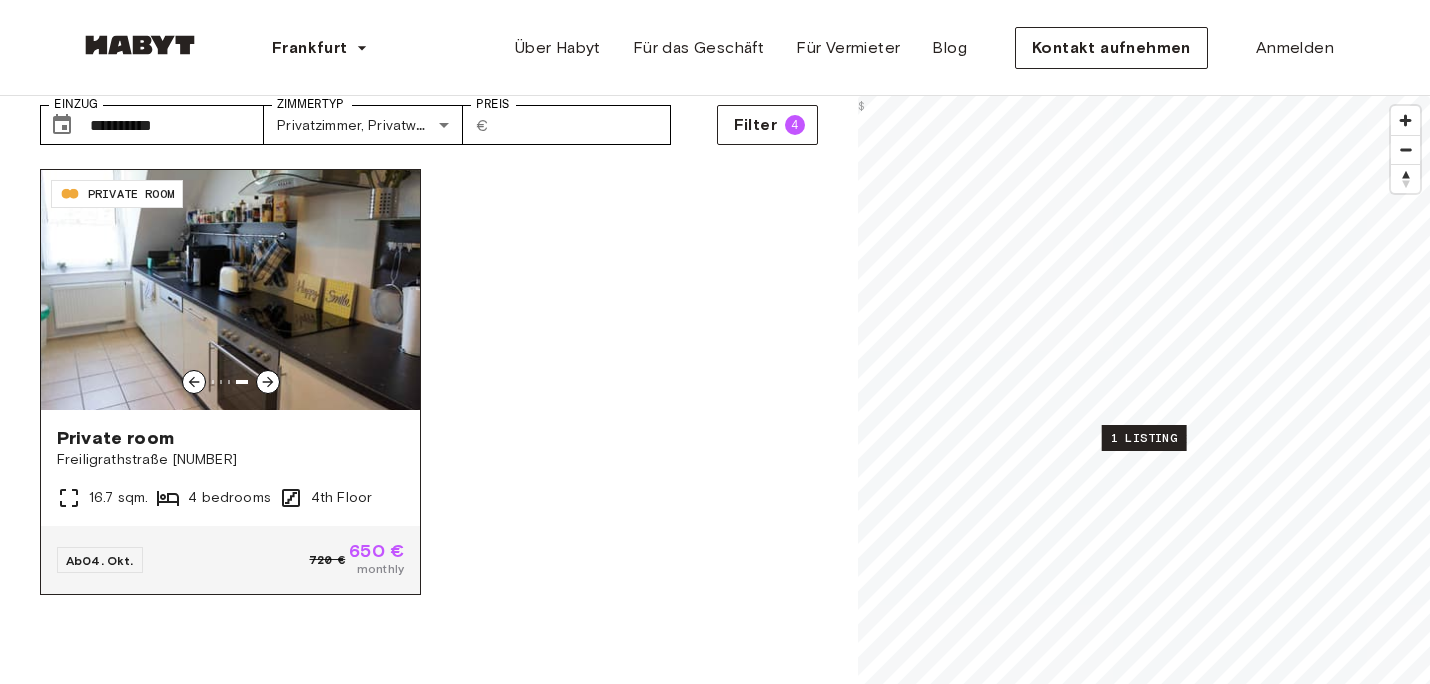 click 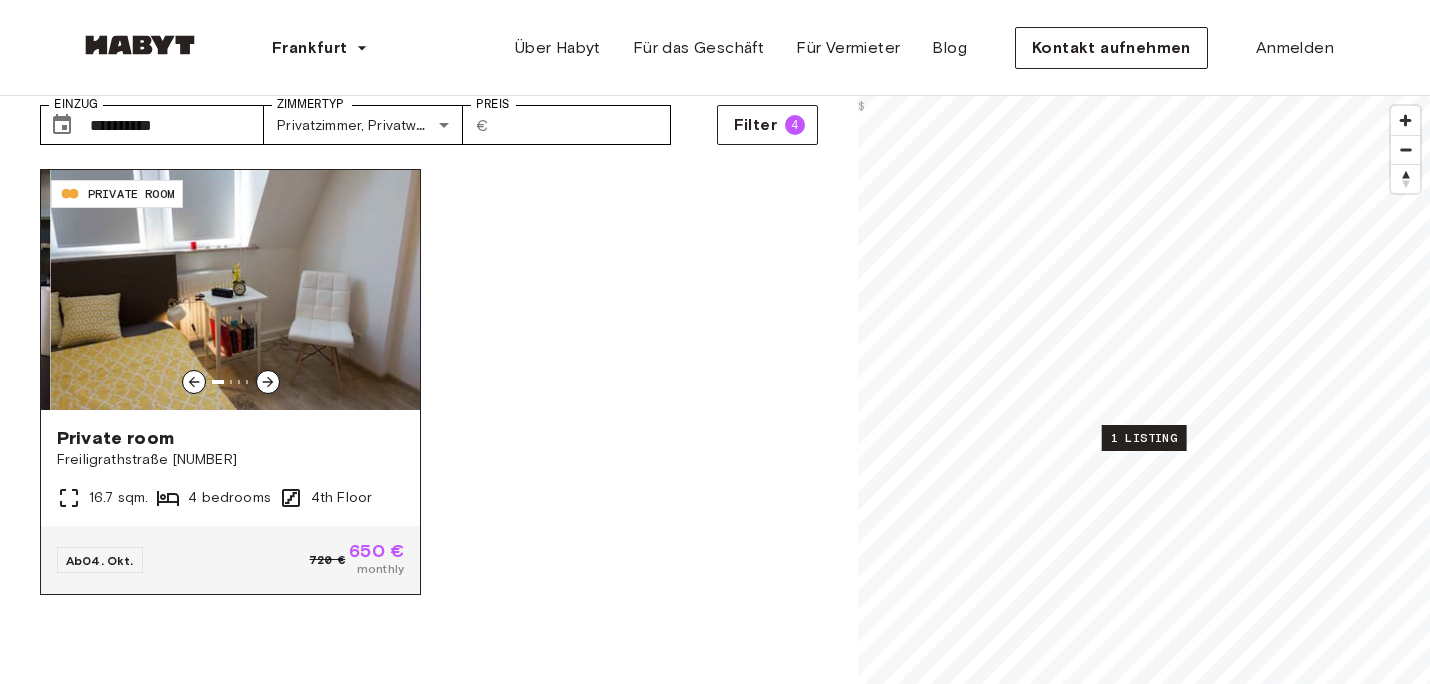 click 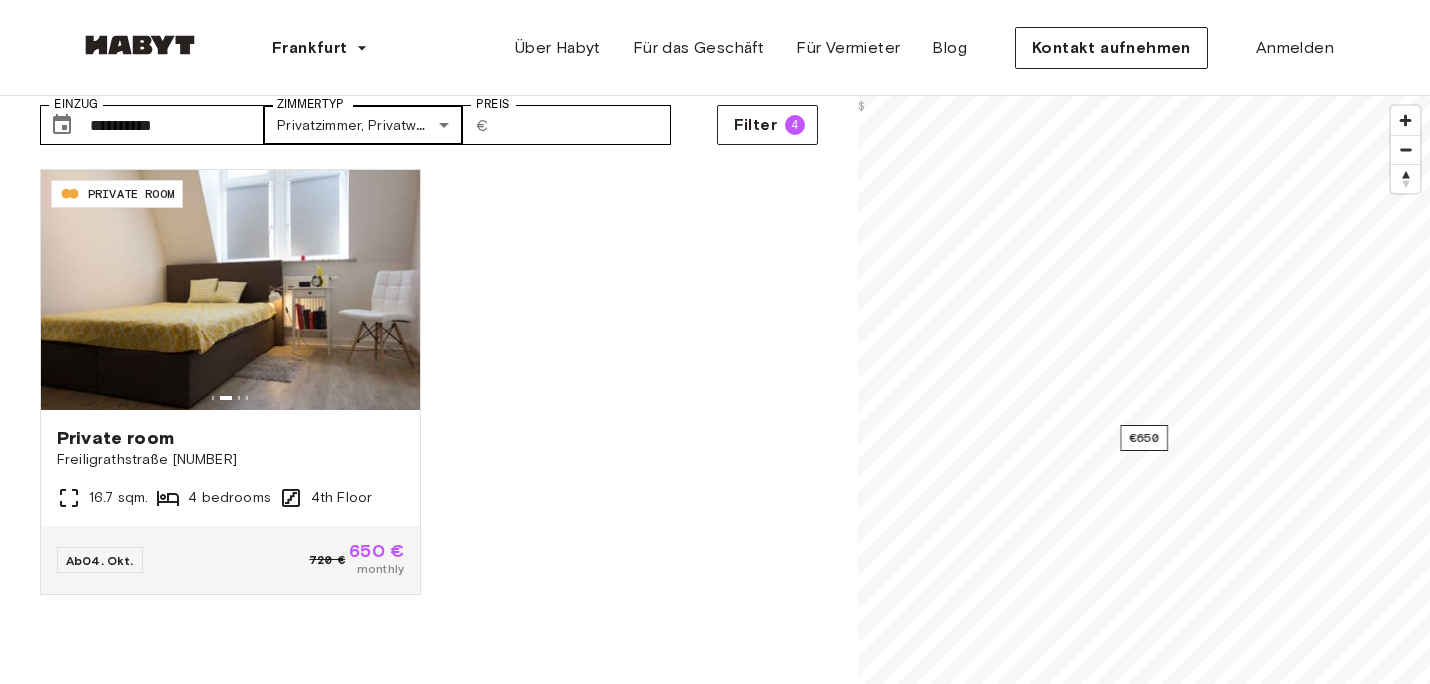 click on "**********" at bounding box center (715, 2341) 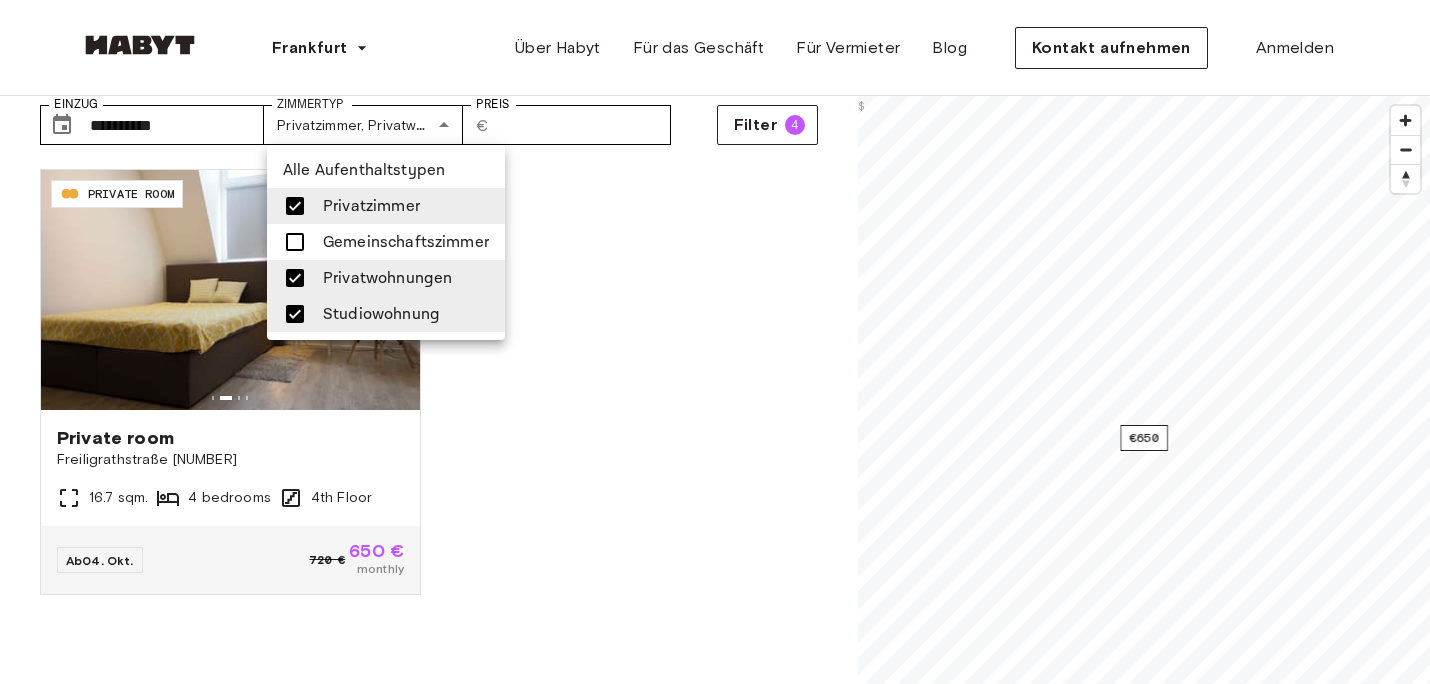 click at bounding box center [715, 342] 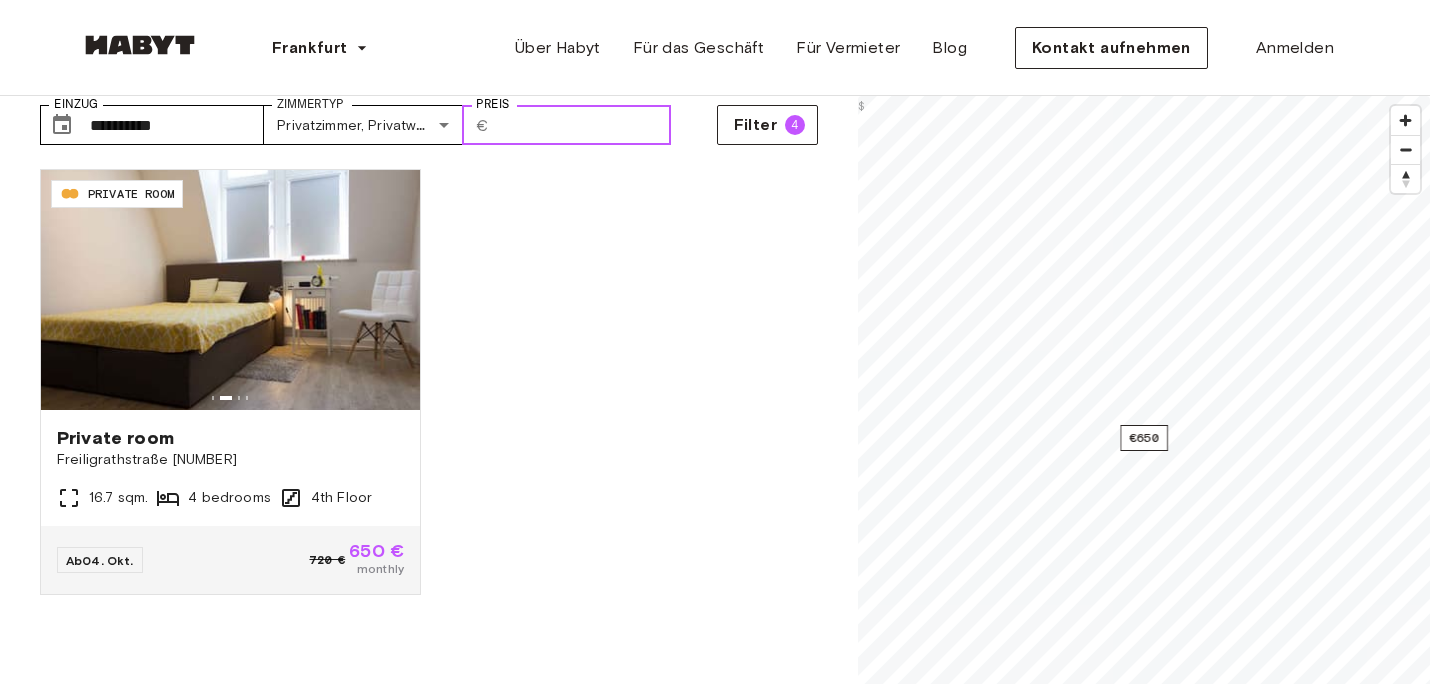 click on "***" at bounding box center [584, 125] 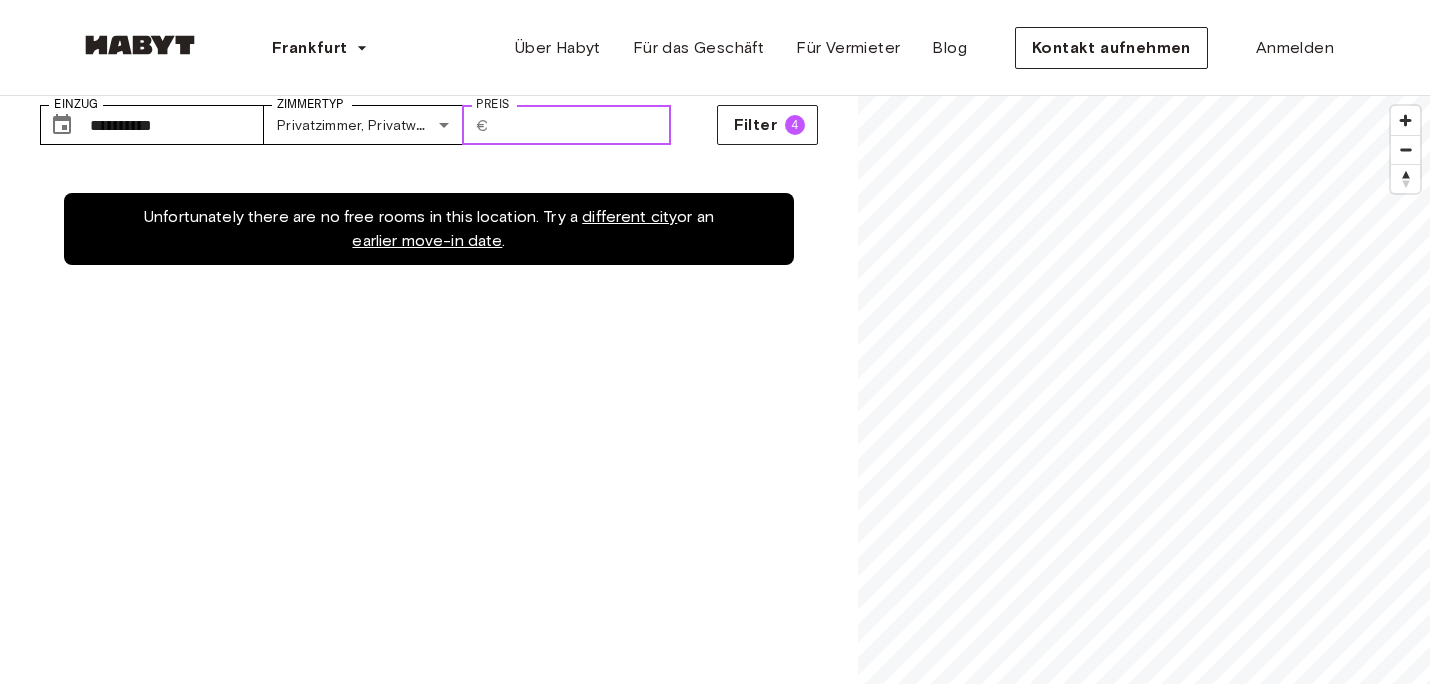 type on "*" 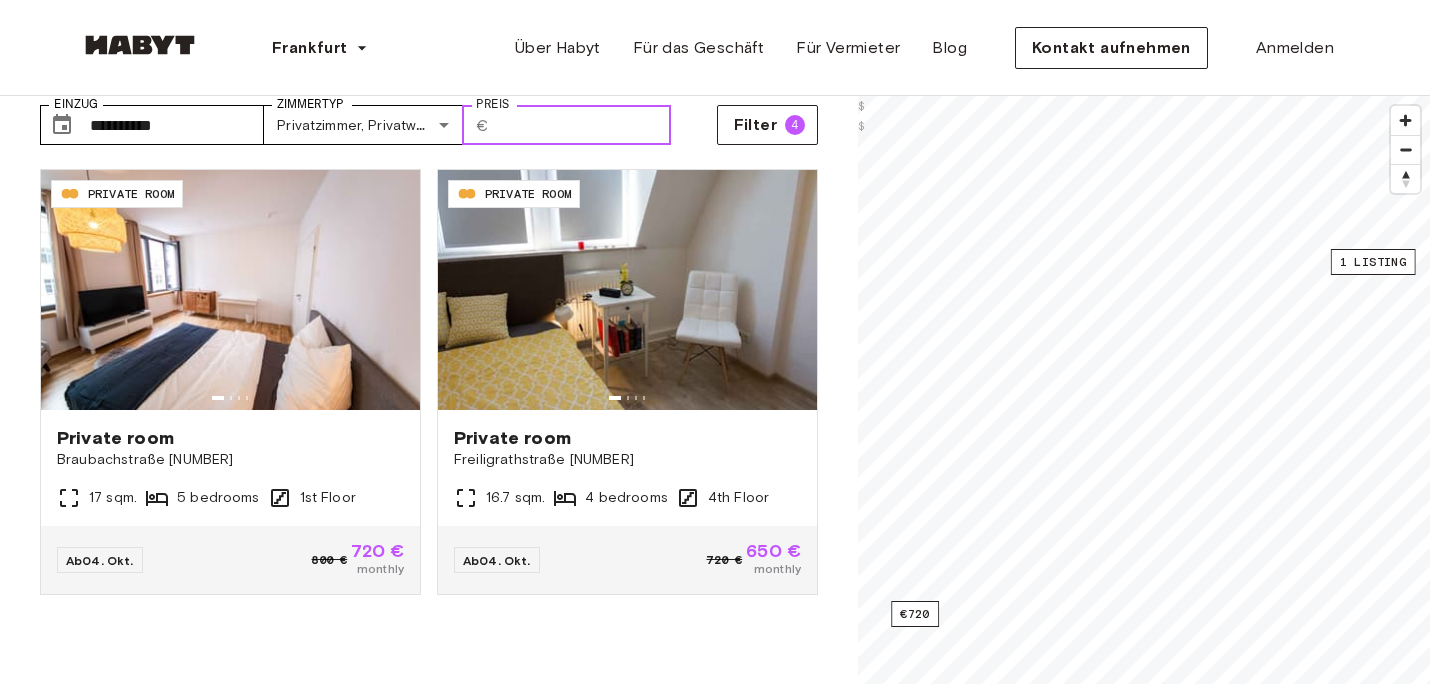 type 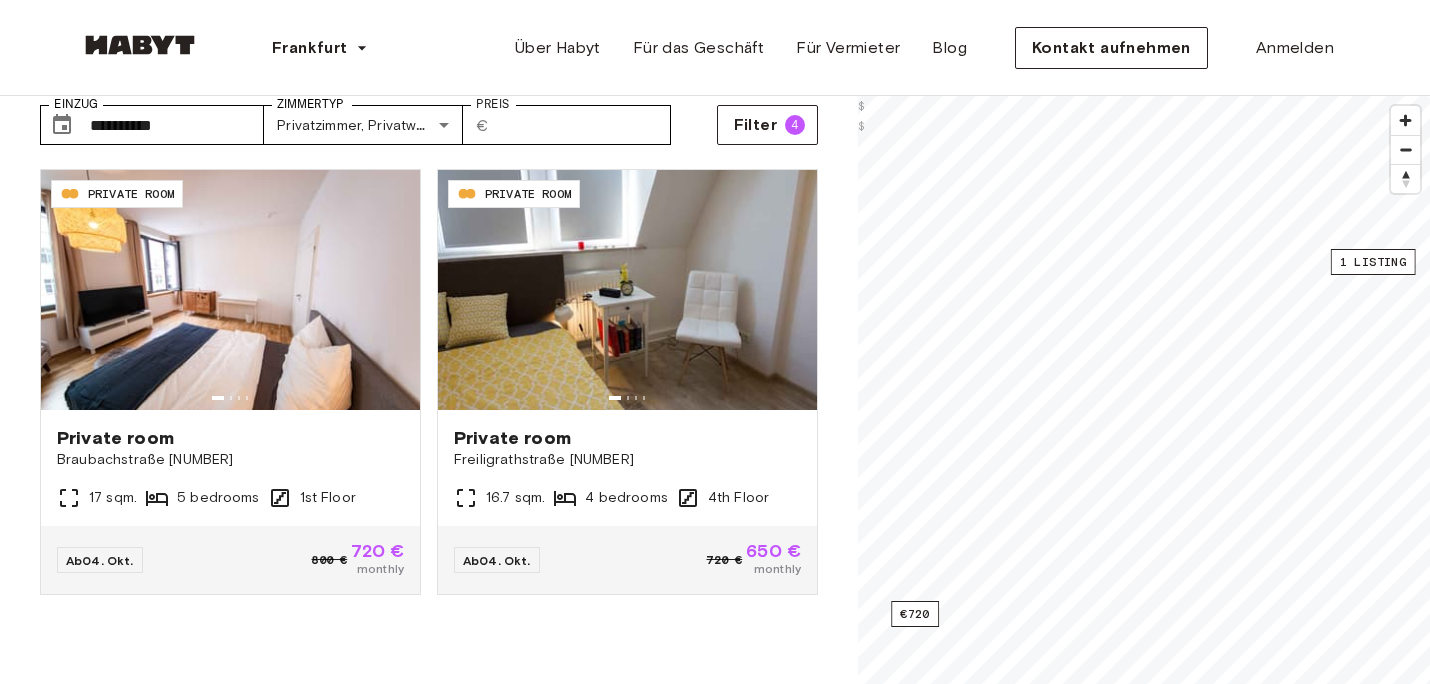 click on "DE-04-004-001-03HF PRIVATE ROOM Private room Braubachstraße [NUMBER] 17 sqm. 5 bedrooms 1st Floor Ab  04. Okt. 800 € 720 € monthly DE-04-013-001-01HF PRIVATE ROOM Private room Freiligrathstraße [NUMBER] 16.7 sqm. 4 bedrooms 4th Floor Ab  04. Okt. 720 € 650 € monthly" at bounding box center [429, 511] 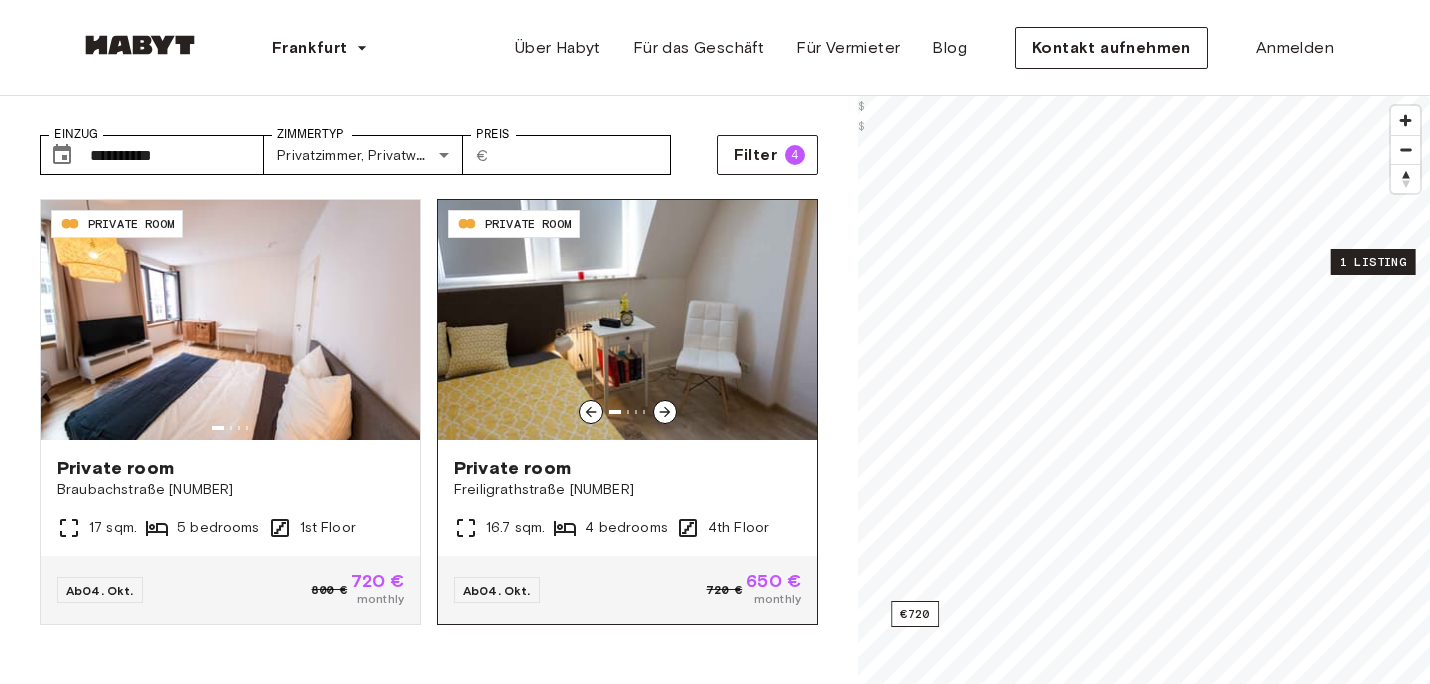 scroll, scrollTop: 85, scrollLeft: 0, axis: vertical 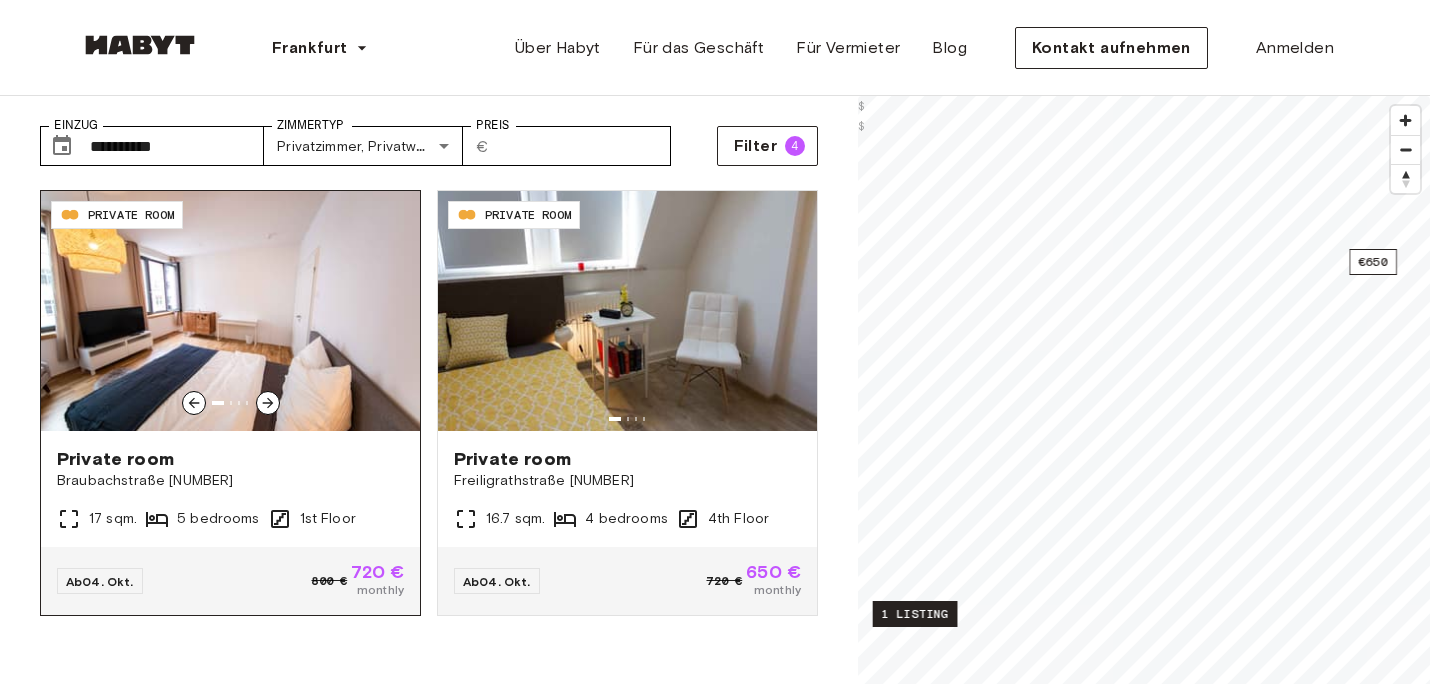 click 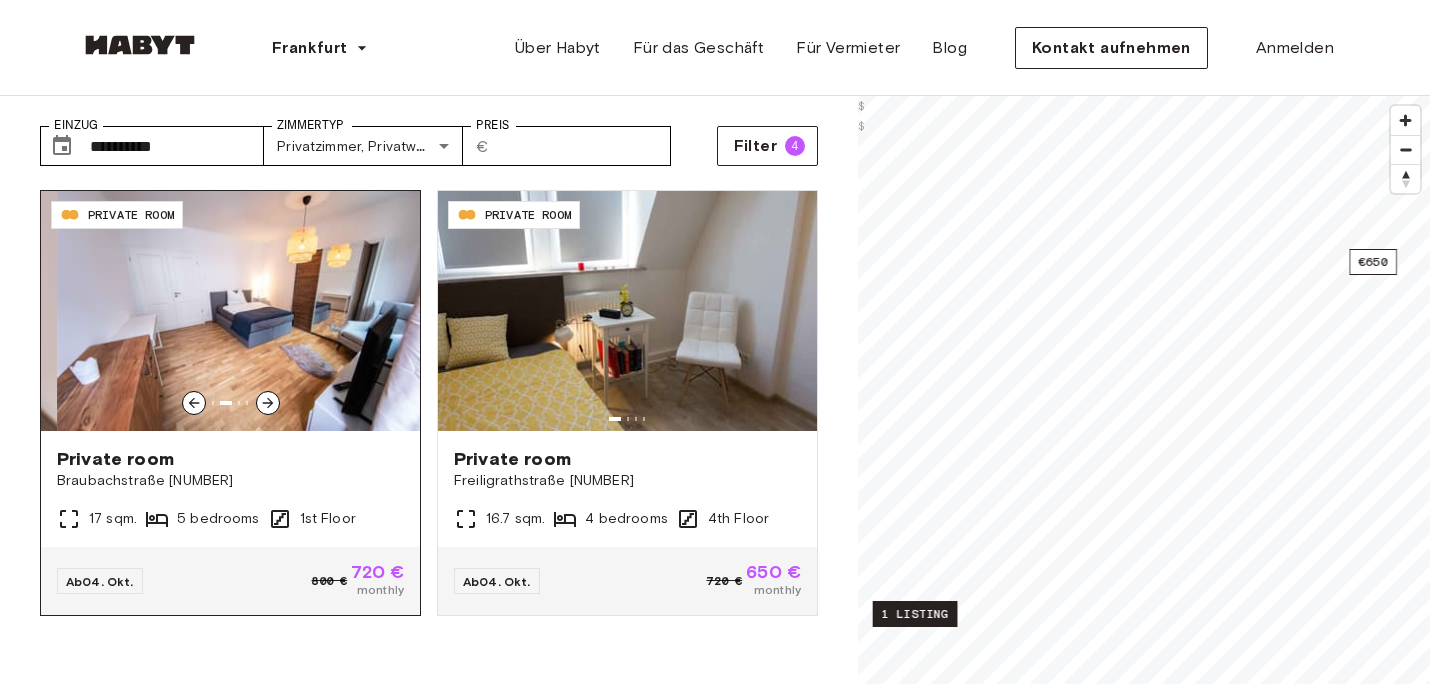 click 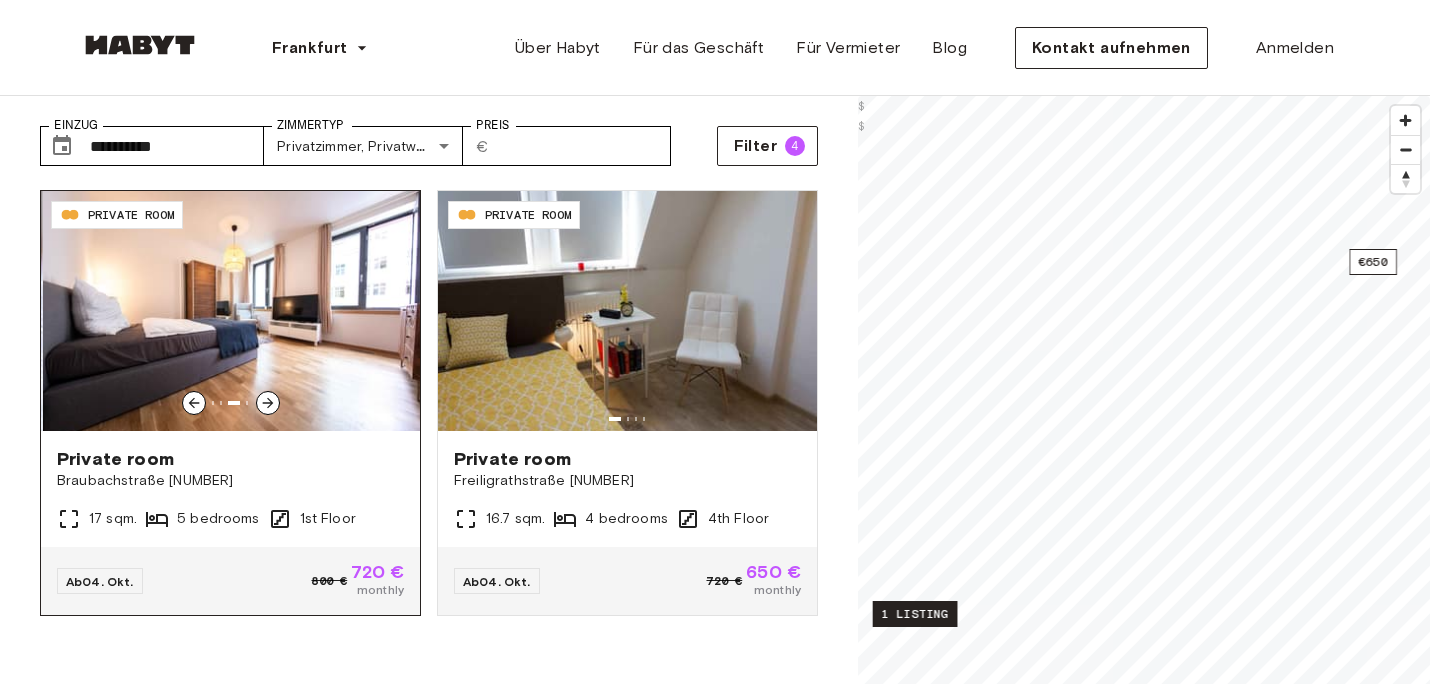 click 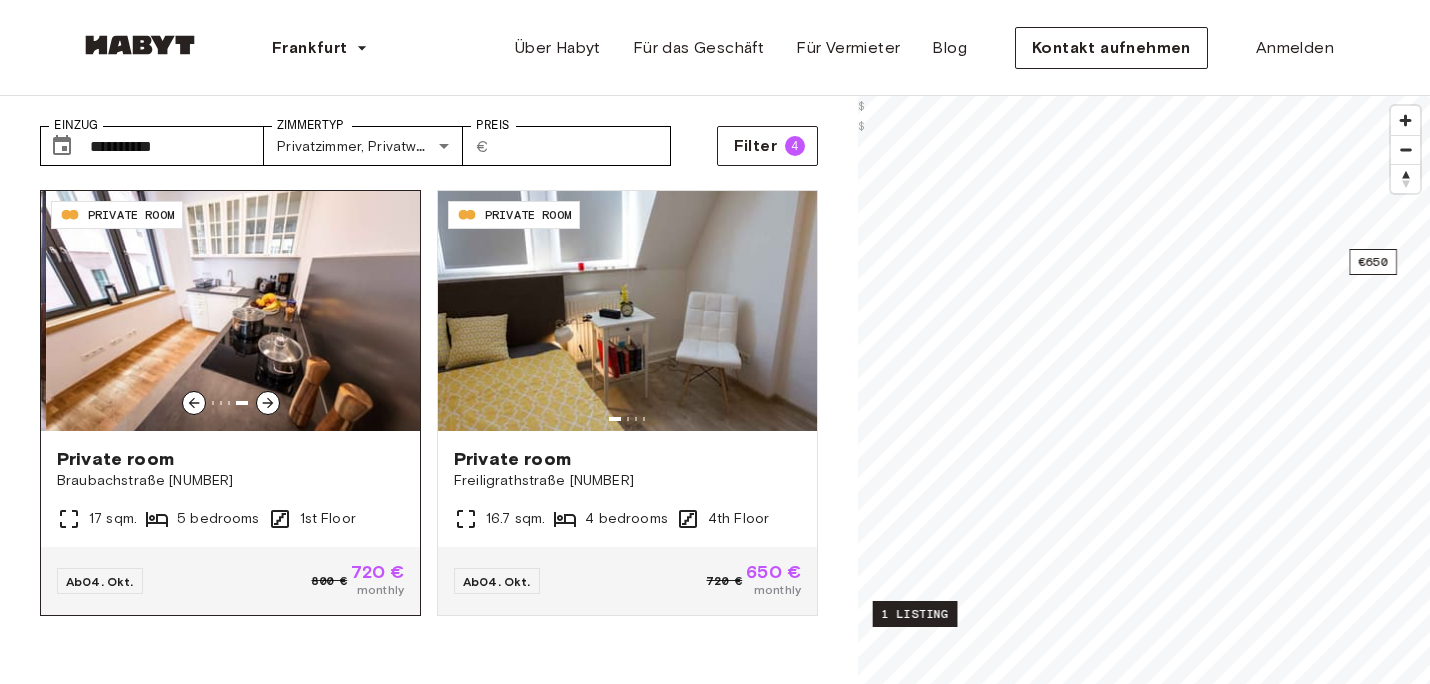 click 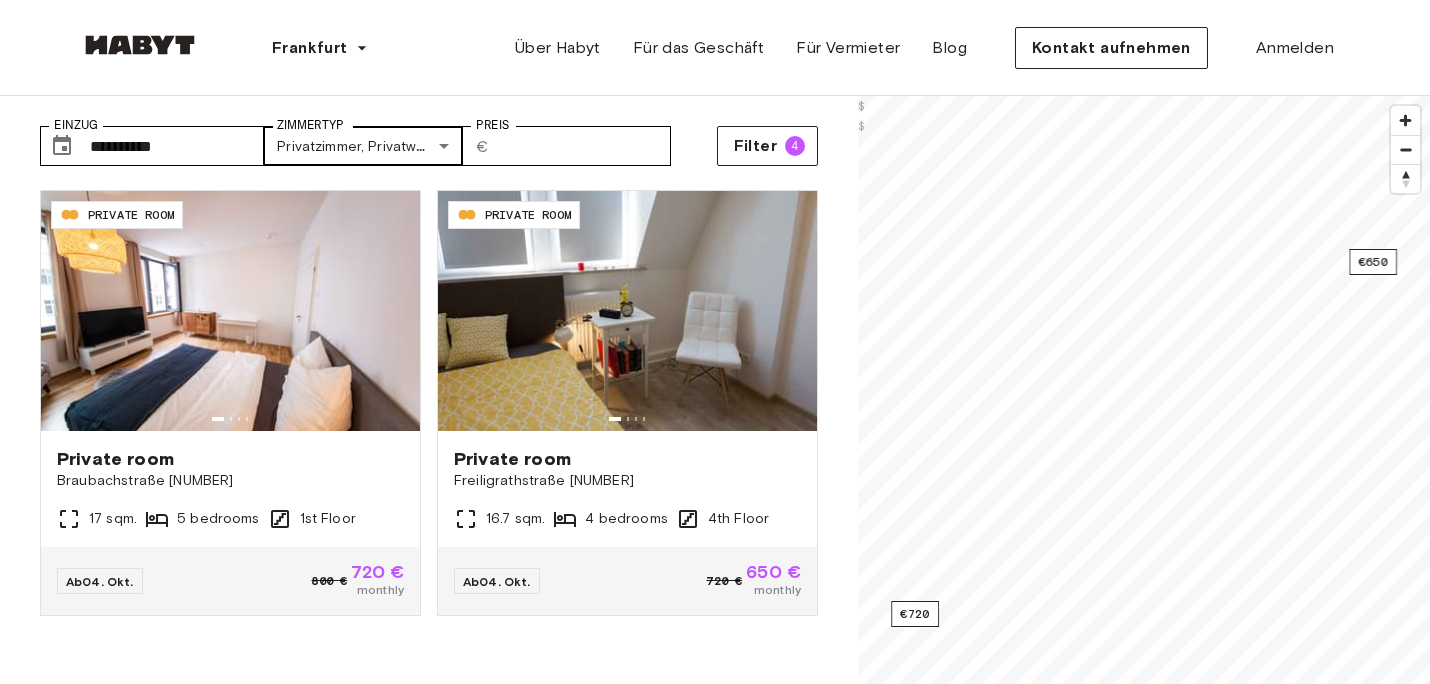 click on "Zimmertyp" at bounding box center (310, 125) 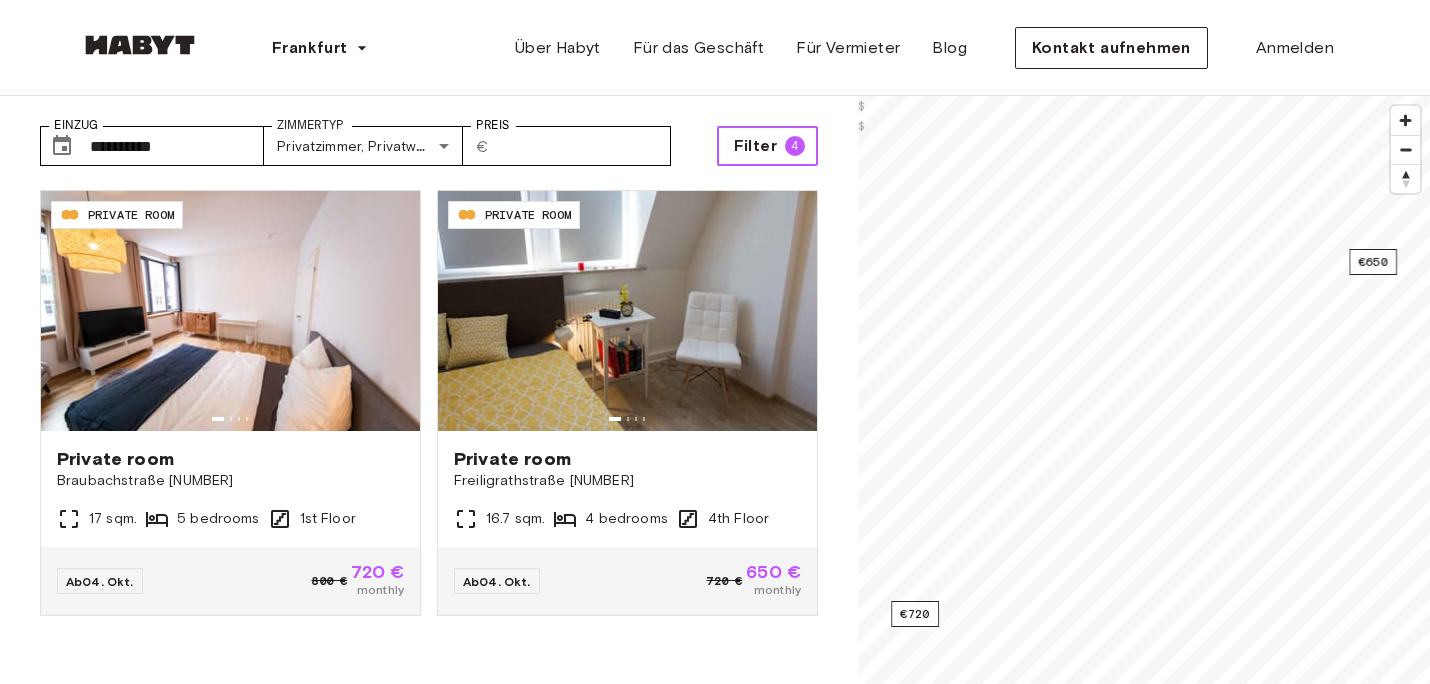 click on "Filter 4" at bounding box center [767, 146] 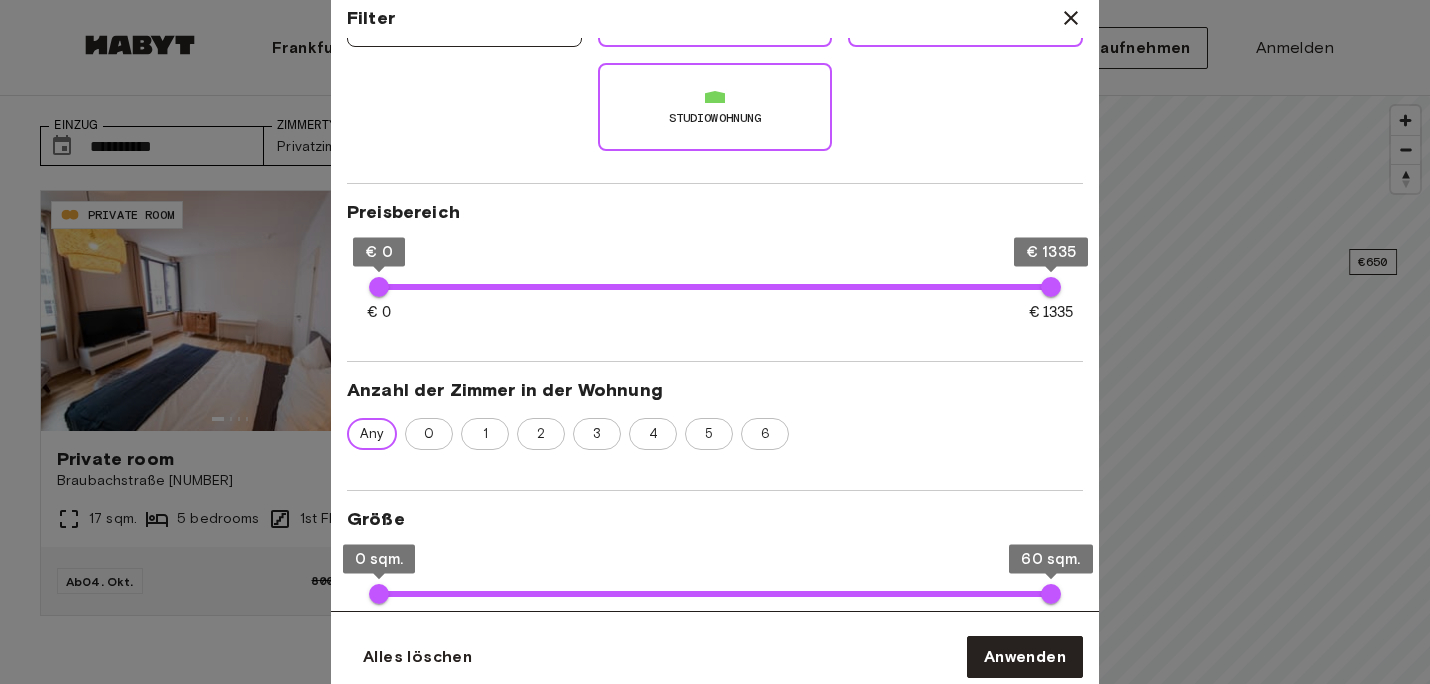 scroll, scrollTop: 396, scrollLeft: 0, axis: vertical 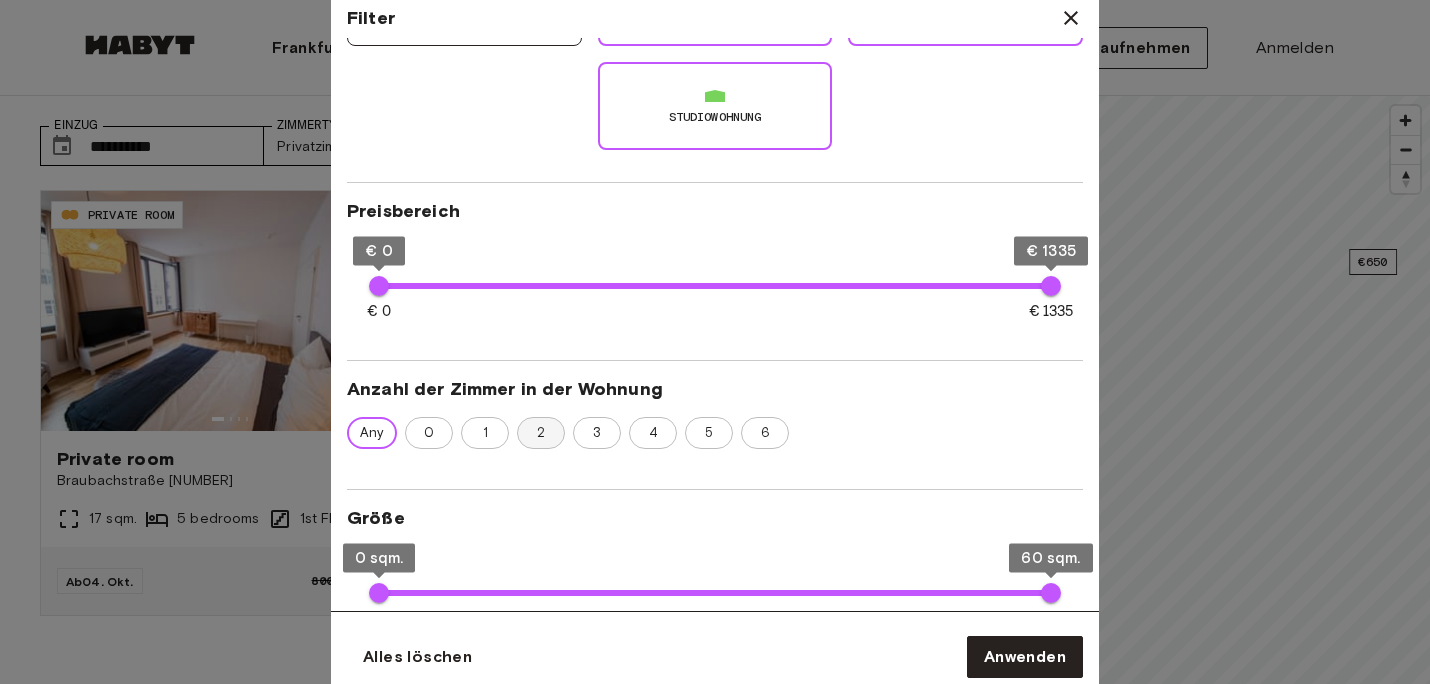 click on "2" at bounding box center [541, 433] 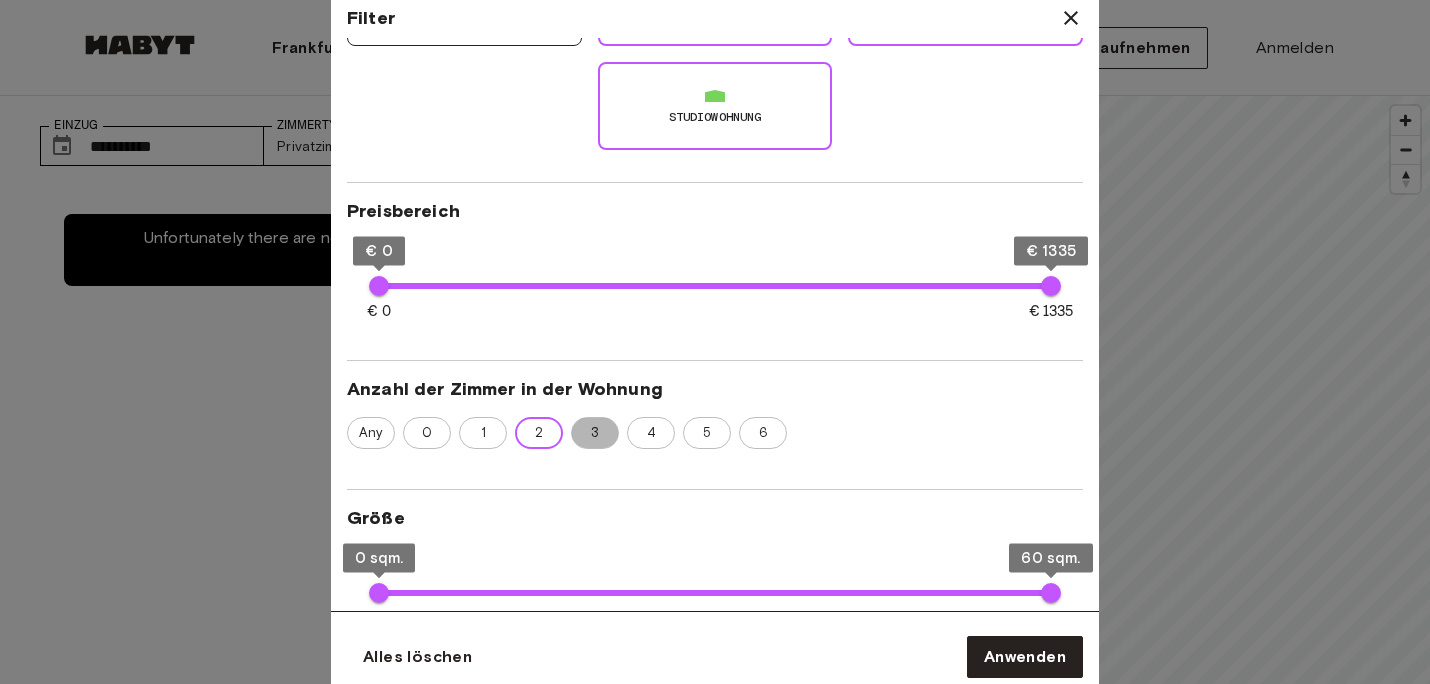 click on "3" at bounding box center [595, 433] 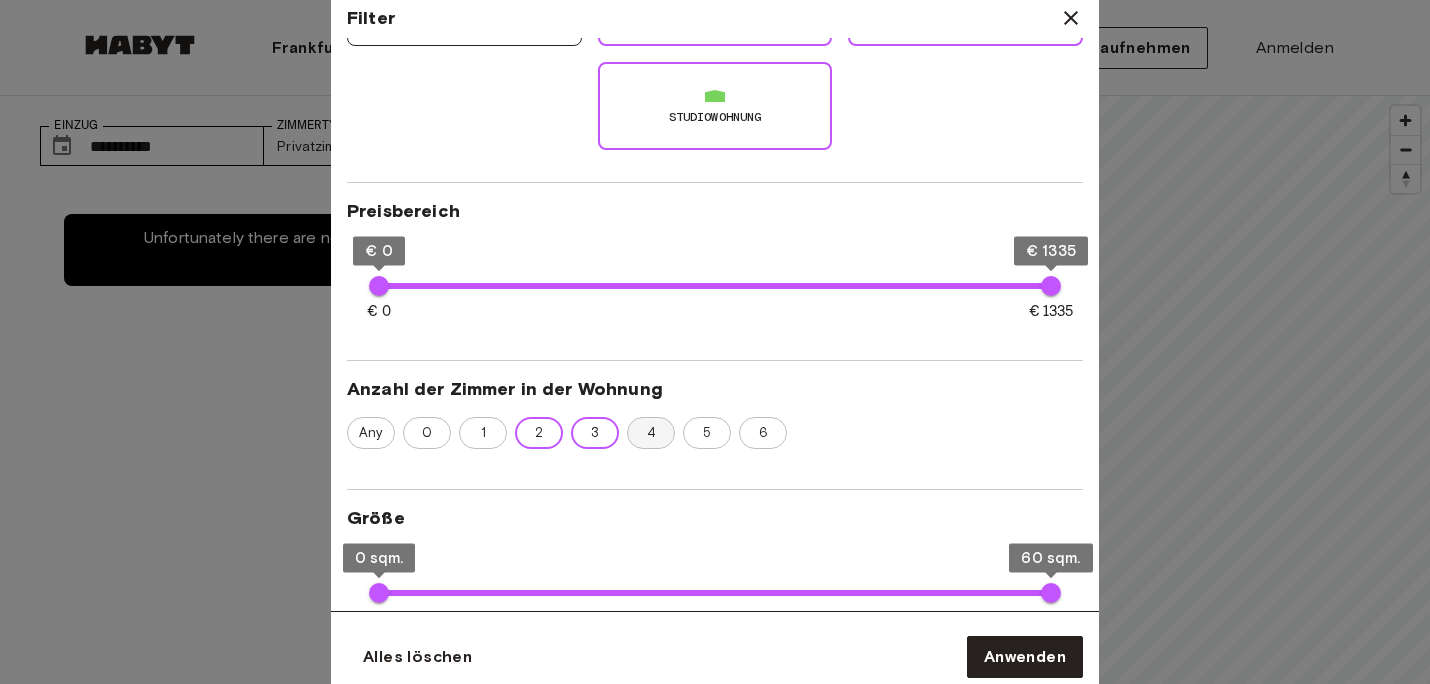 click on "4" at bounding box center [651, 433] 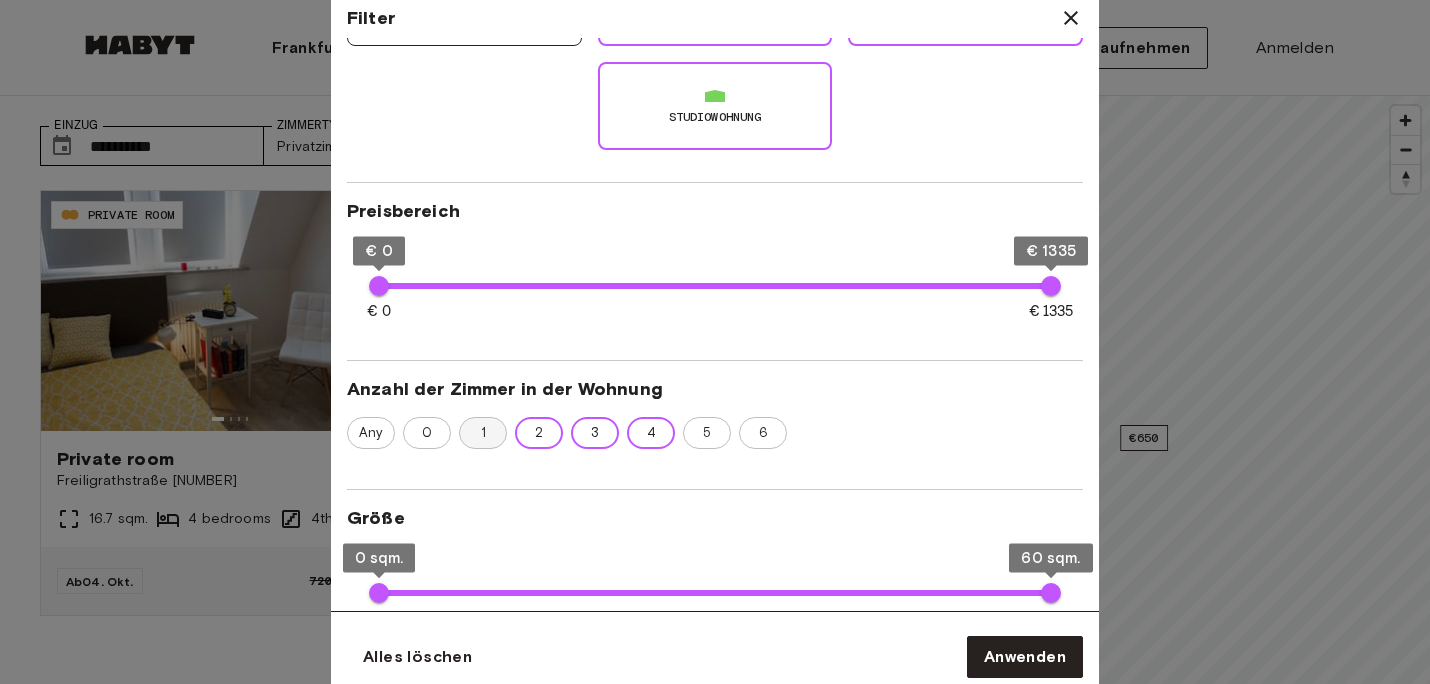 click on "1" at bounding box center (483, 433) 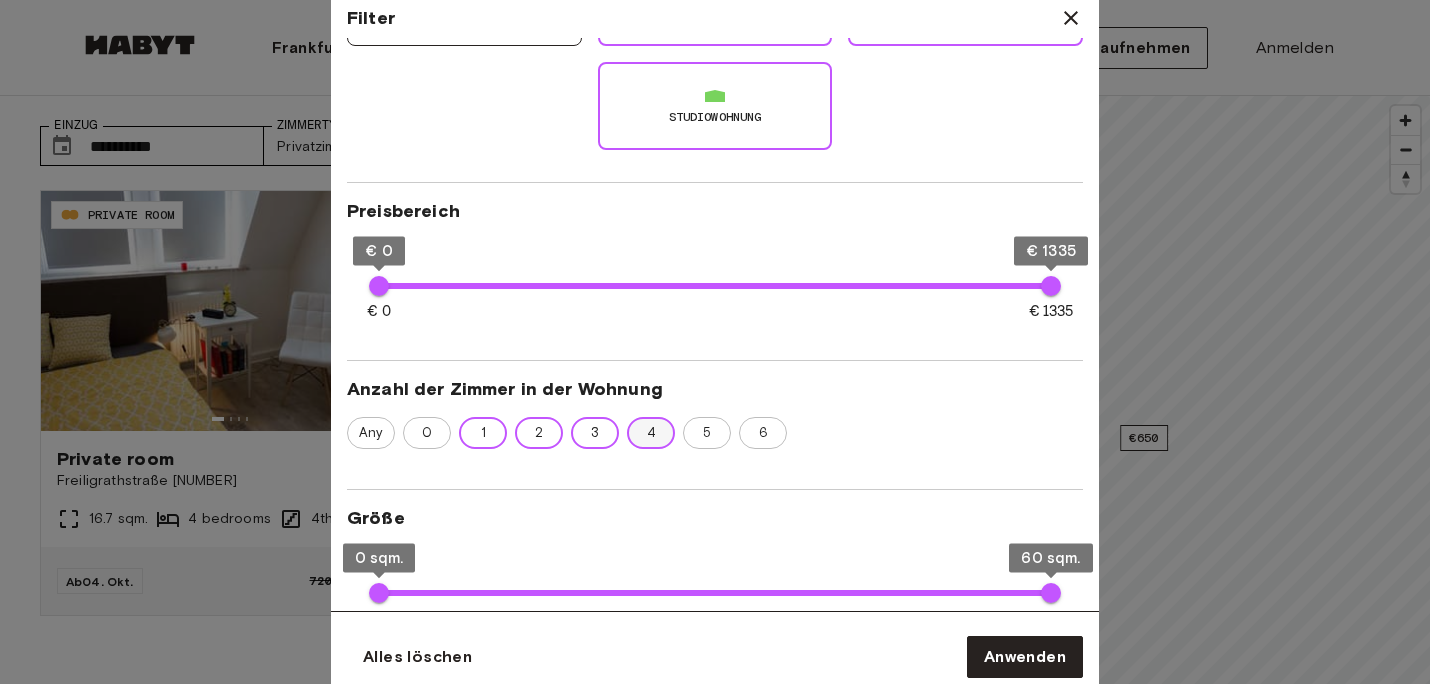 click on "4" at bounding box center [651, 433] 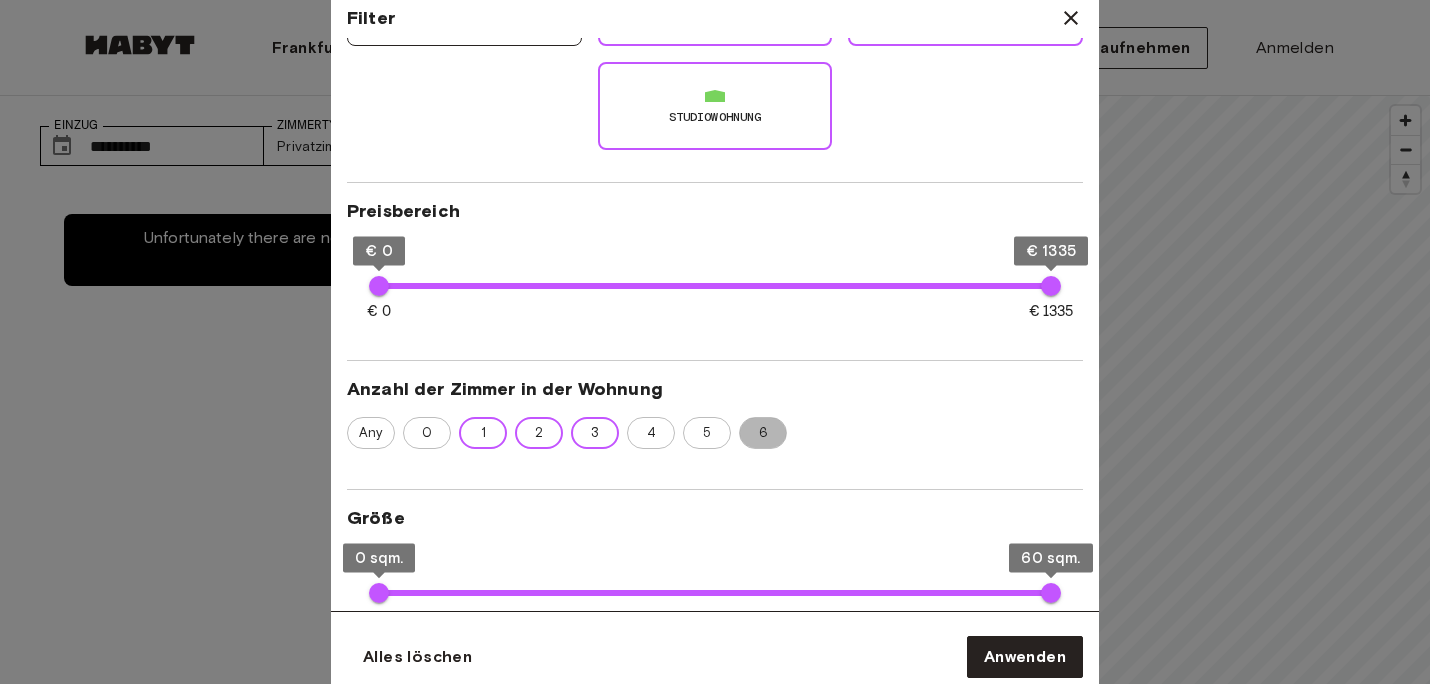 click on "6" at bounding box center [763, 433] 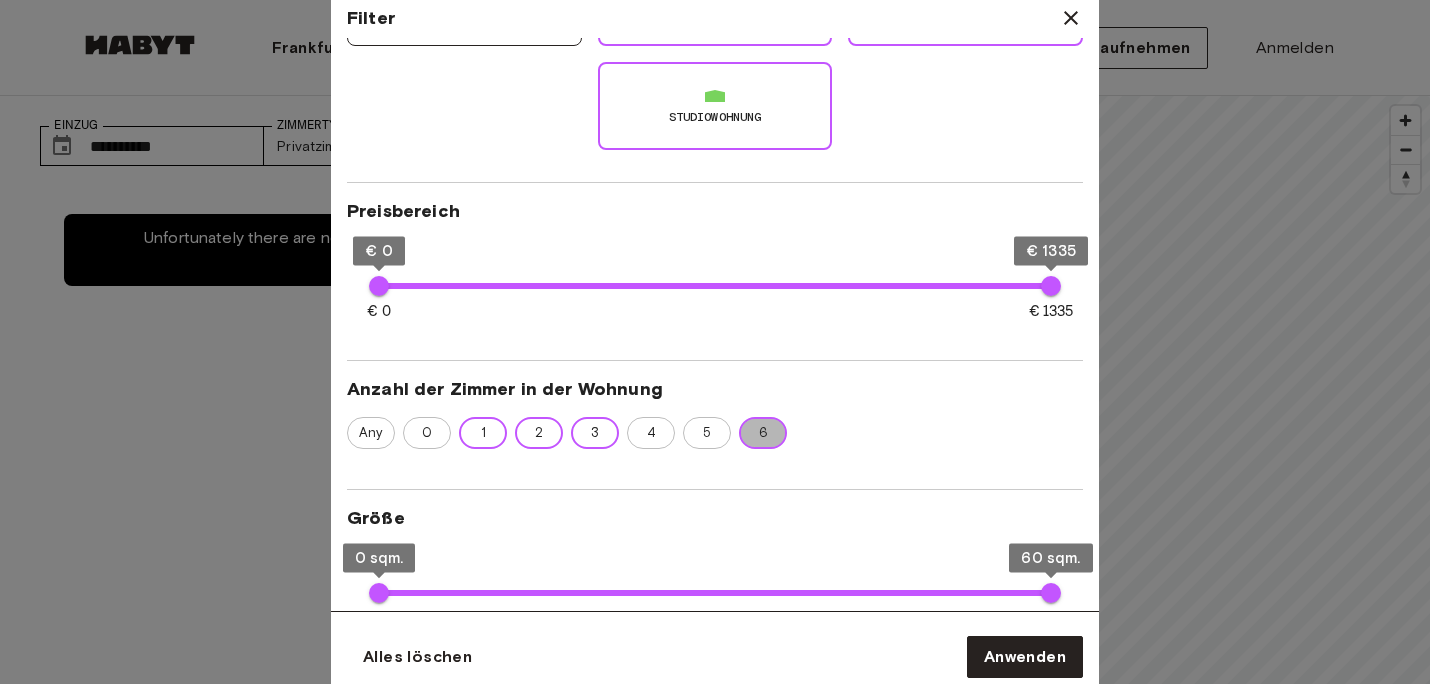 click on "6" at bounding box center (763, 433) 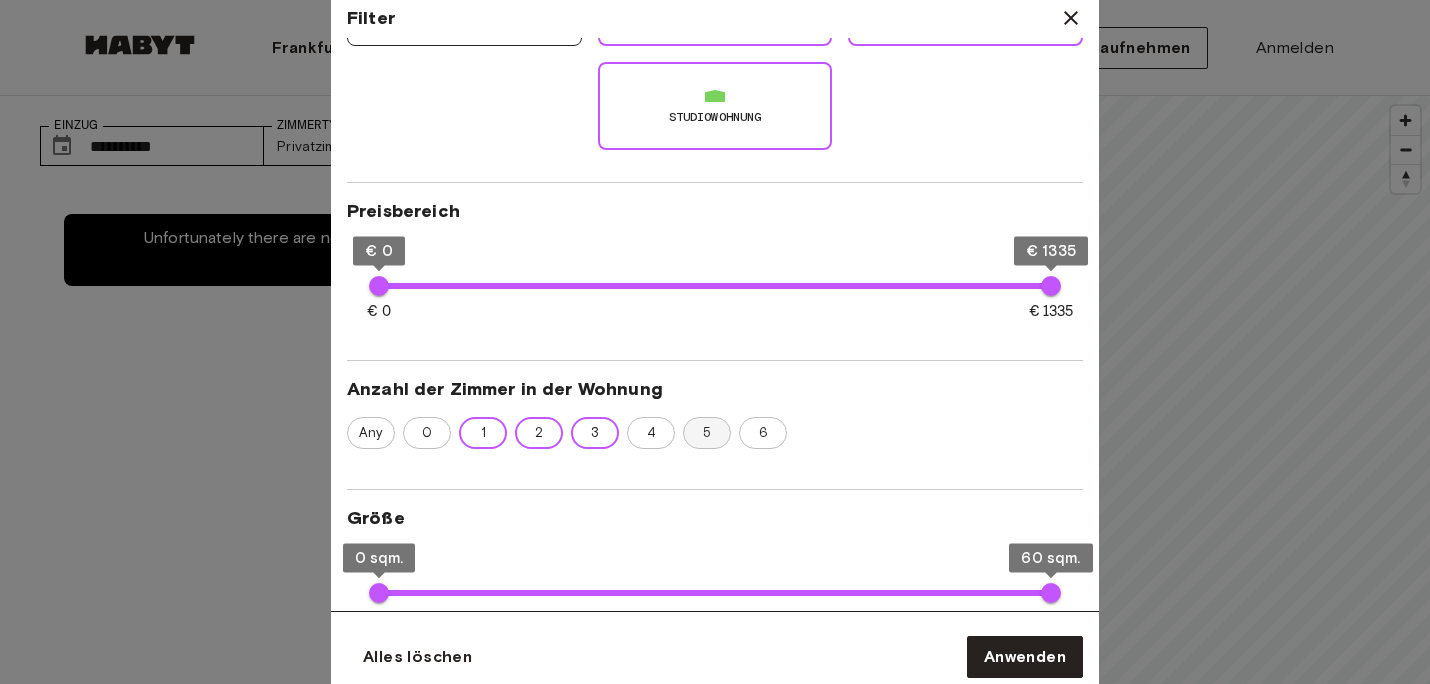 click on "5" at bounding box center [707, 433] 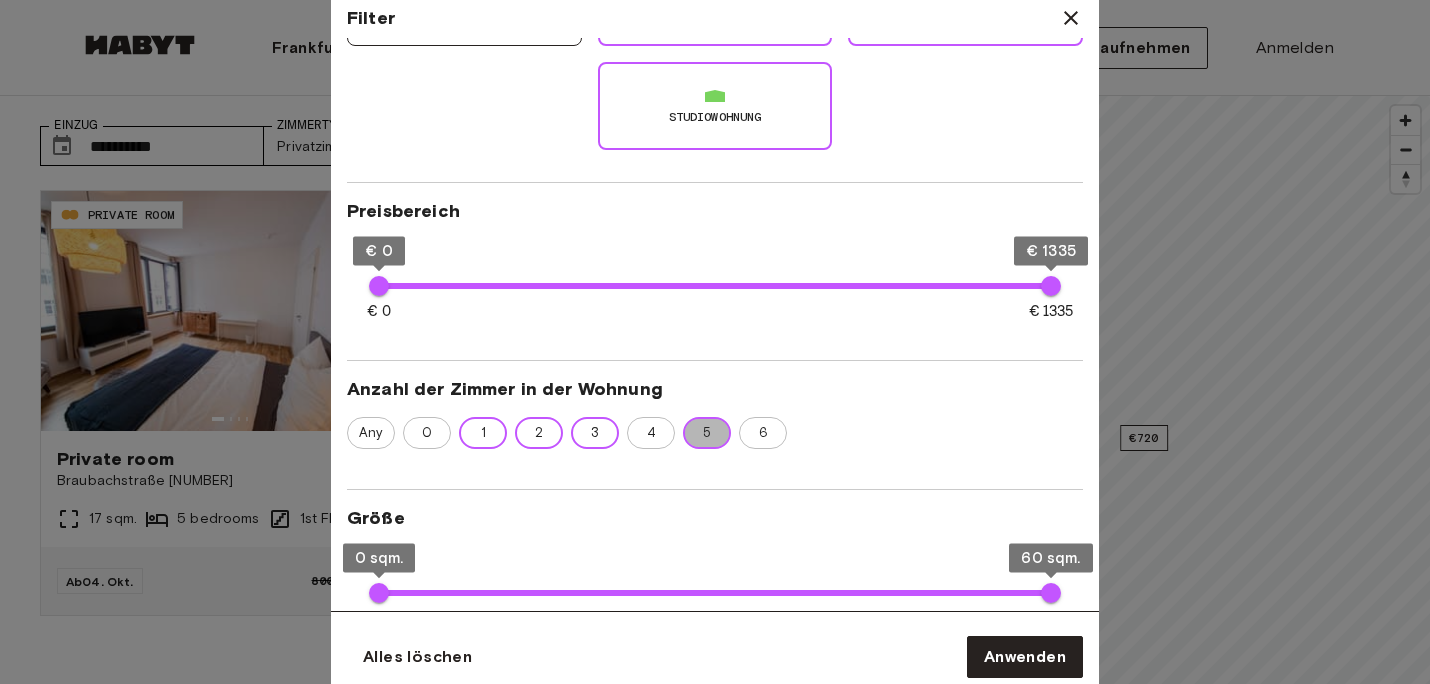 click on "5" at bounding box center (707, 433) 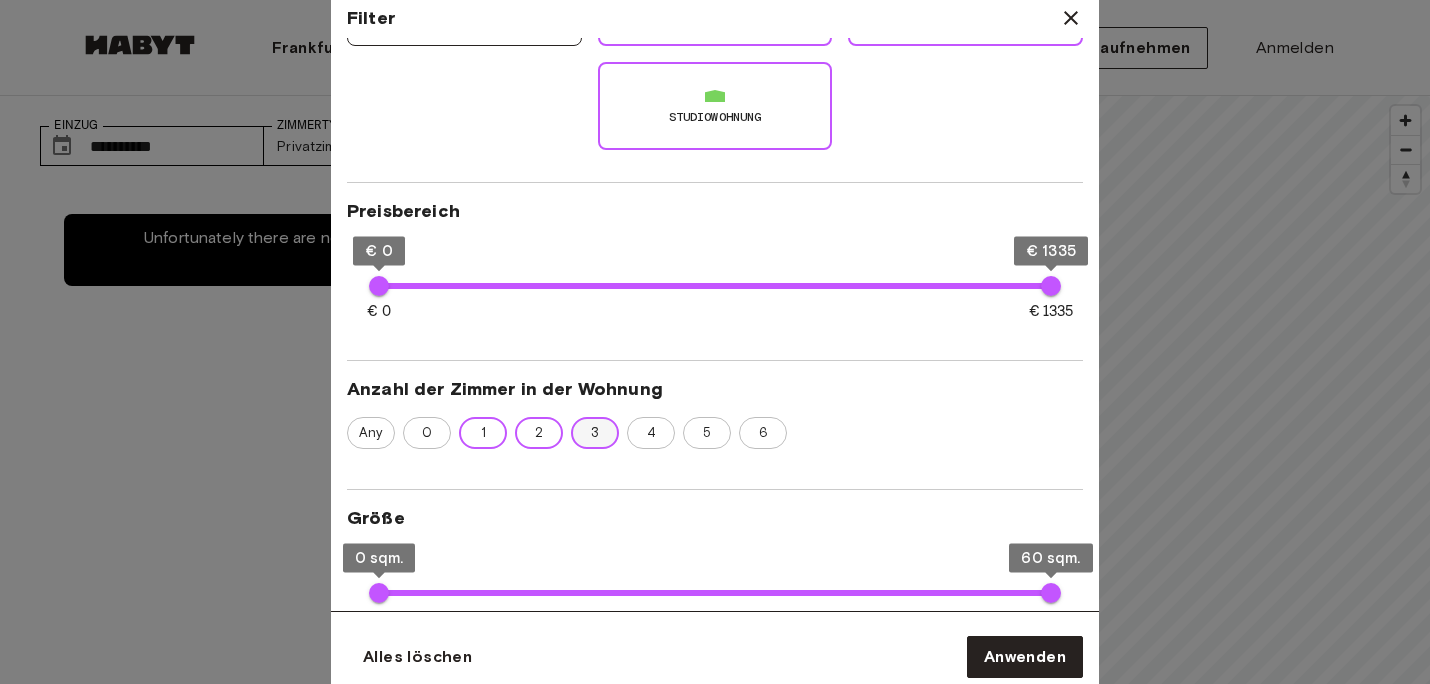 click on "3" at bounding box center [595, 433] 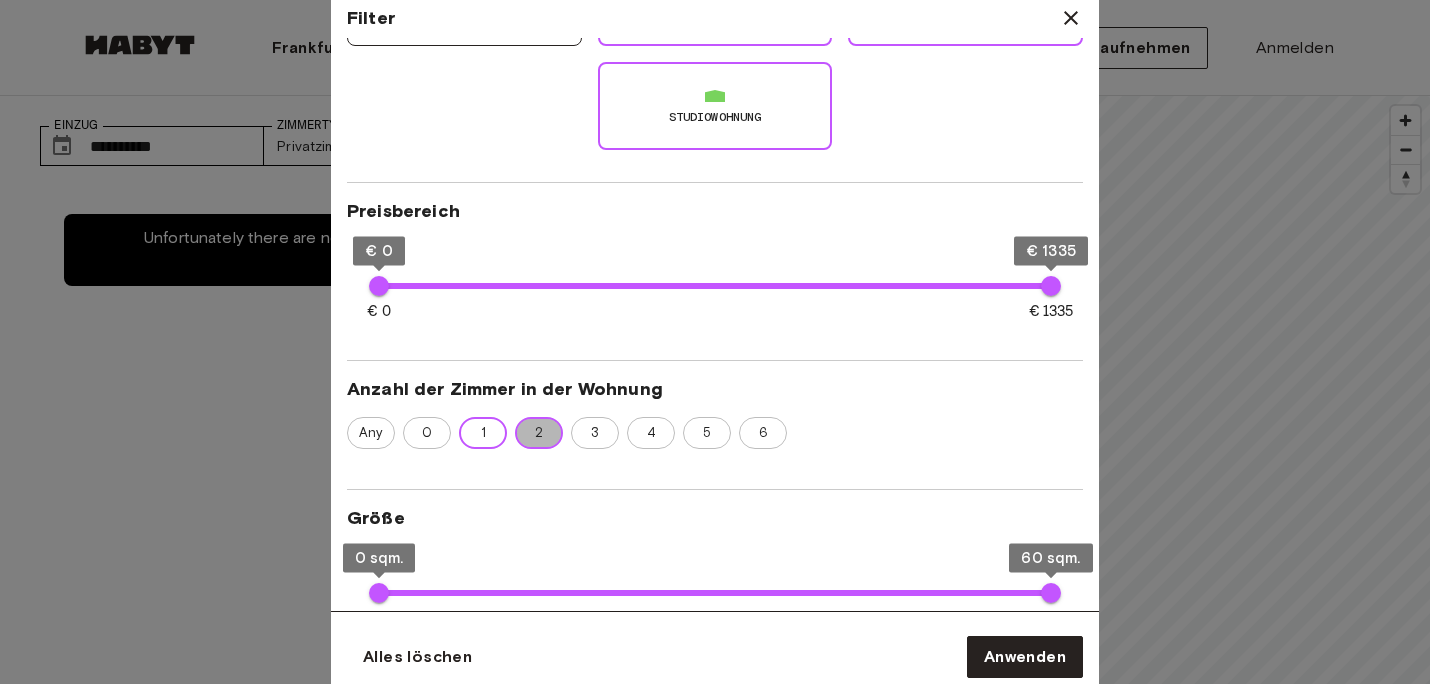 click on "2" at bounding box center [539, 433] 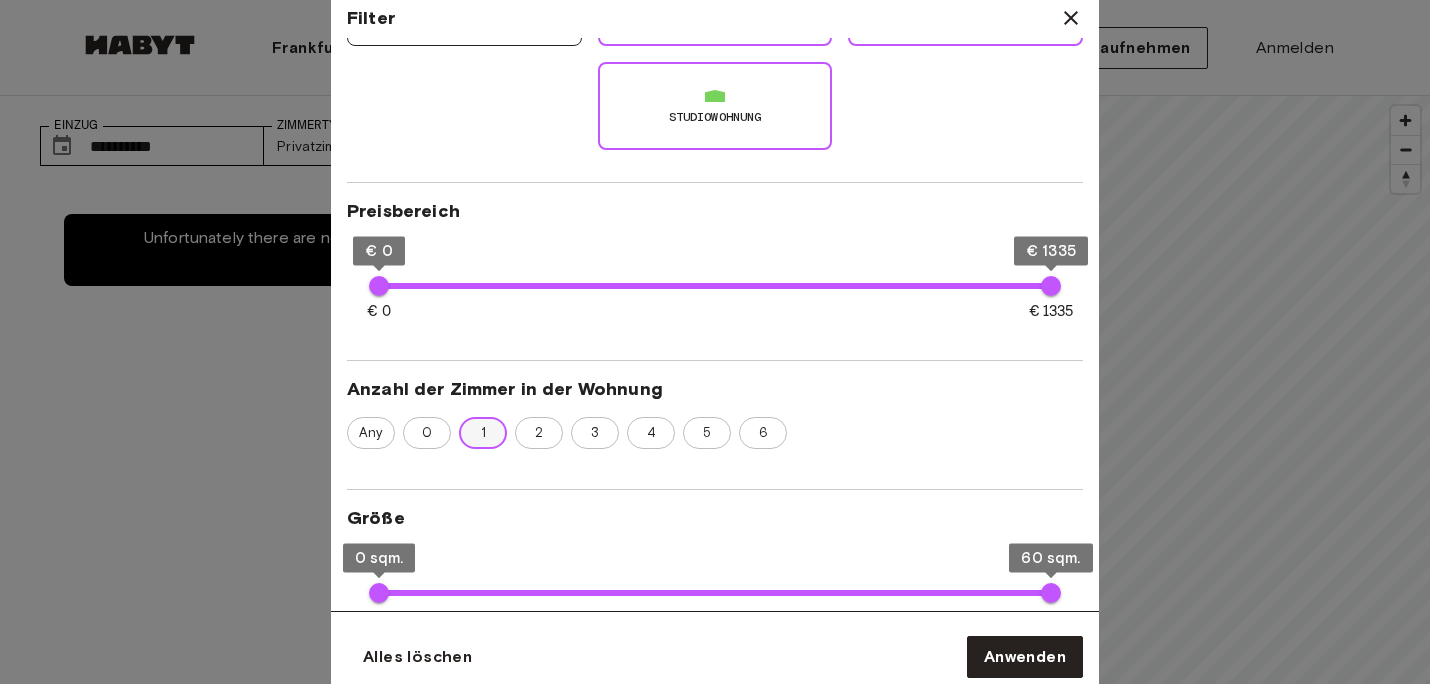 click on "1" at bounding box center [483, 433] 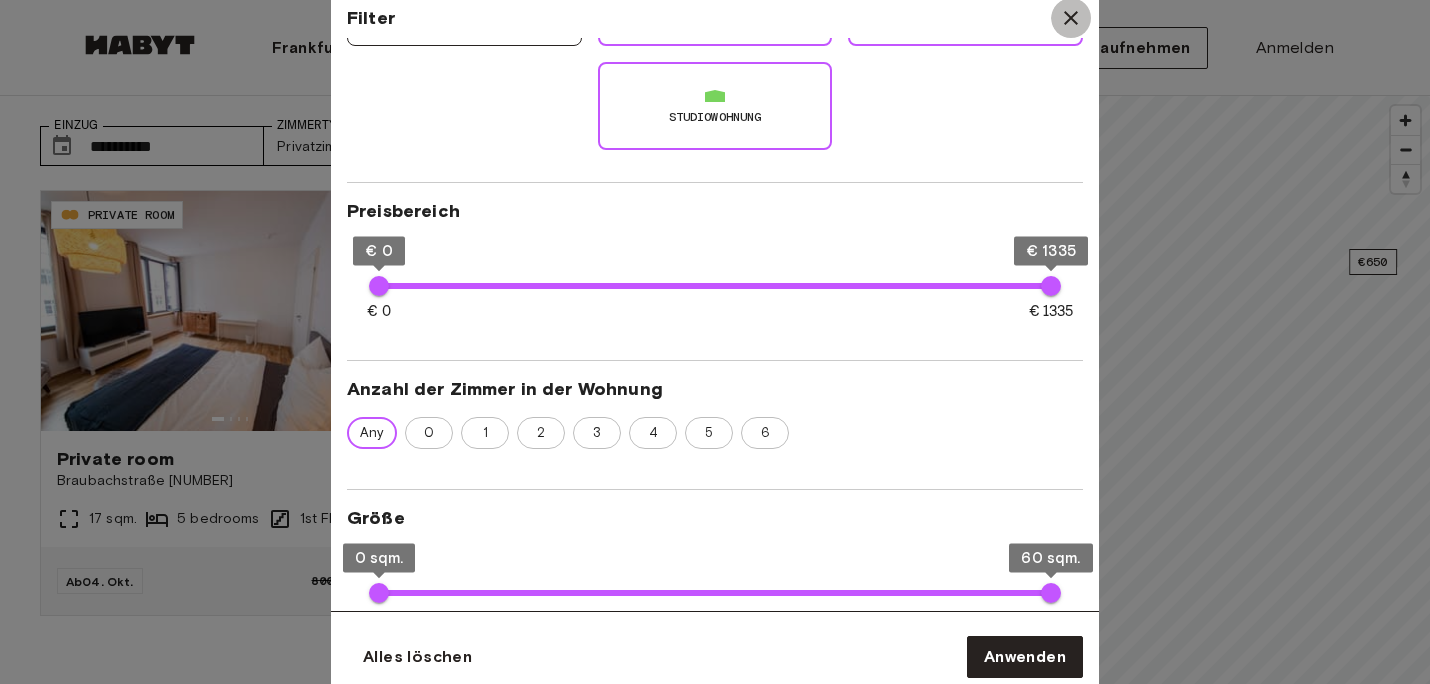 click 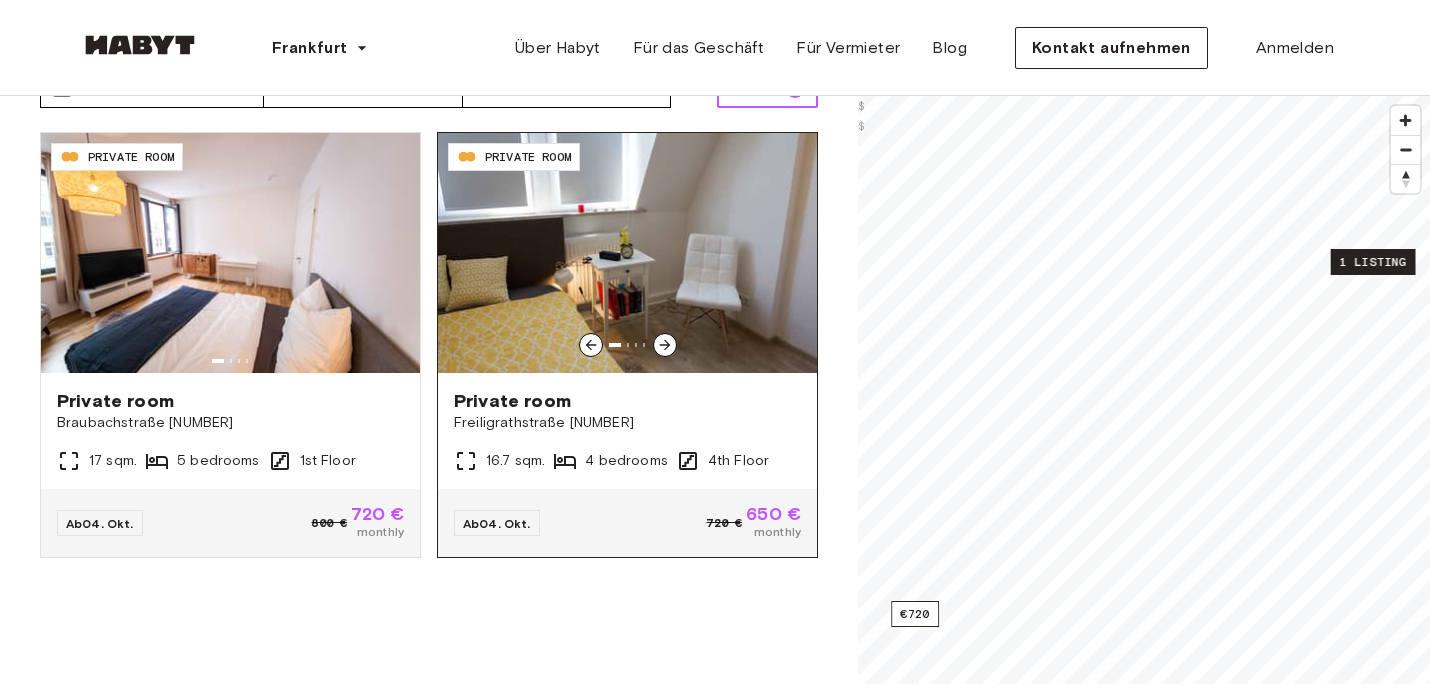 scroll, scrollTop: 144, scrollLeft: 0, axis: vertical 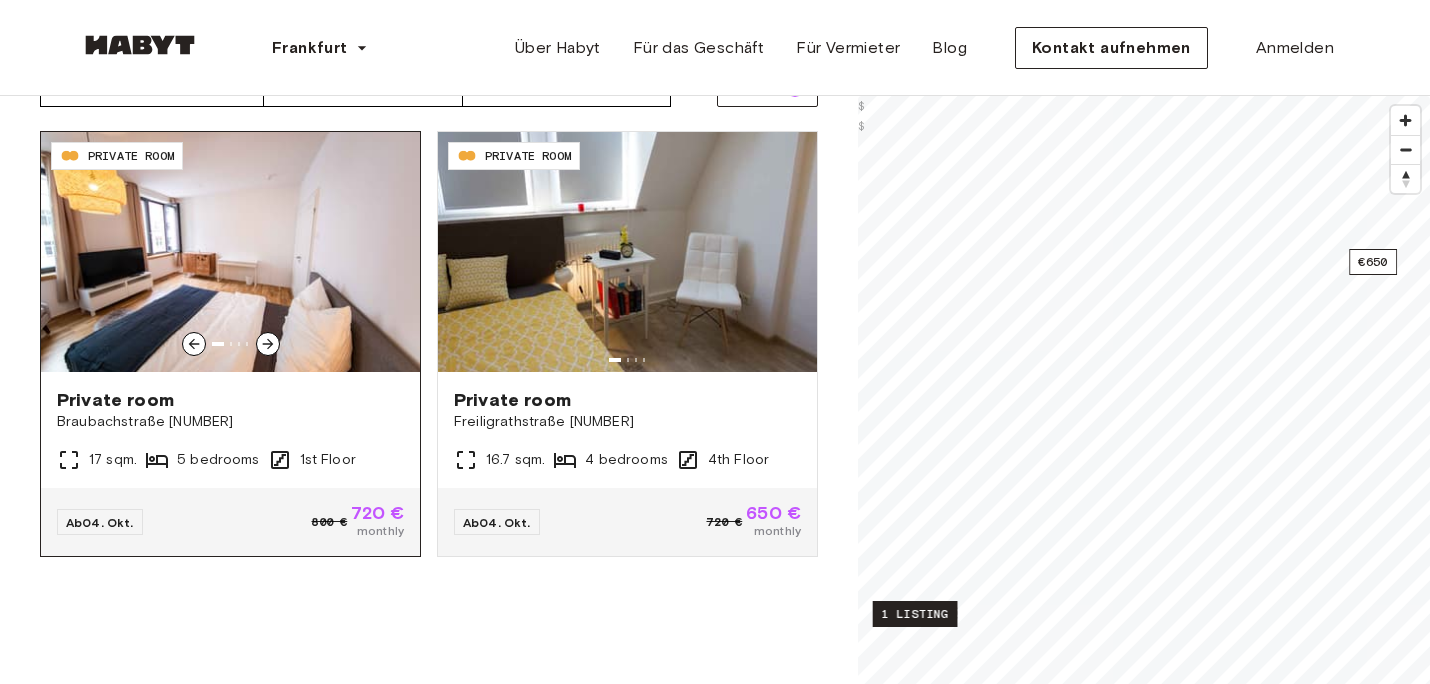 click 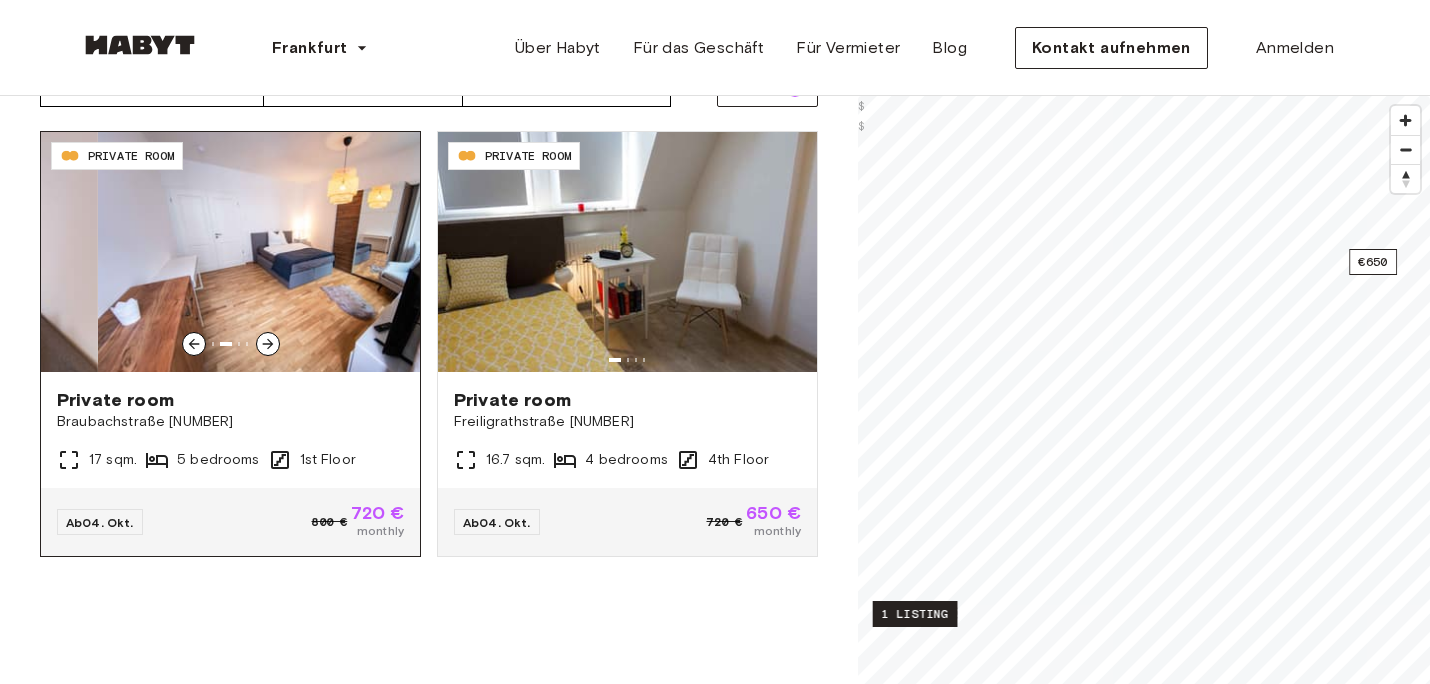 click 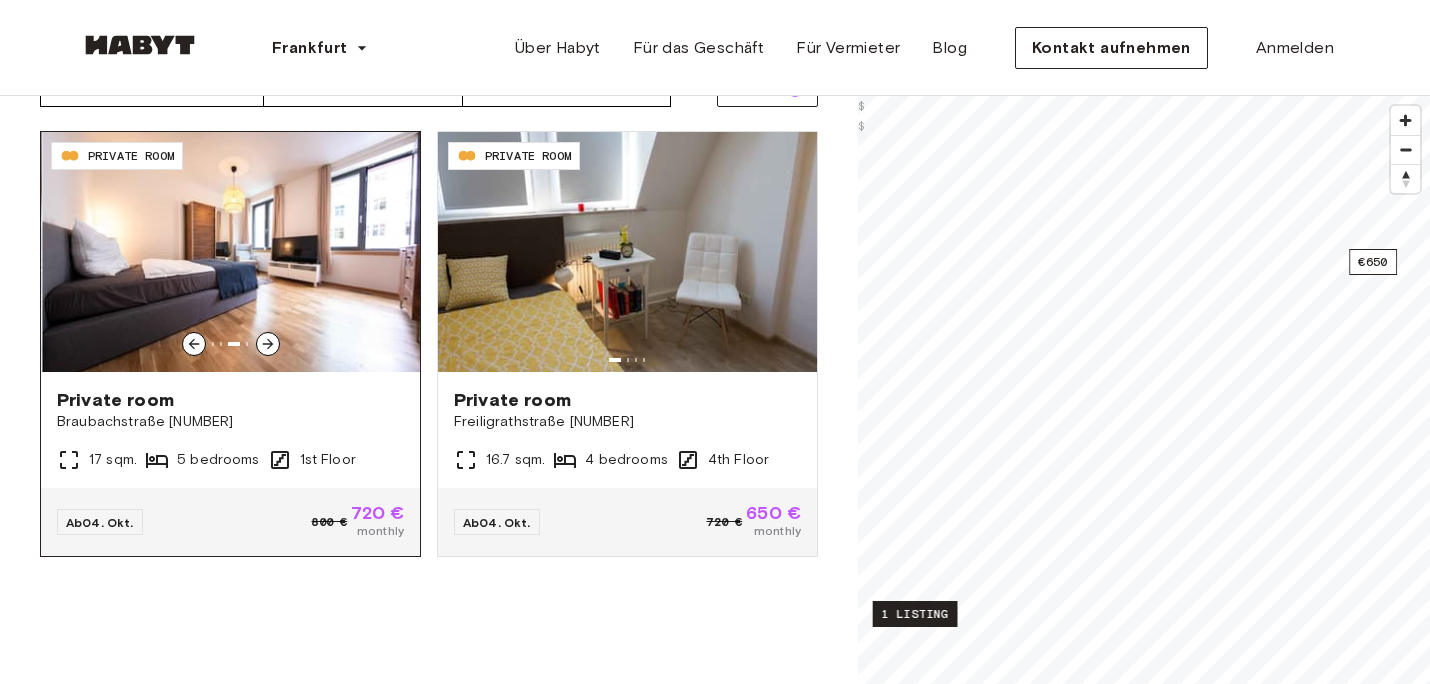 click 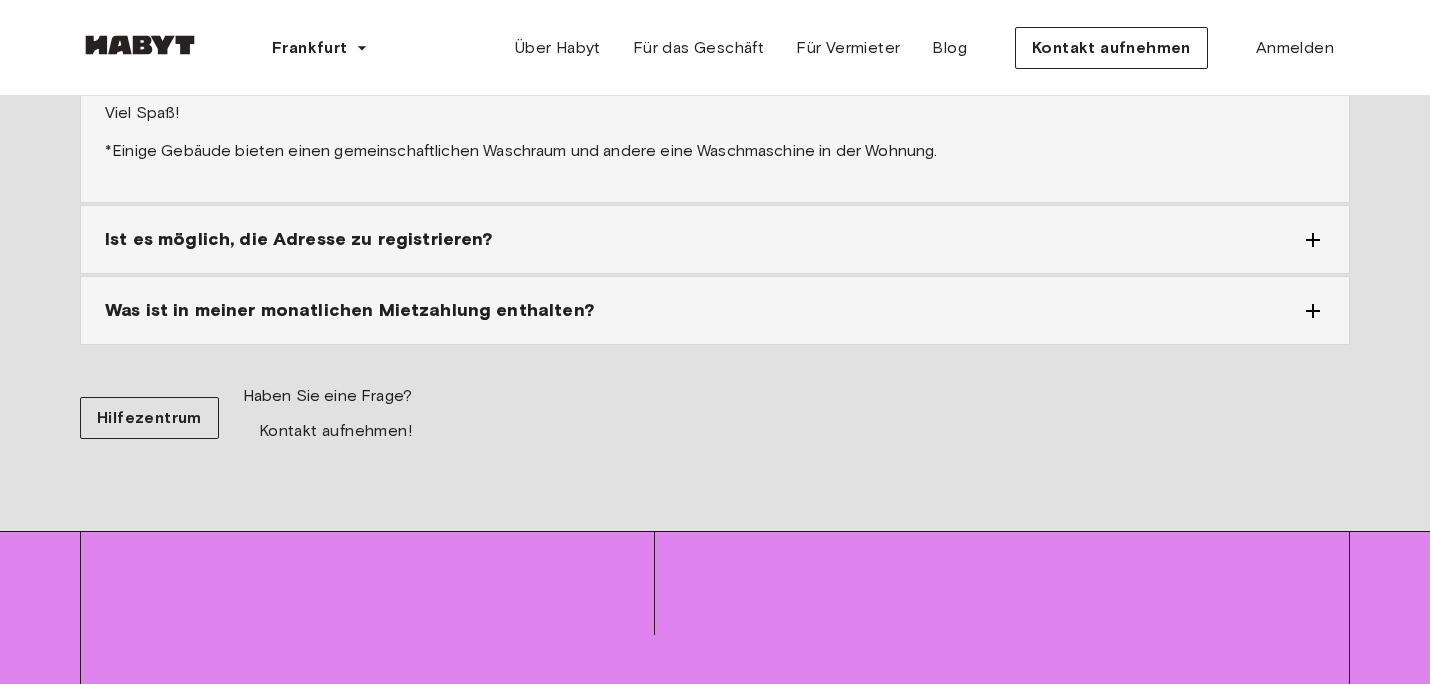 scroll, scrollTop: 2682, scrollLeft: 0, axis: vertical 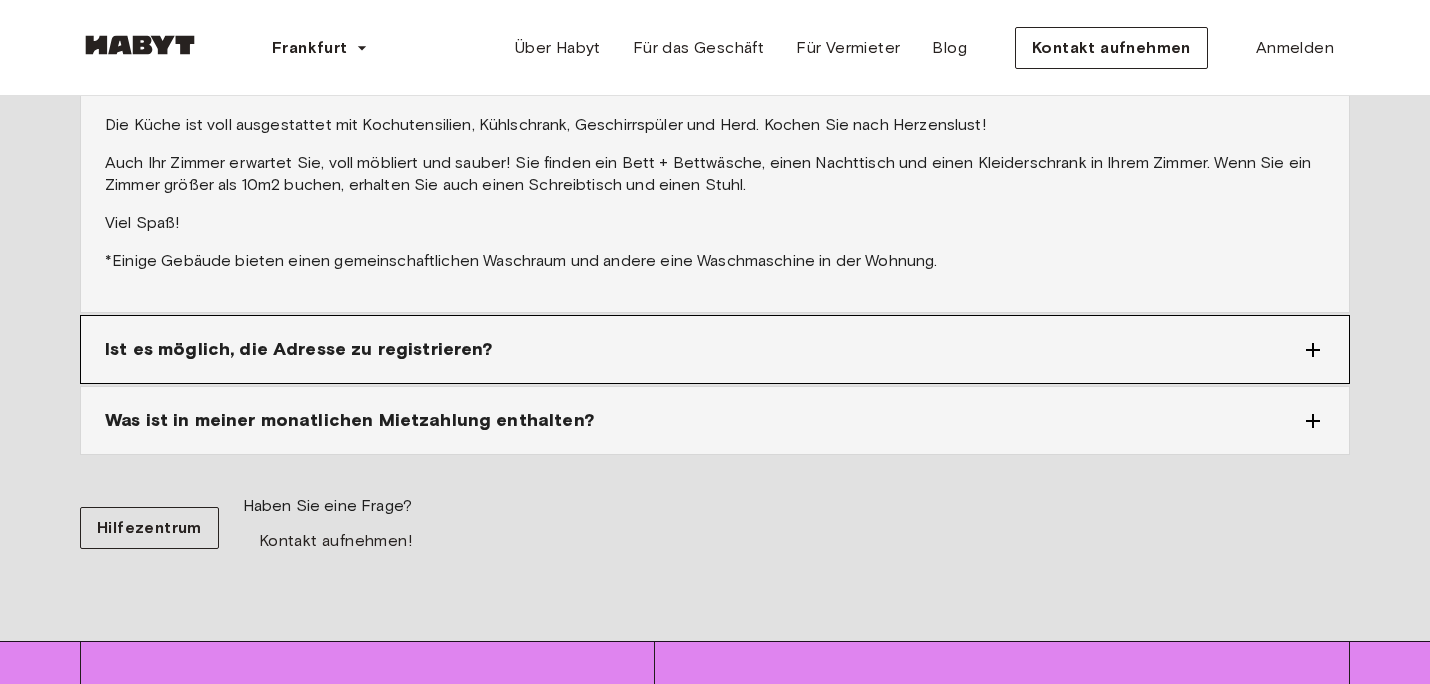 click on "Ist es möglich, die Adresse zu registrieren?" at bounding box center (715, 349) 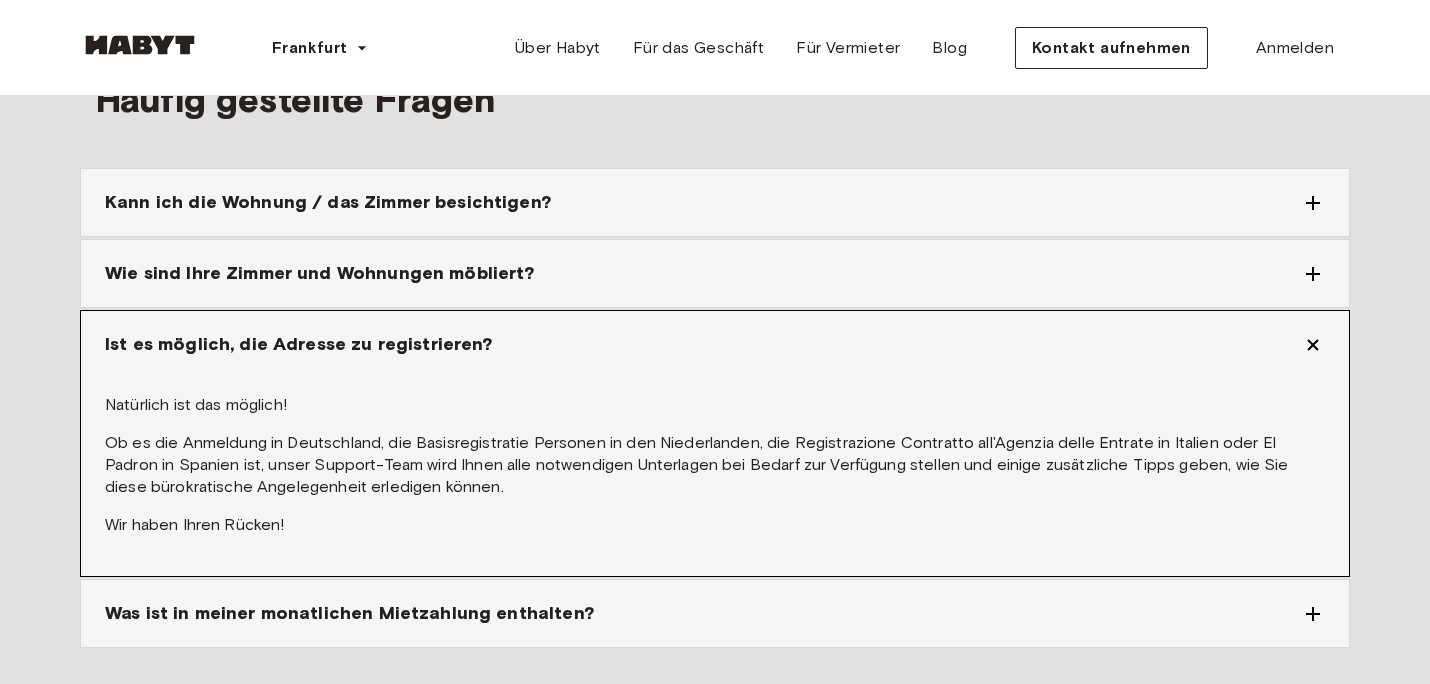 scroll, scrollTop: 2300, scrollLeft: 0, axis: vertical 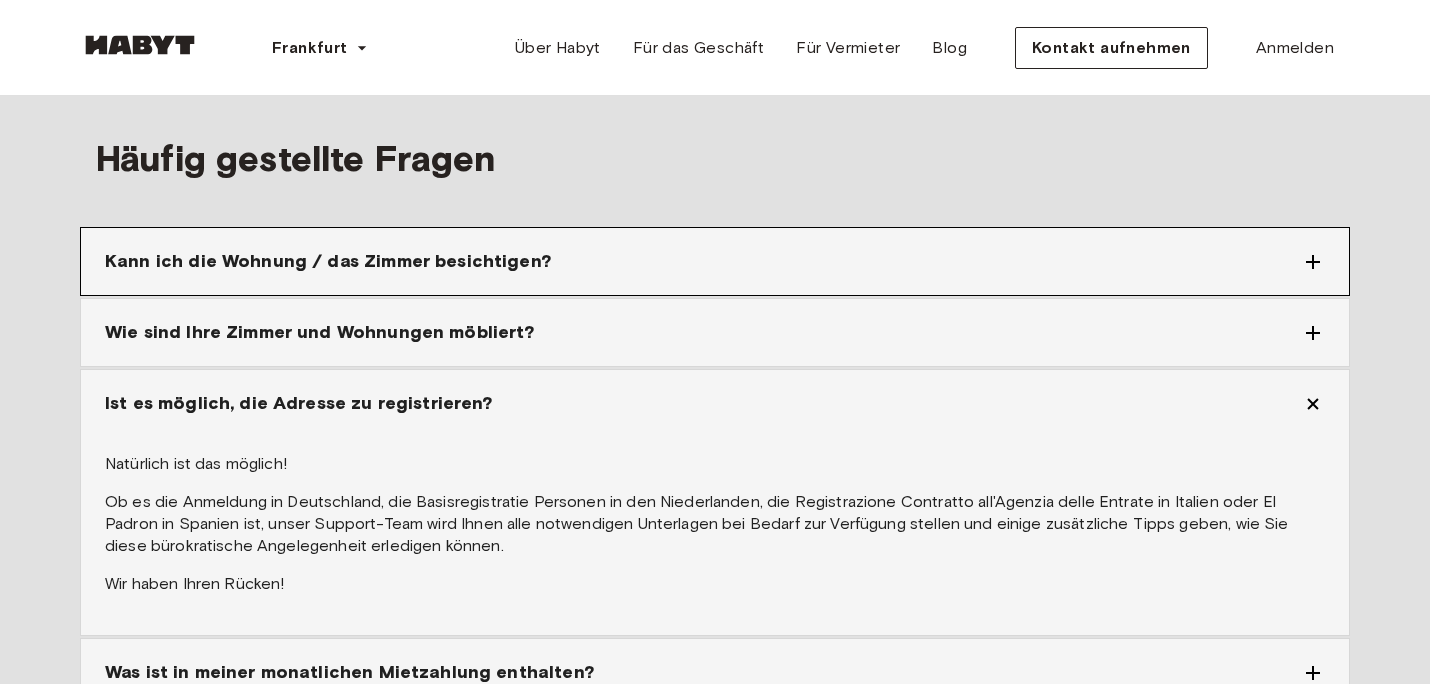 click on "Kann ich die Wohnung / das Zimmer besichtigen?" at bounding box center [328, 261] 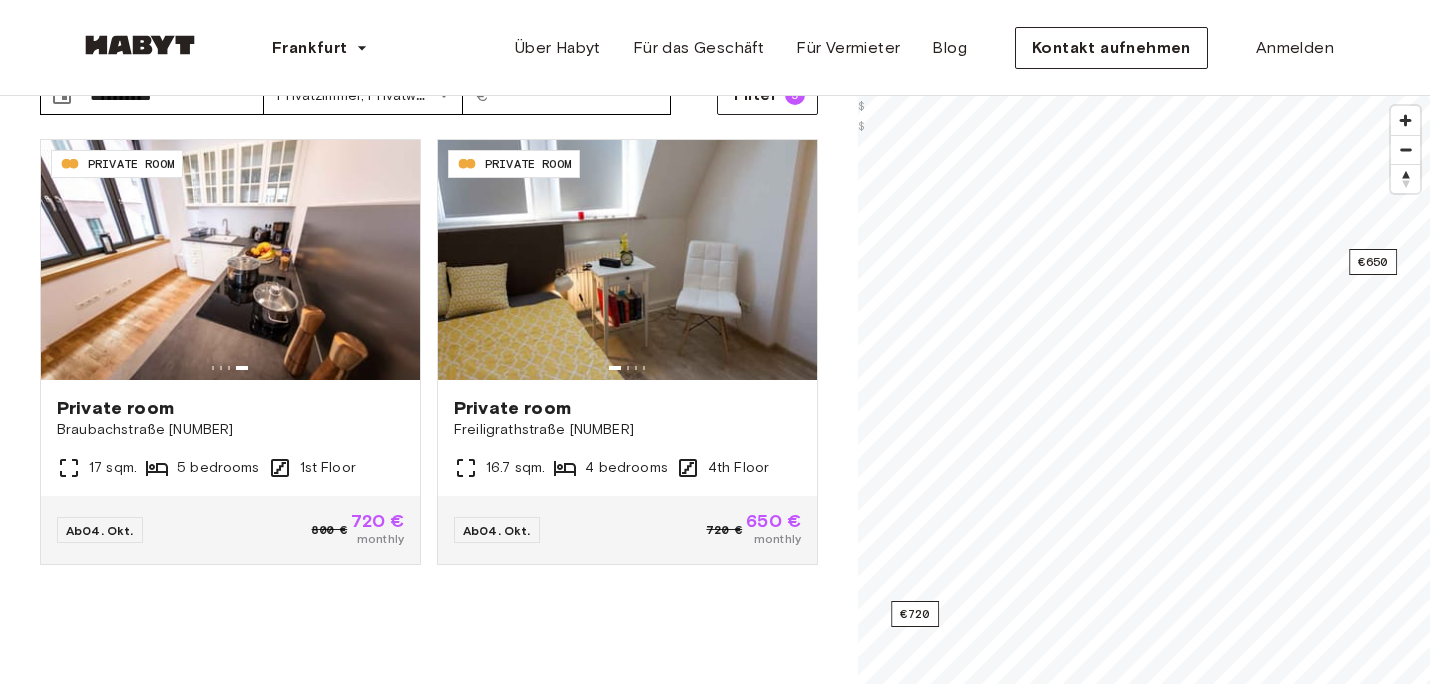 scroll, scrollTop: 124, scrollLeft: 0, axis: vertical 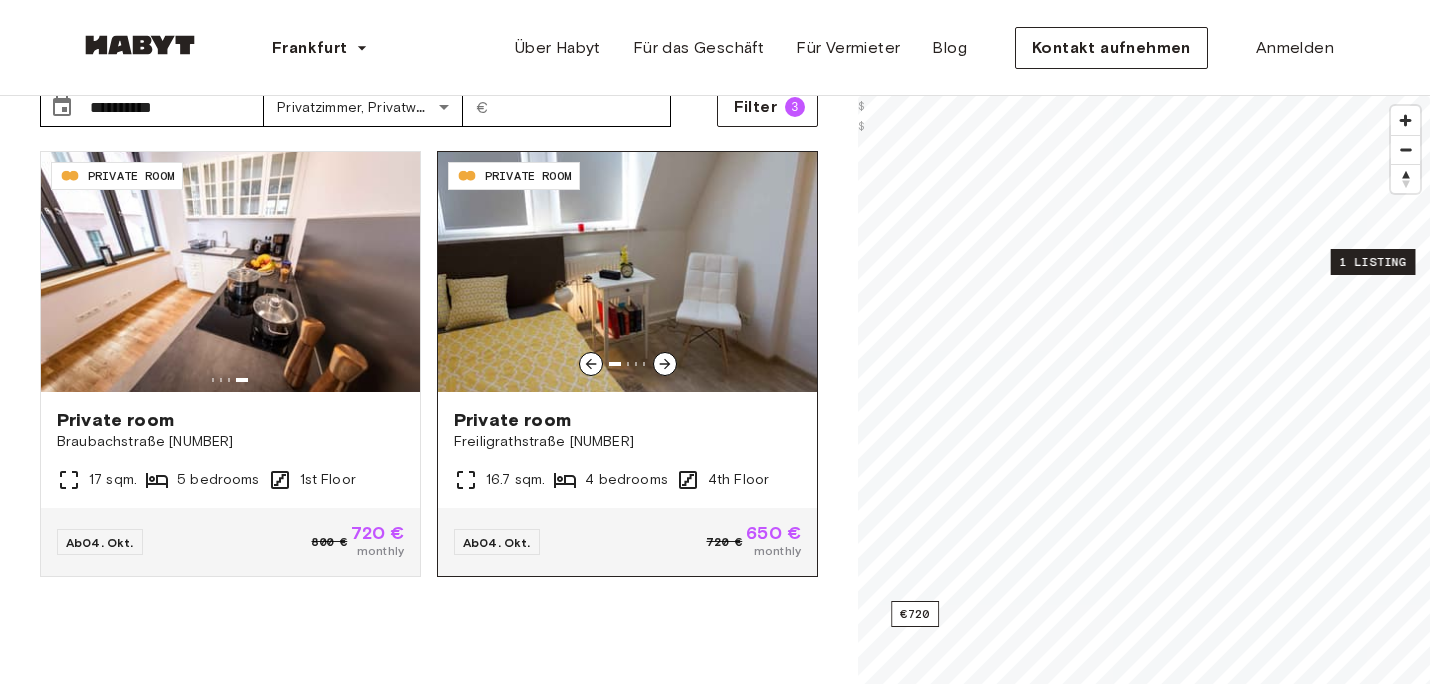 click 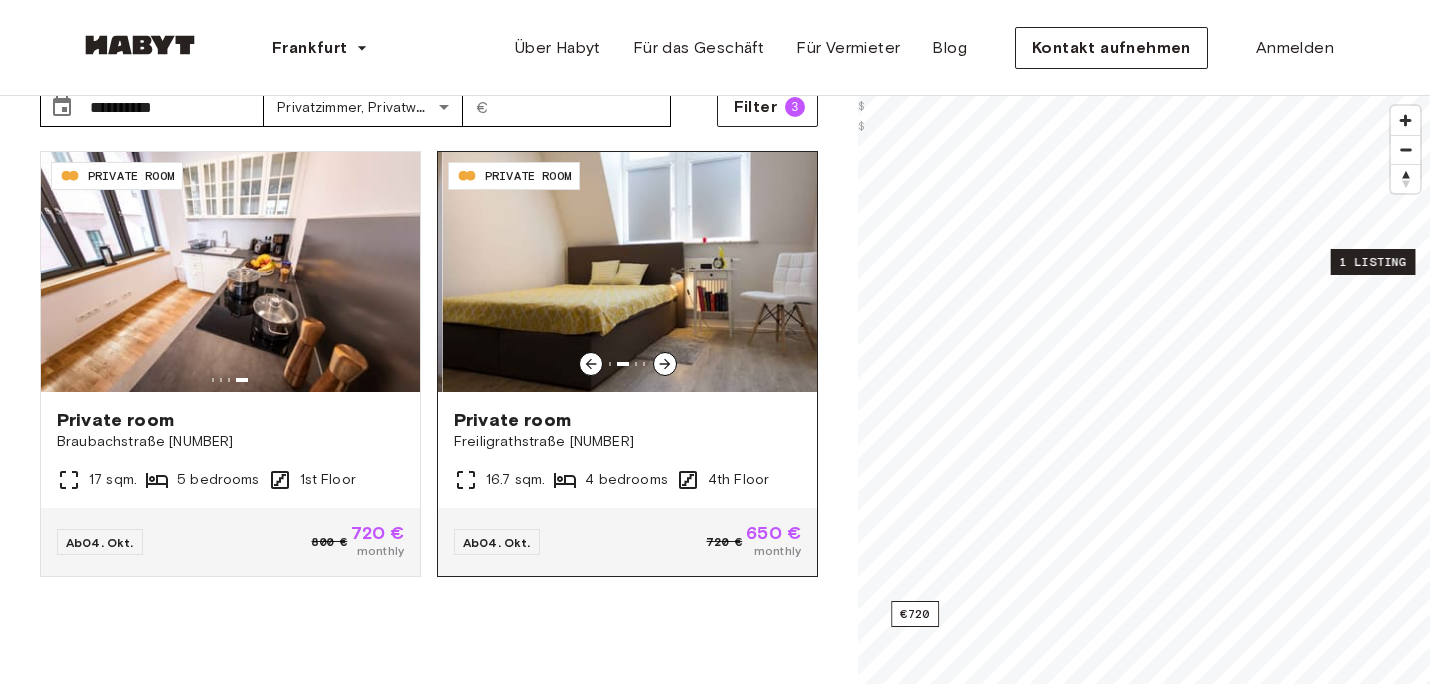 click at bounding box center (632, 272) 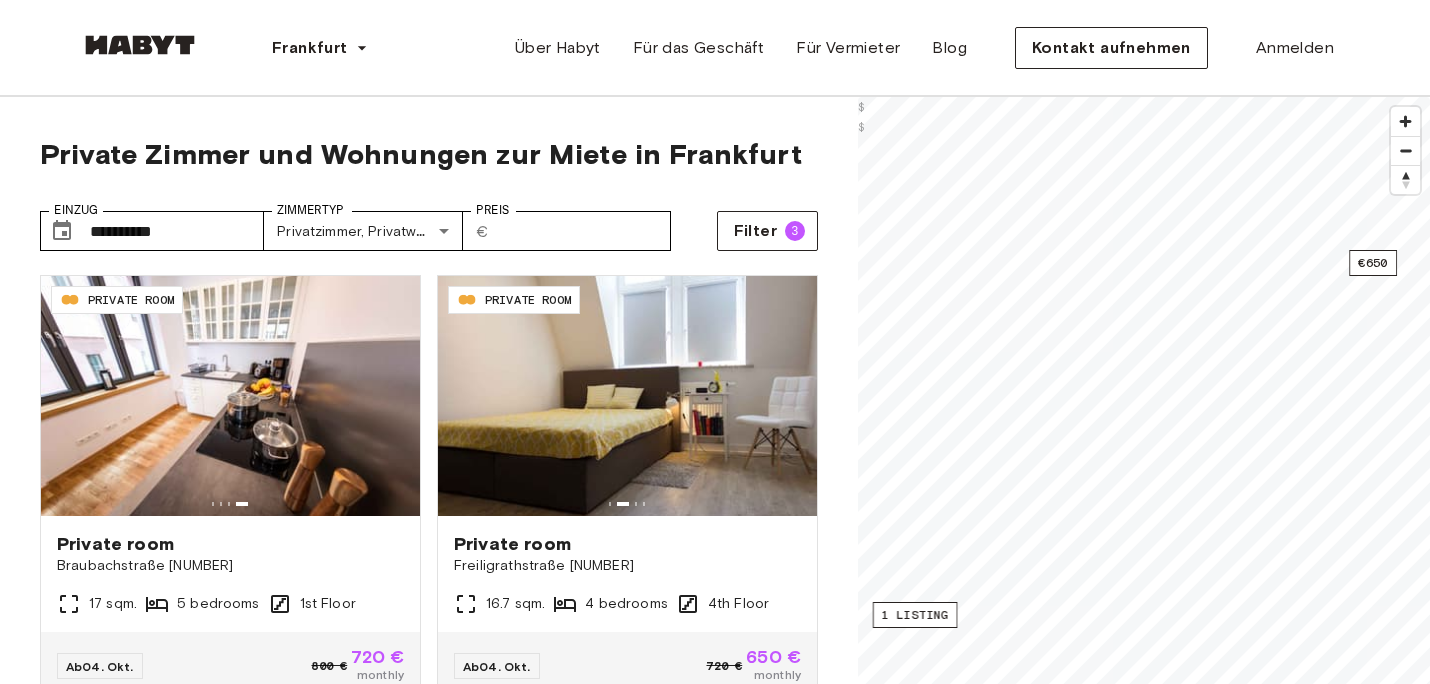 scroll, scrollTop: 0, scrollLeft: 0, axis: both 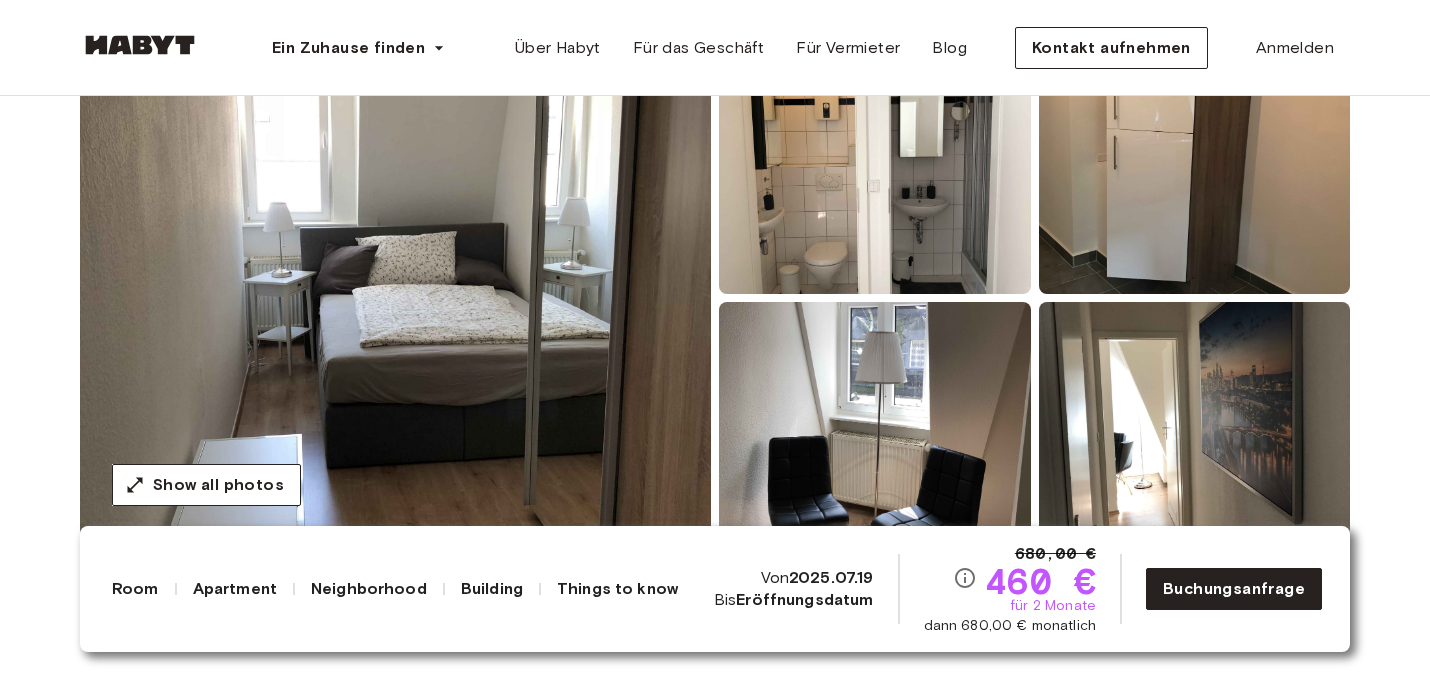 click at bounding box center (395, 298) 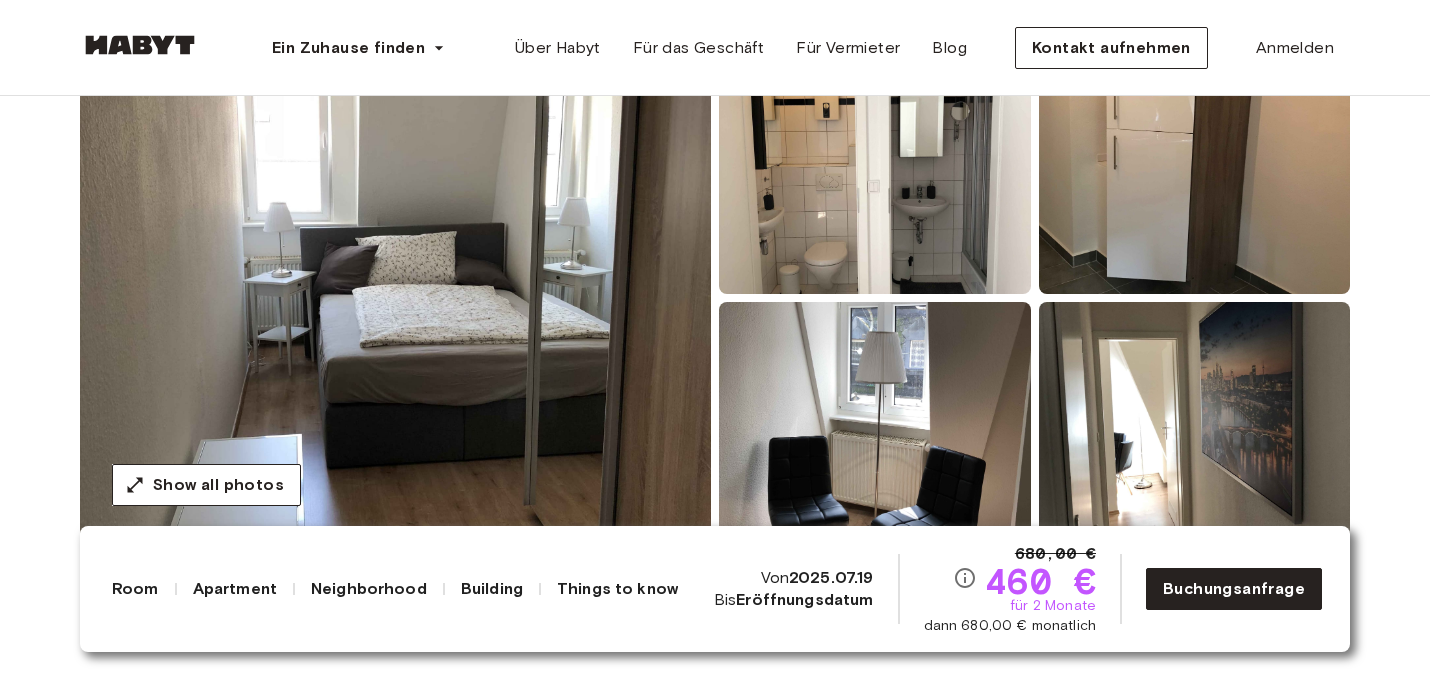 click at bounding box center (395, 298) 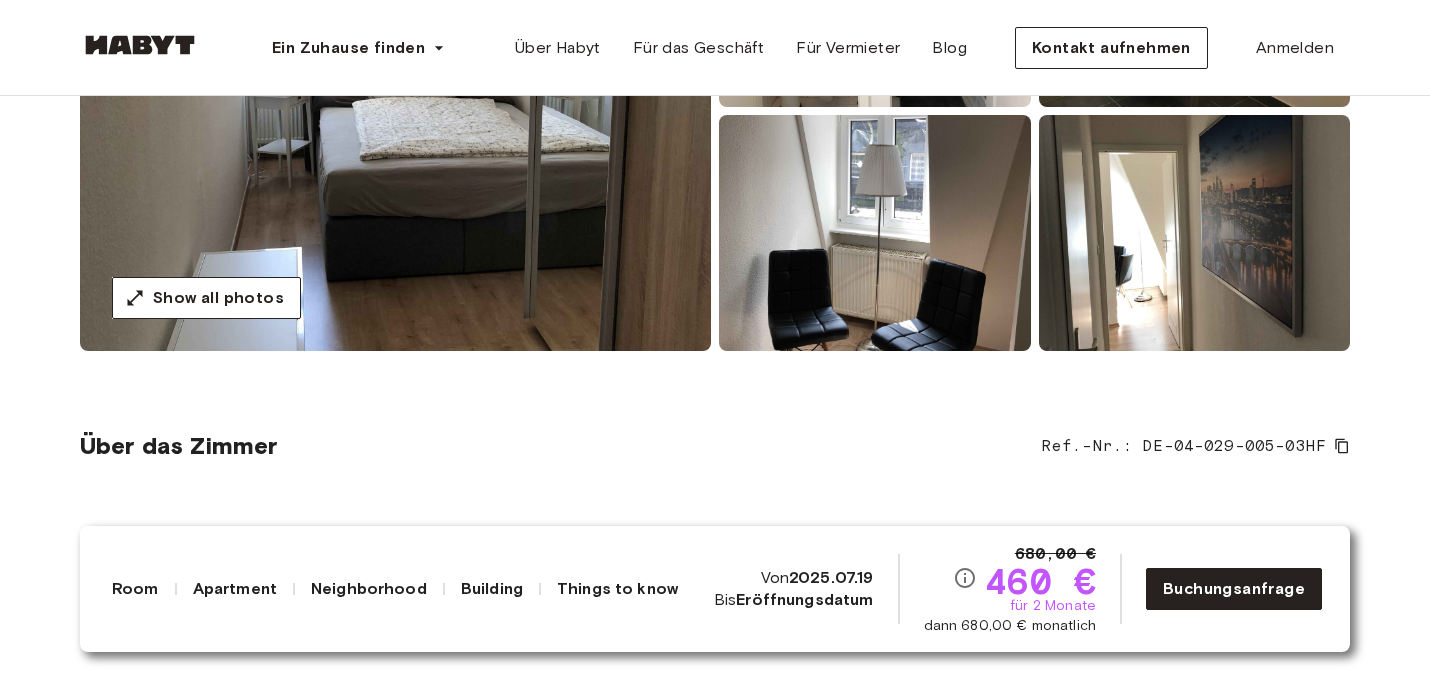 scroll, scrollTop: 401, scrollLeft: 0, axis: vertical 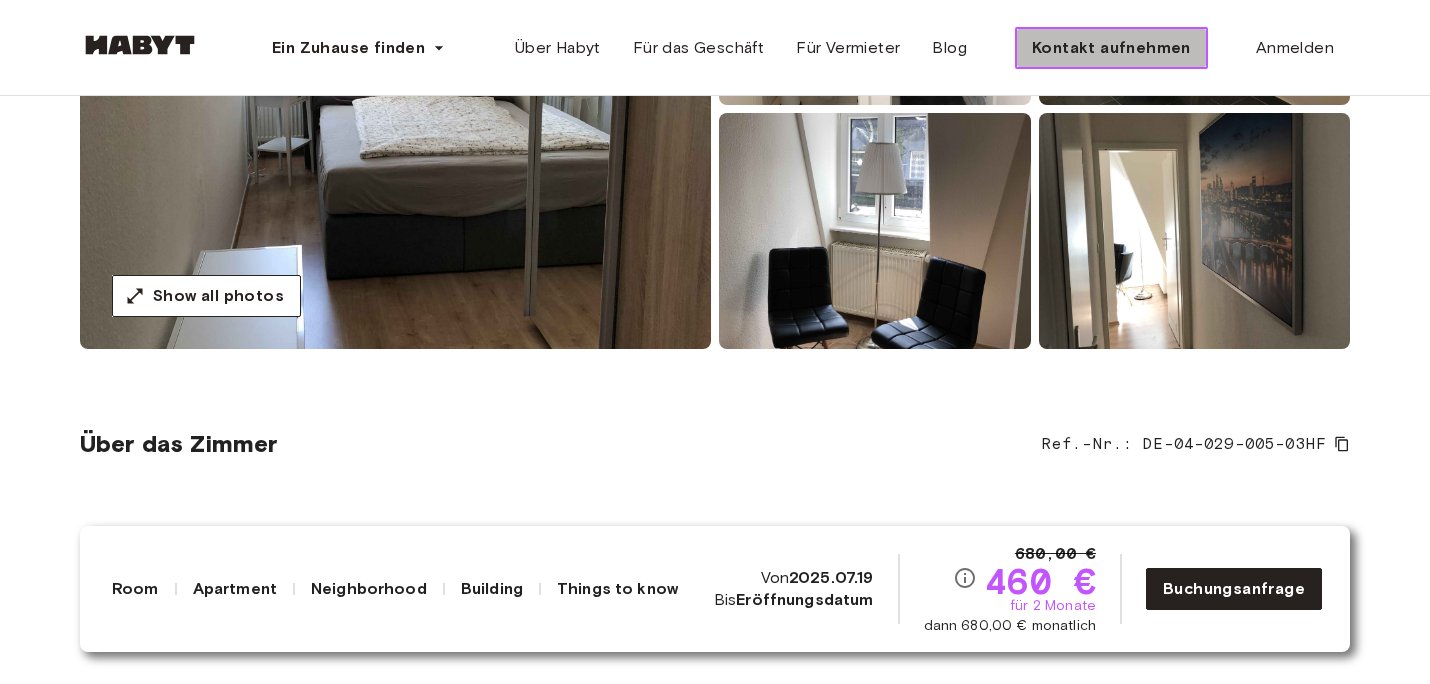 click on "Kontakt aufnehmen" at bounding box center (1111, 48) 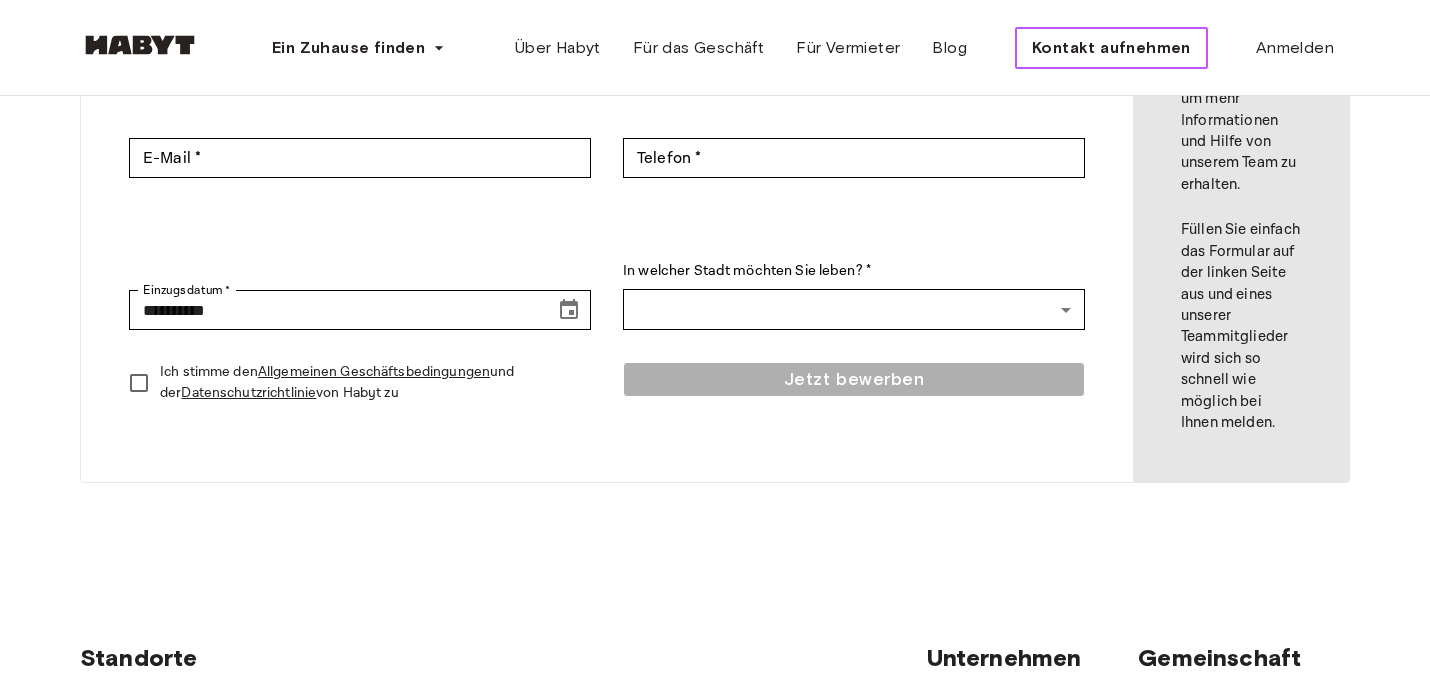 scroll, scrollTop: 336, scrollLeft: 0, axis: vertical 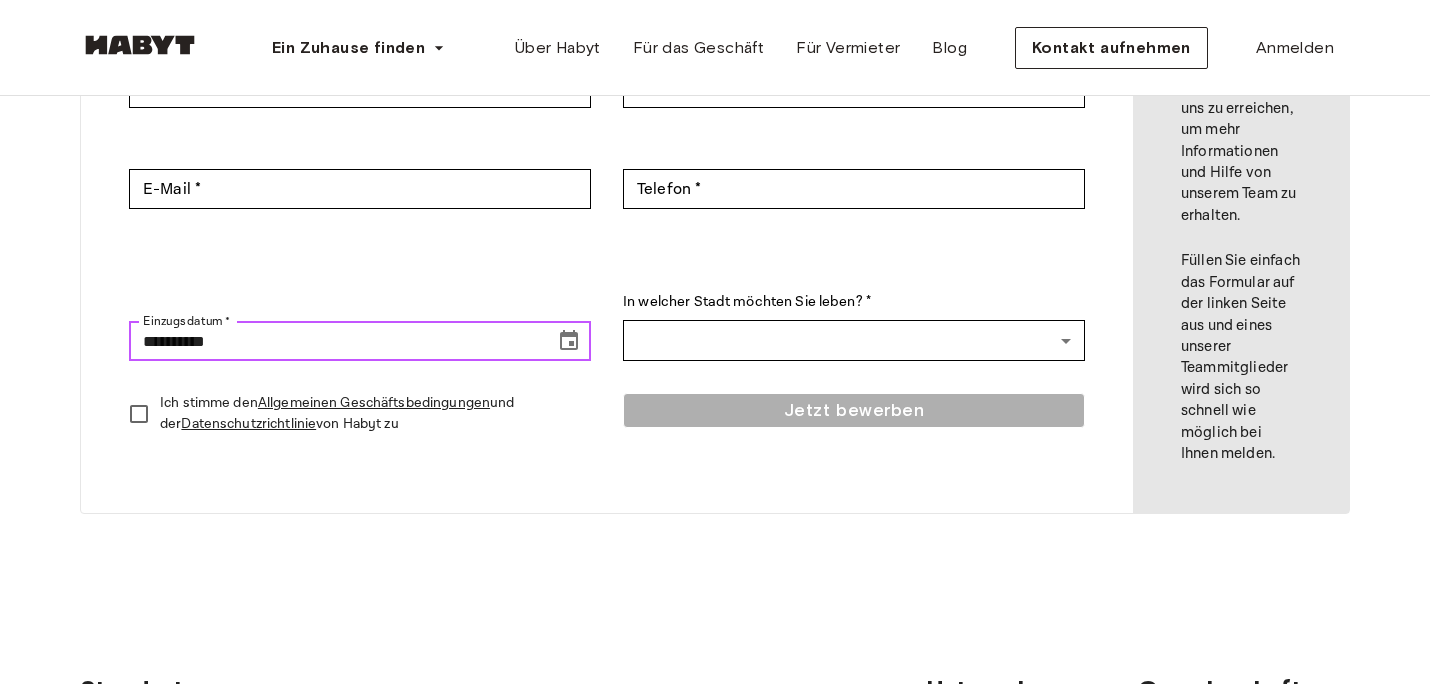 click on "**********" at bounding box center [335, 341] 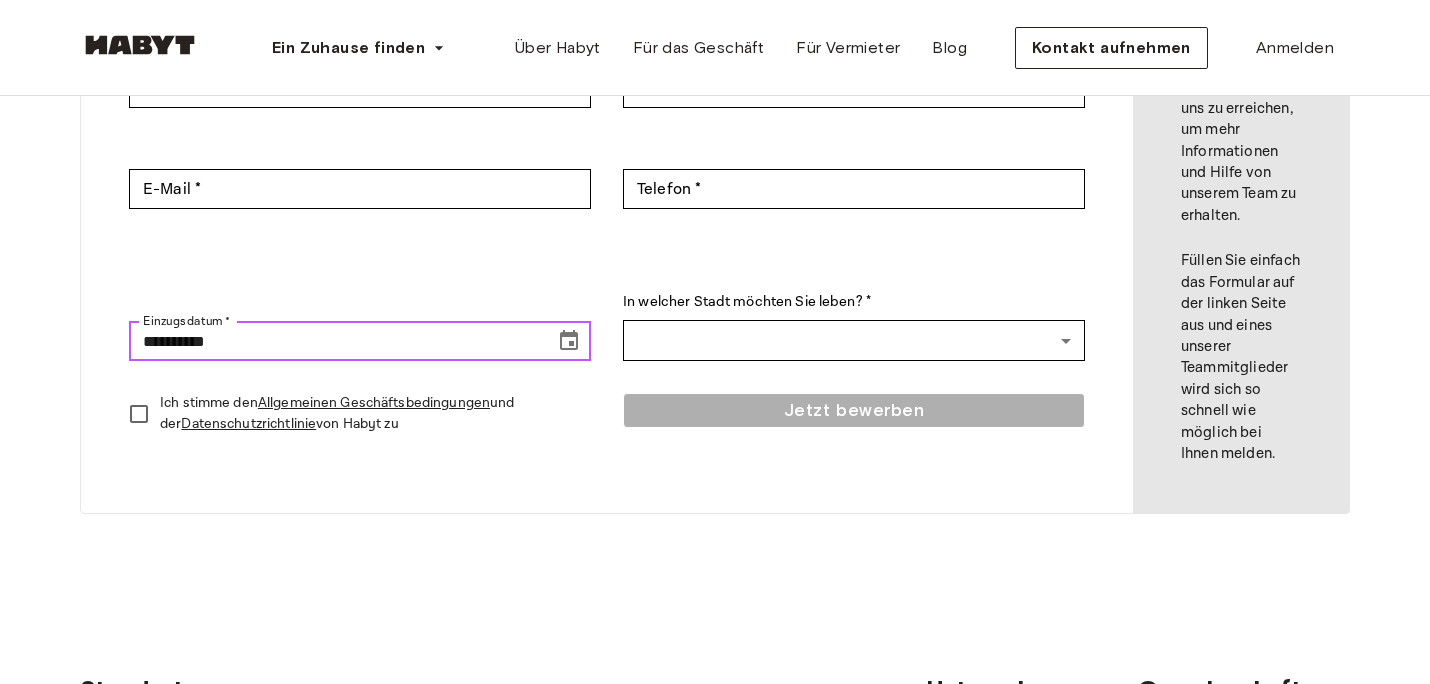 click on "**********" at bounding box center [335, 341] 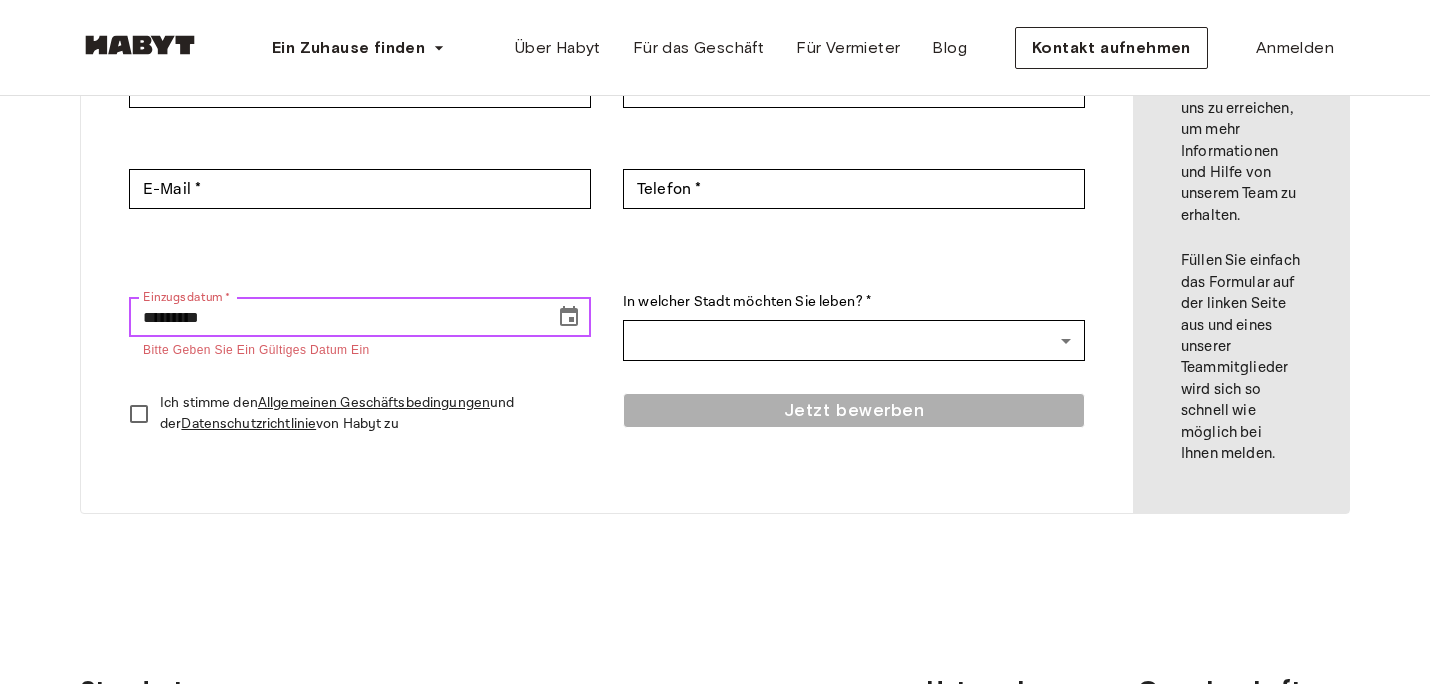 click on "*********" at bounding box center [335, 317] 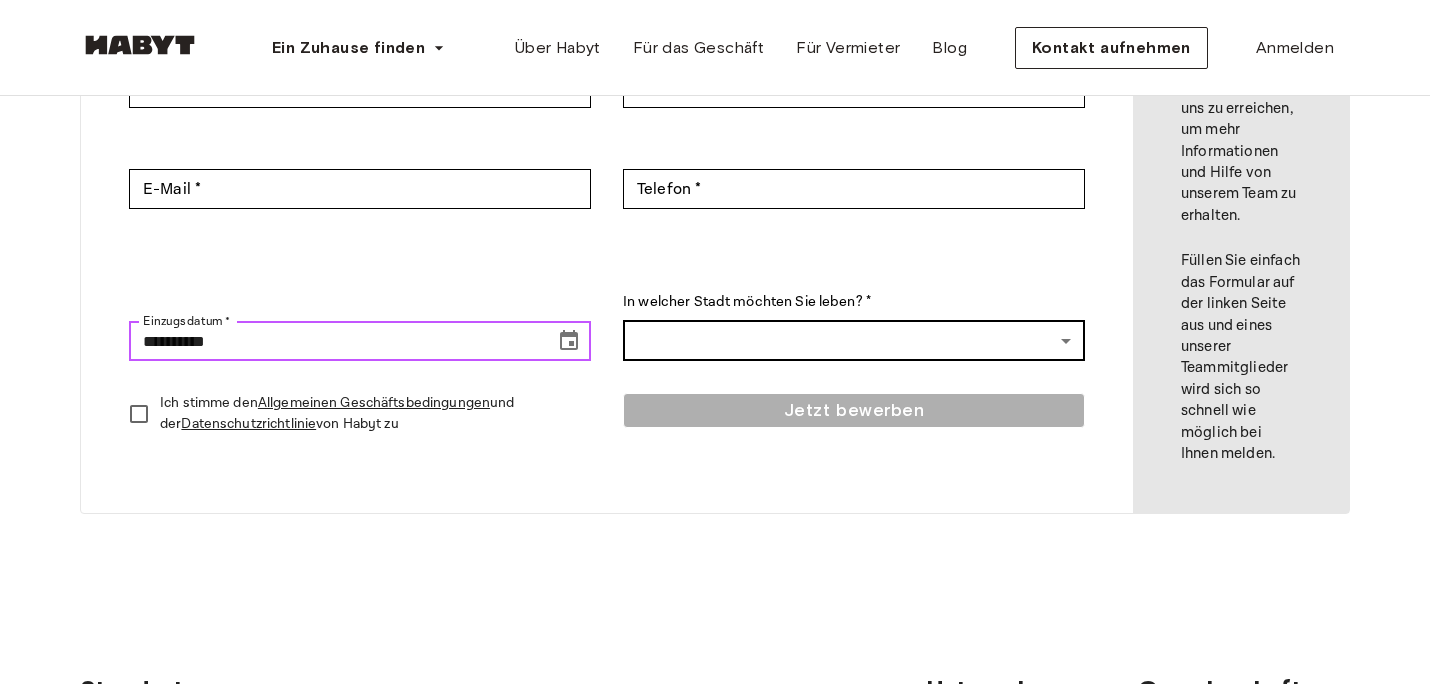 type on "**********" 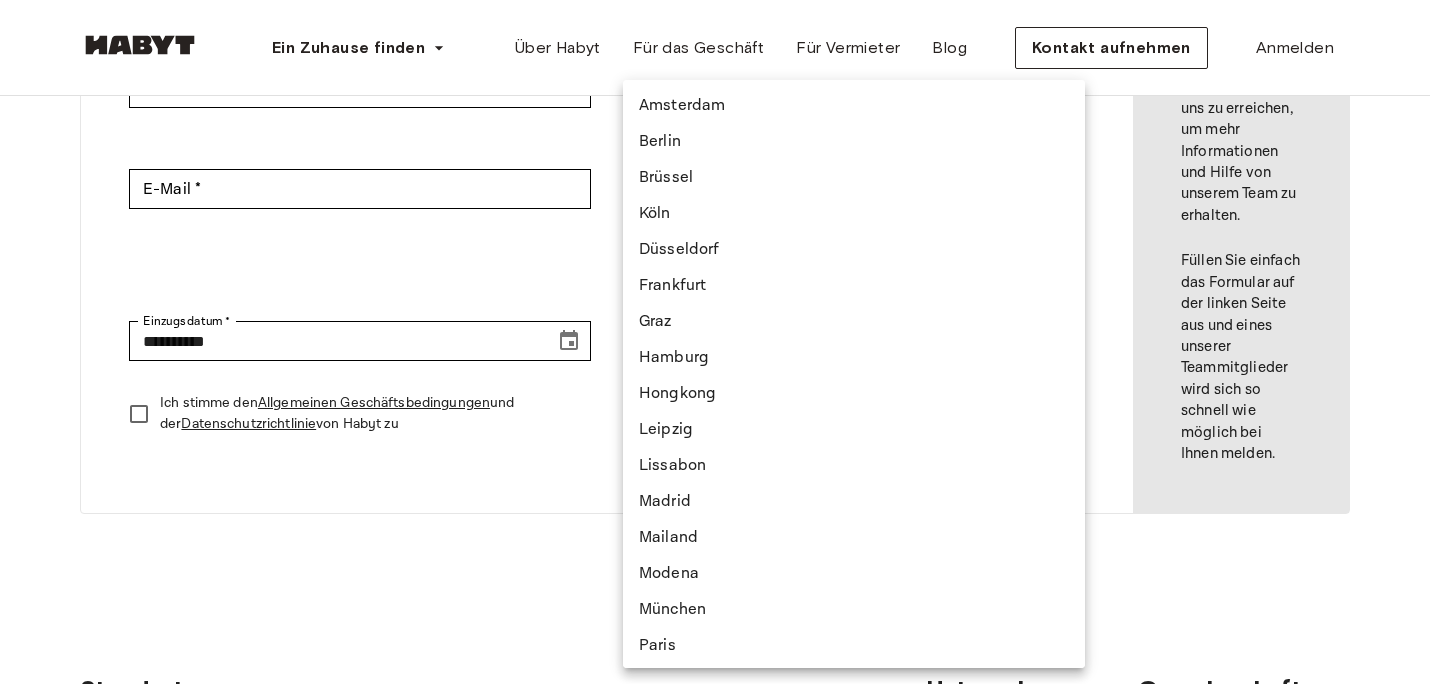 click on "**********" at bounding box center (715, 596) 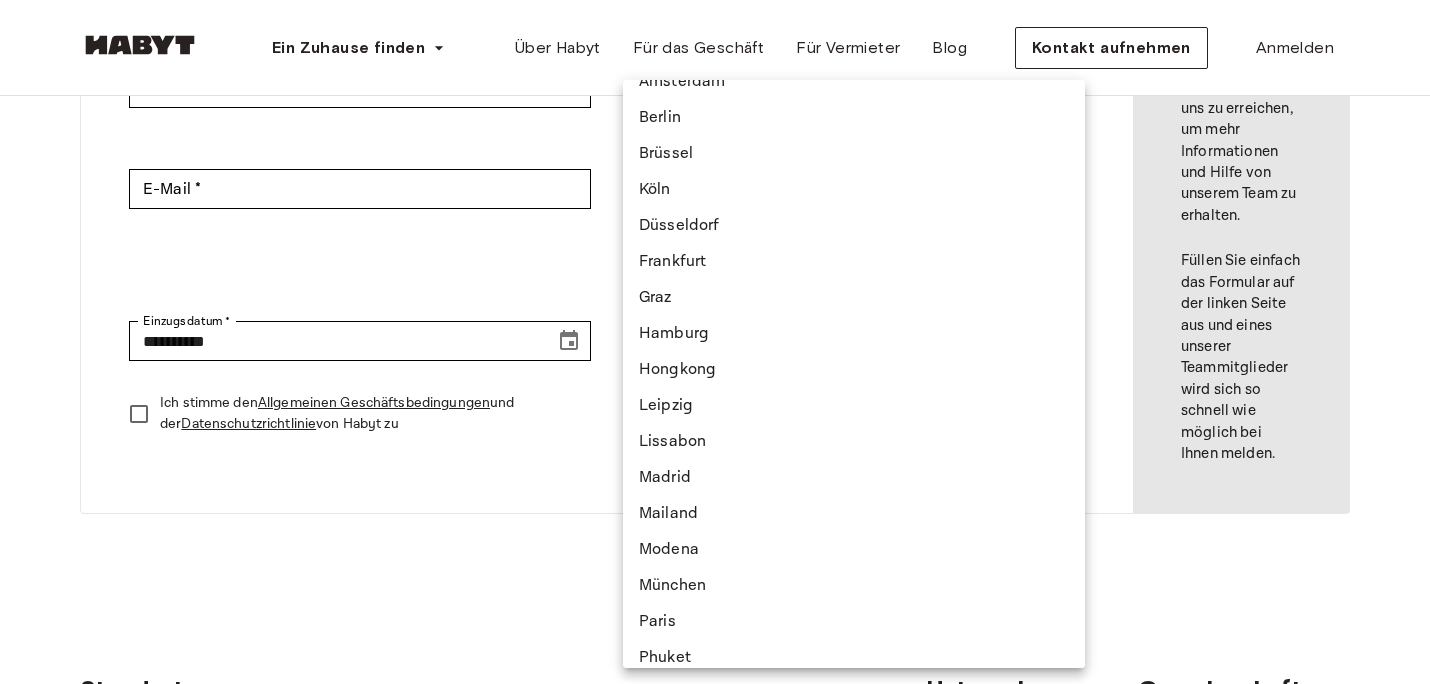 scroll, scrollTop: 34, scrollLeft: 0, axis: vertical 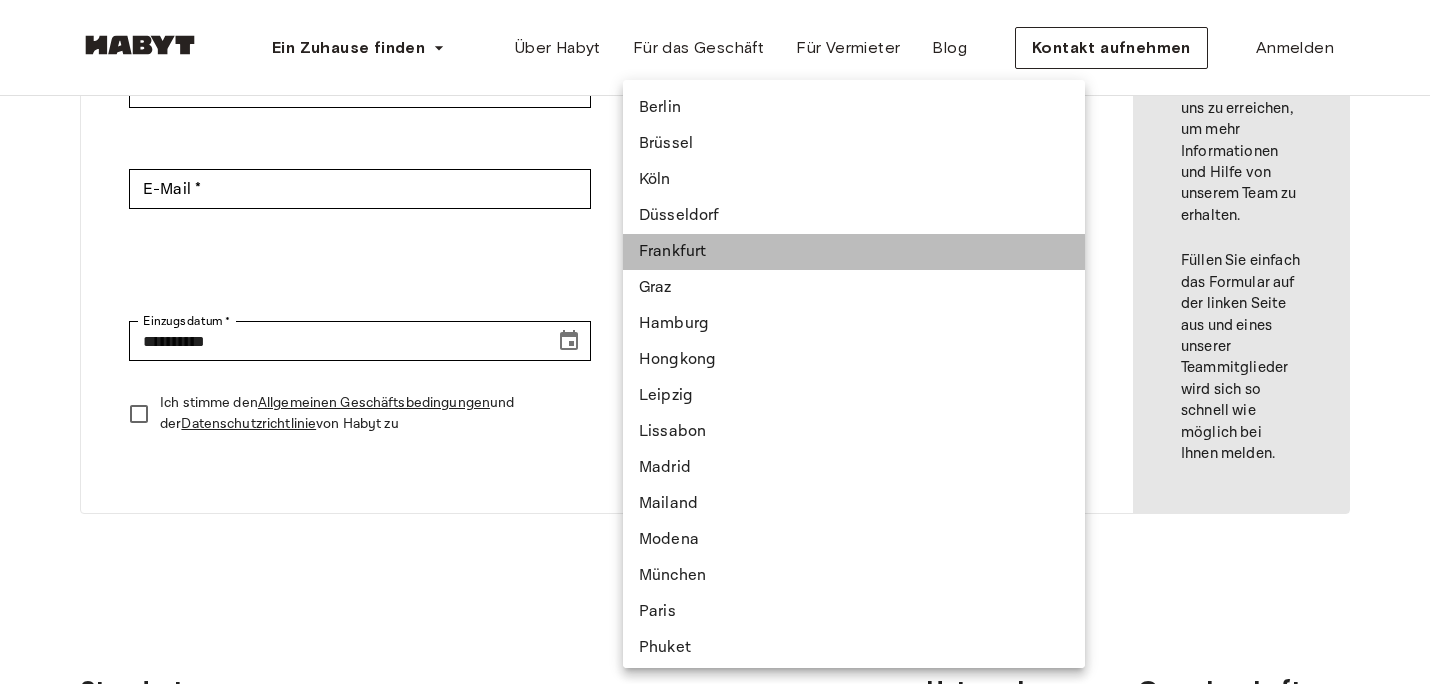 click on "Frankfurt" at bounding box center (854, 252) 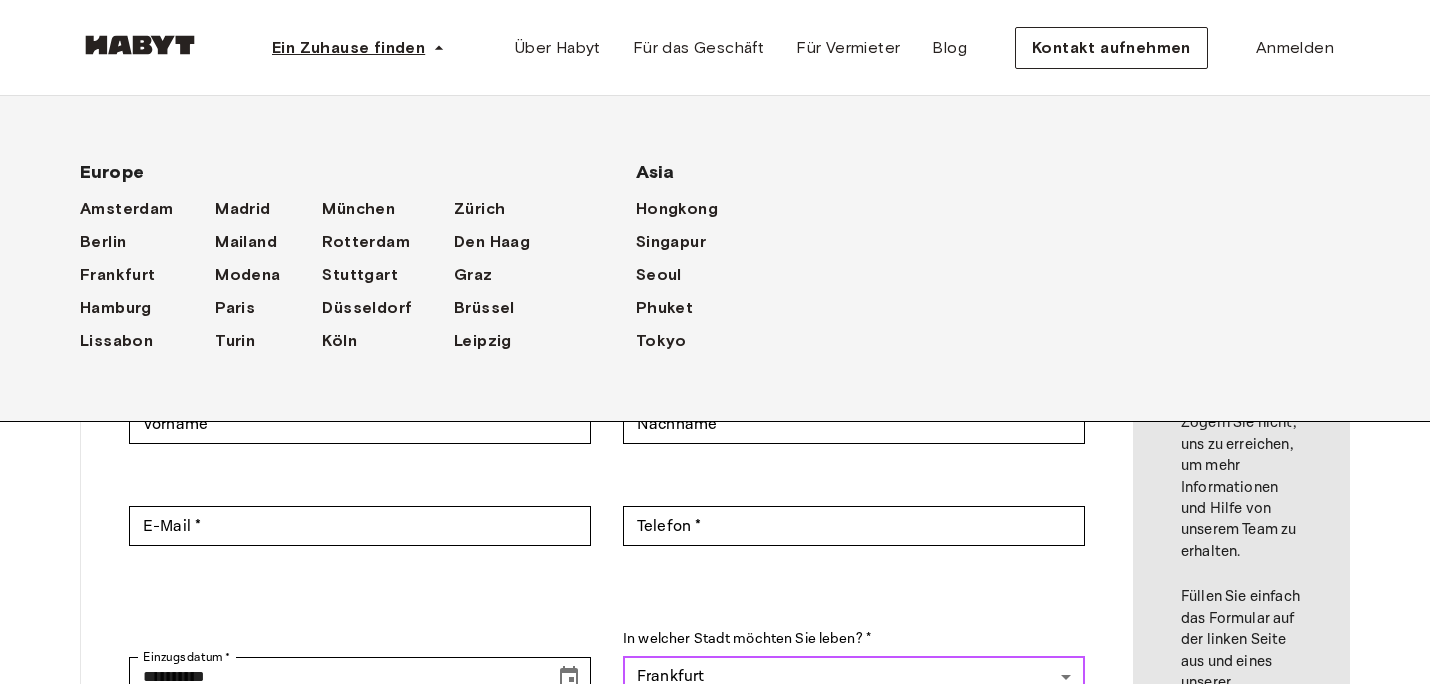 scroll, scrollTop: 0, scrollLeft: 0, axis: both 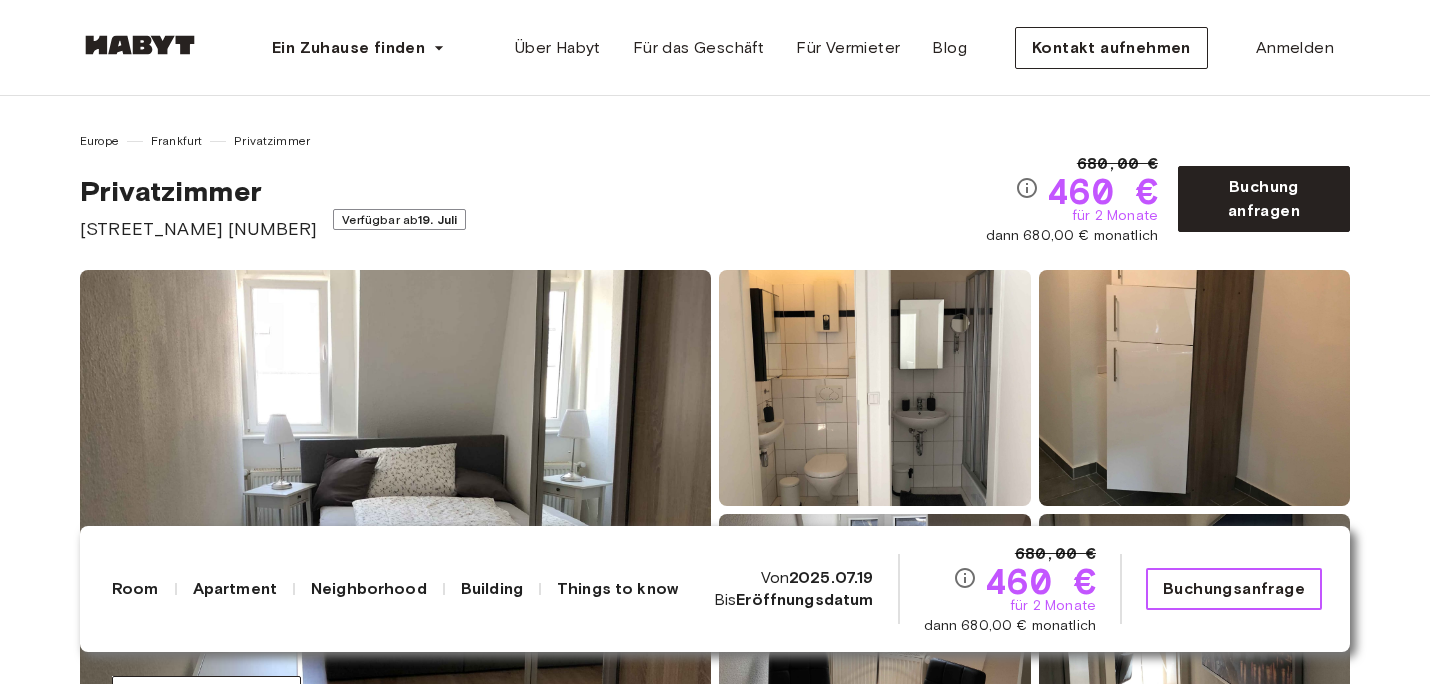 click on "Buchungsanfrage" at bounding box center (1234, 589) 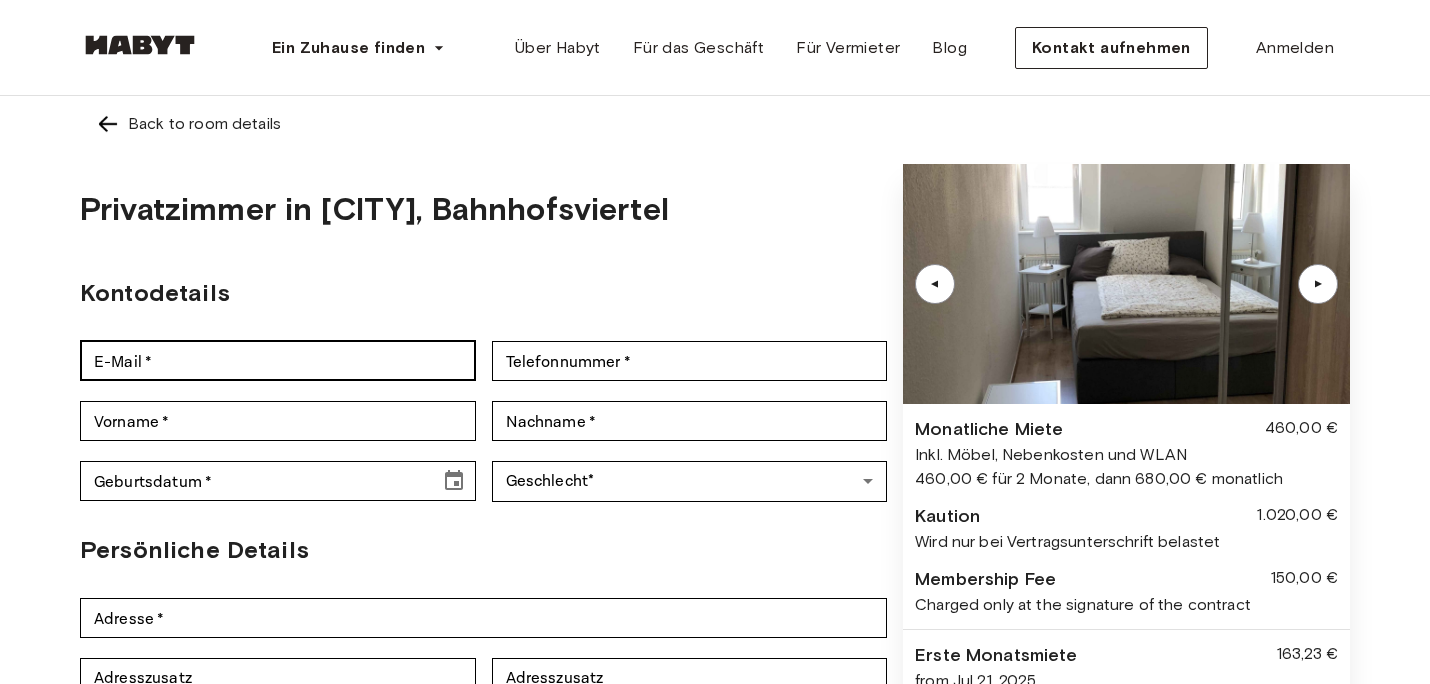 scroll, scrollTop: -1, scrollLeft: 0, axis: vertical 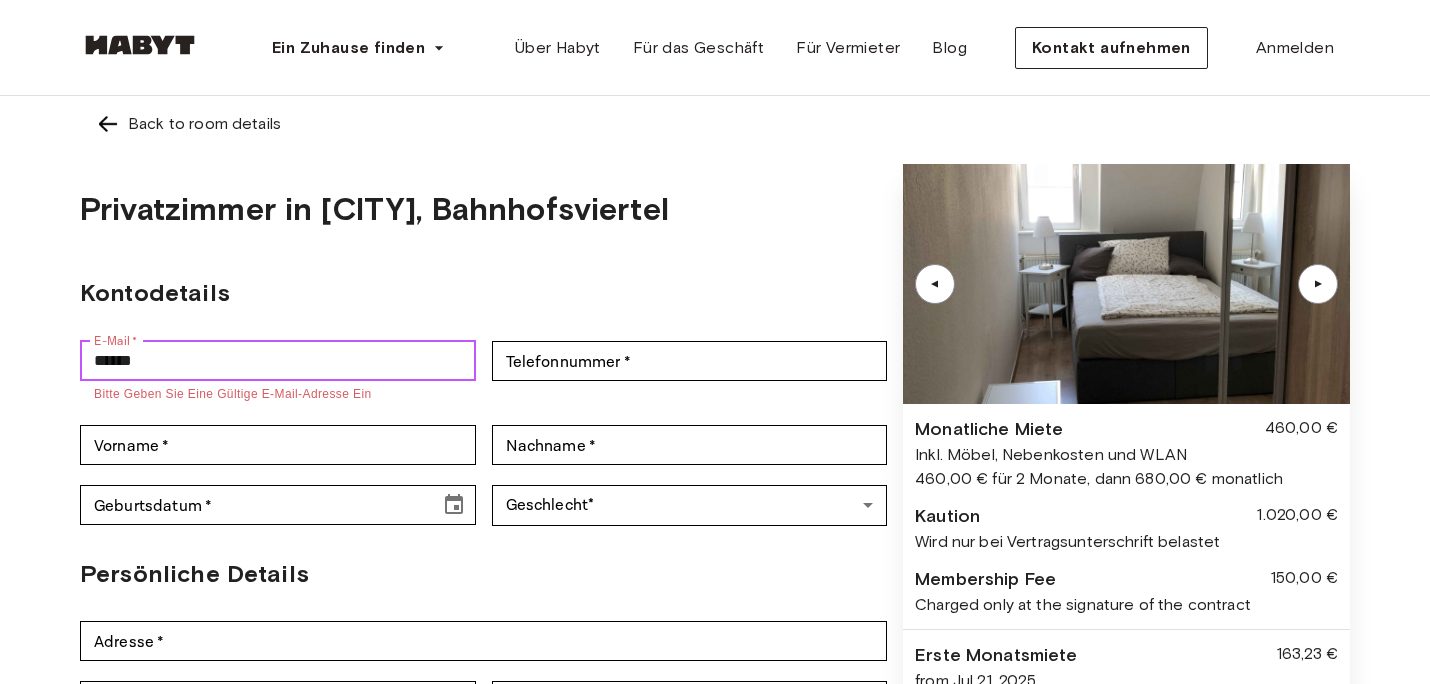 type on "*******" 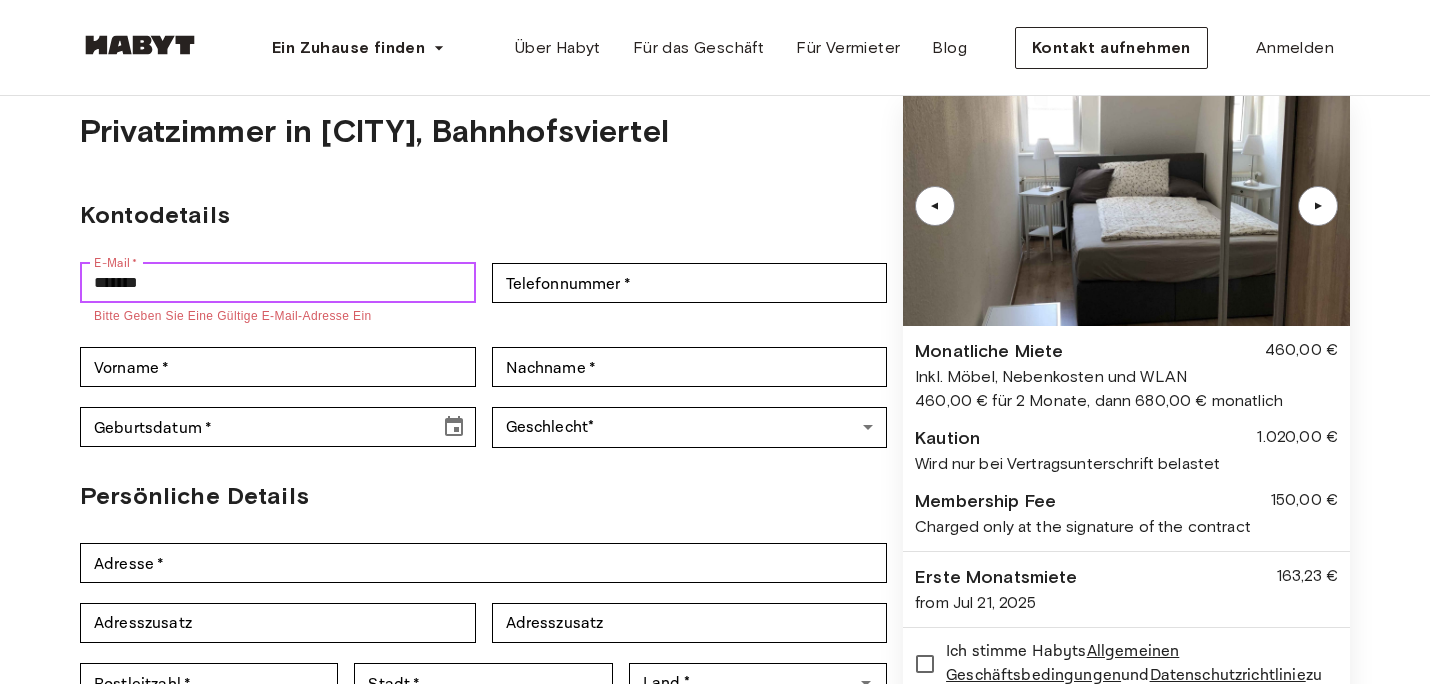 scroll, scrollTop: 0, scrollLeft: 0, axis: both 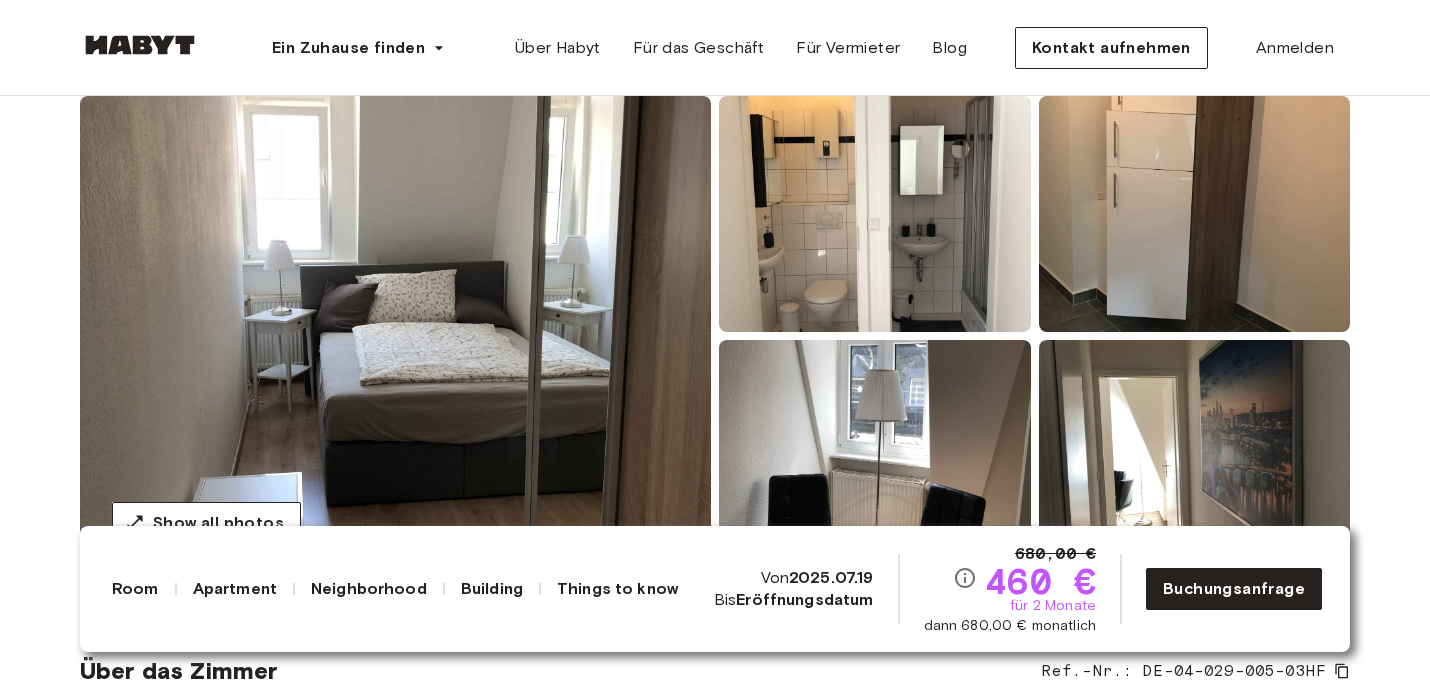click at bounding box center [395, 336] 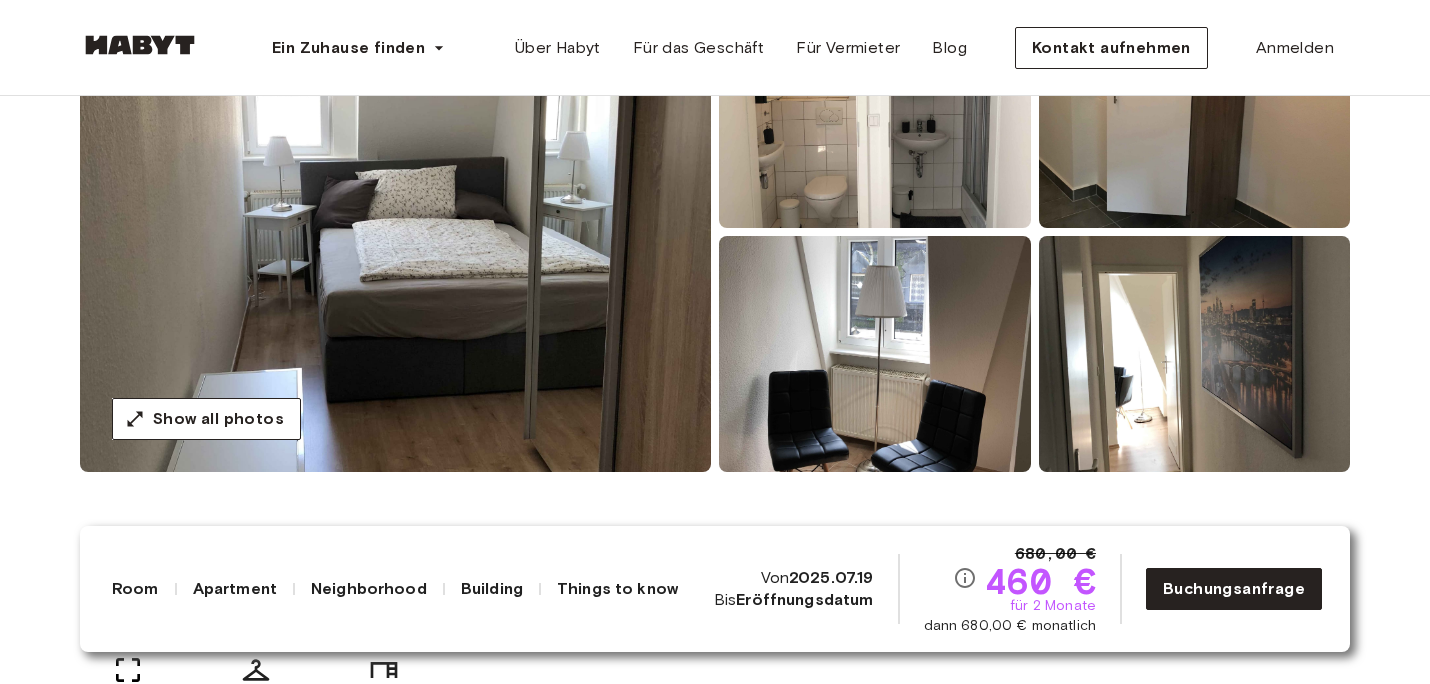 scroll, scrollTop: 295, scrollLeft: 0, axis: vertical 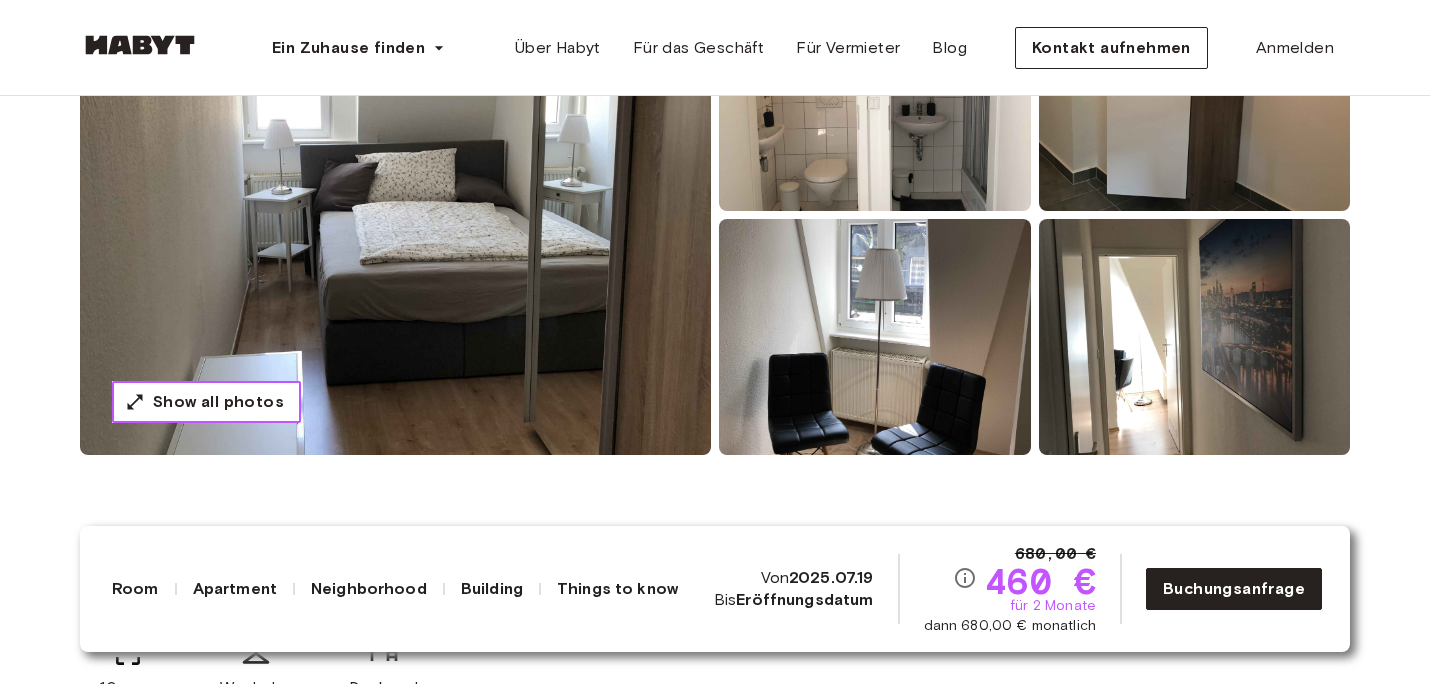 click on "Show all photos" at bounding box center [218, 402] 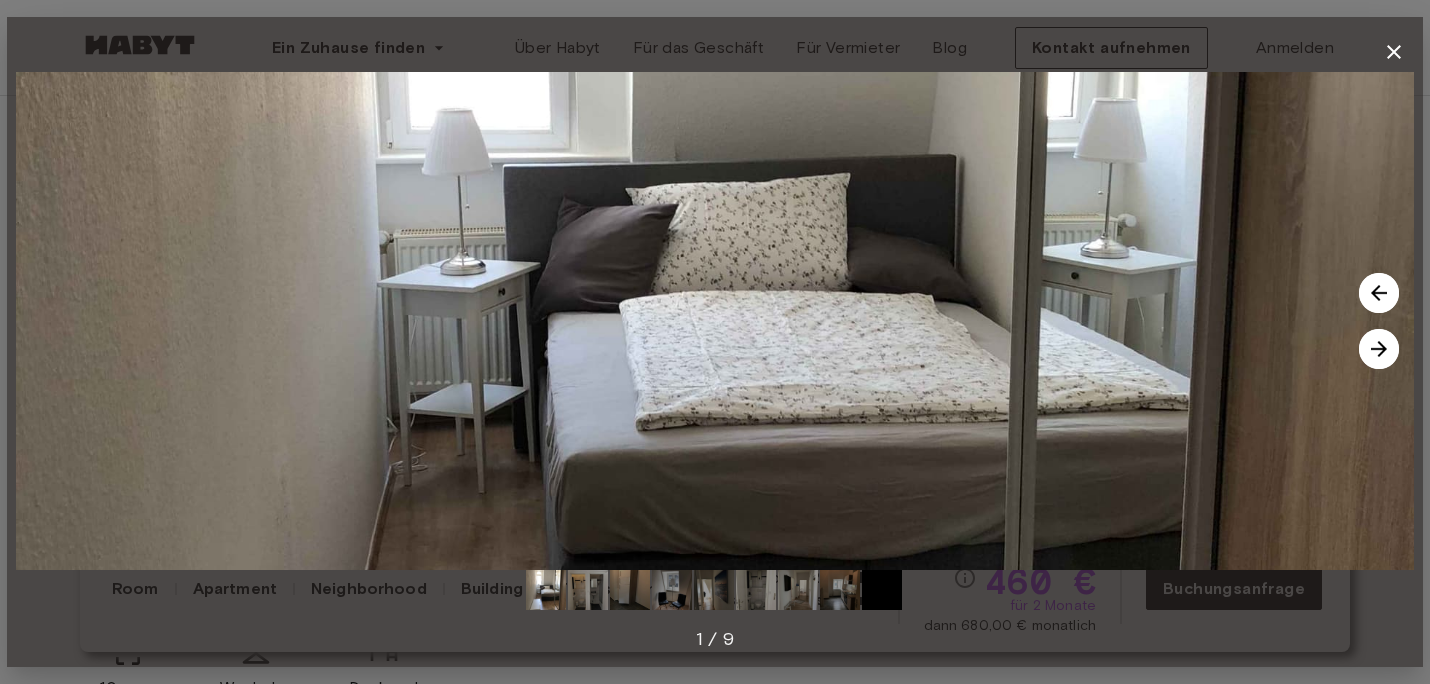 click at bounding box center [1379, 349] 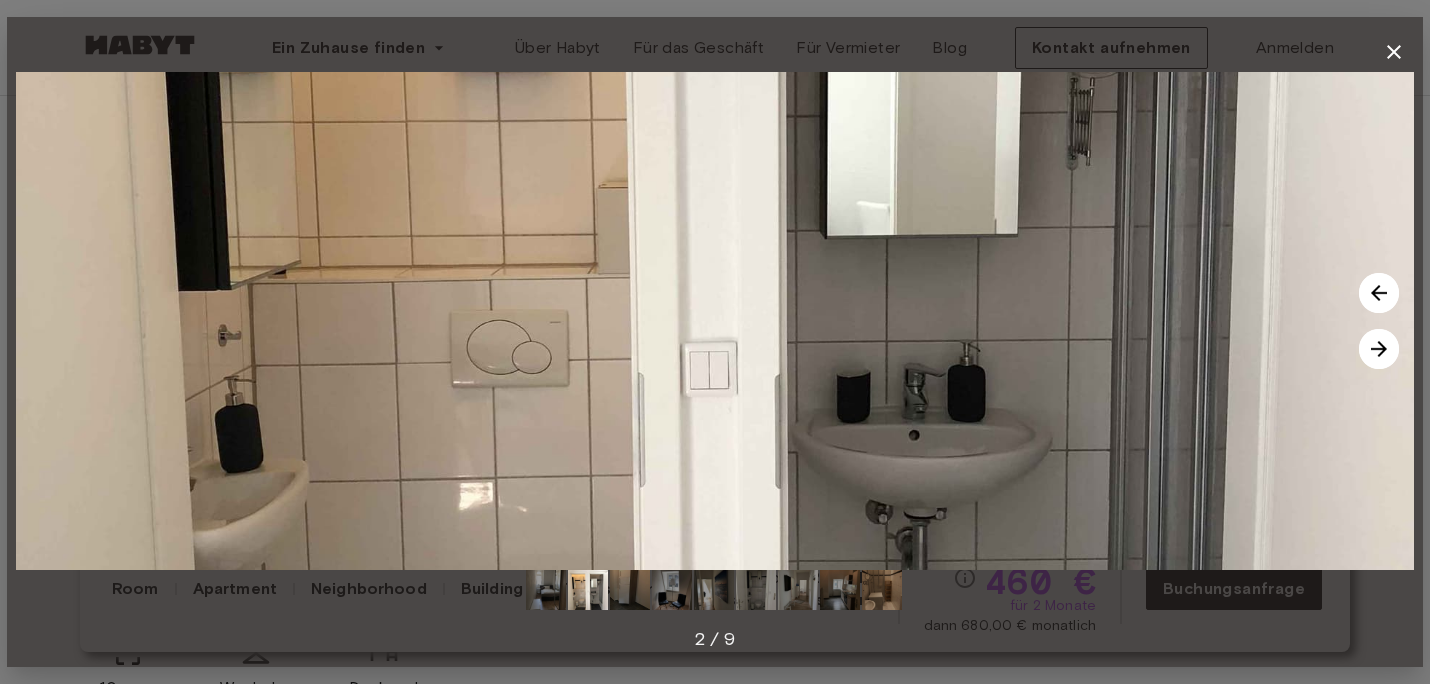 click at bounding box center (1379, 349) 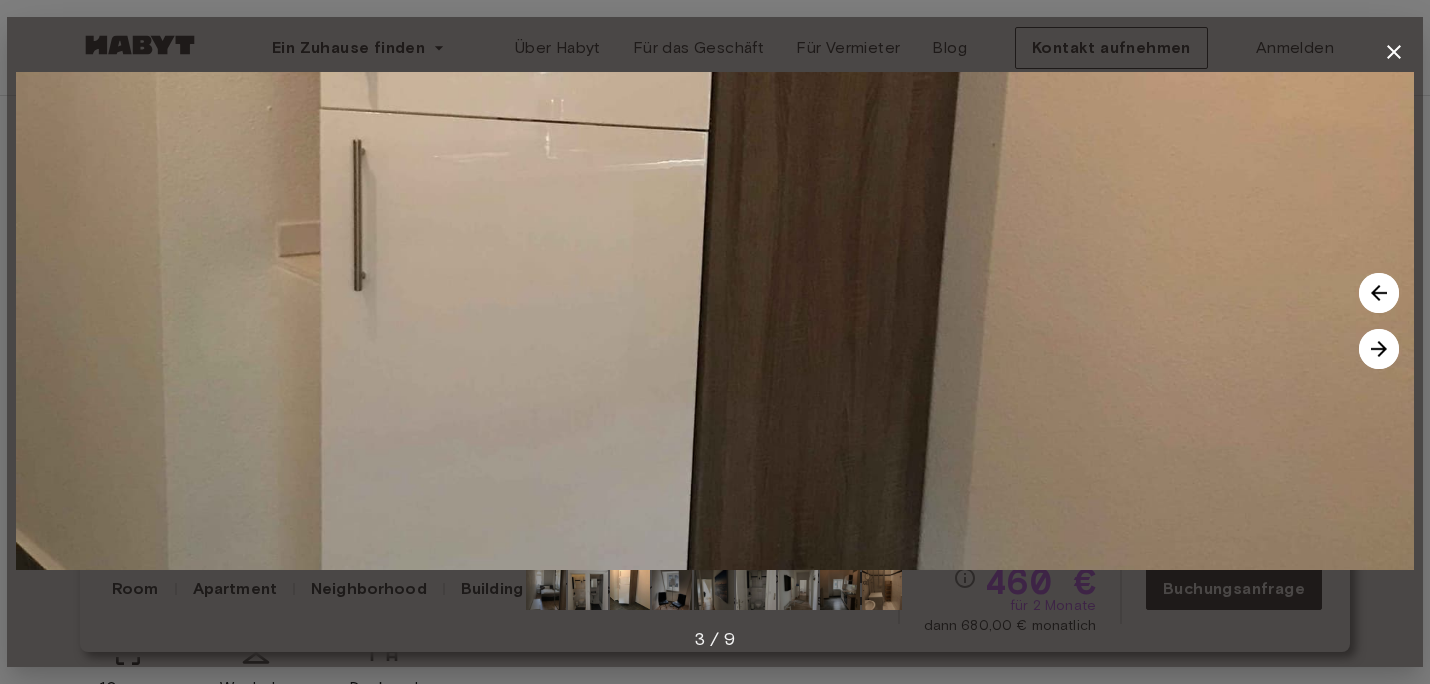click at bounding box center (1379, 349) 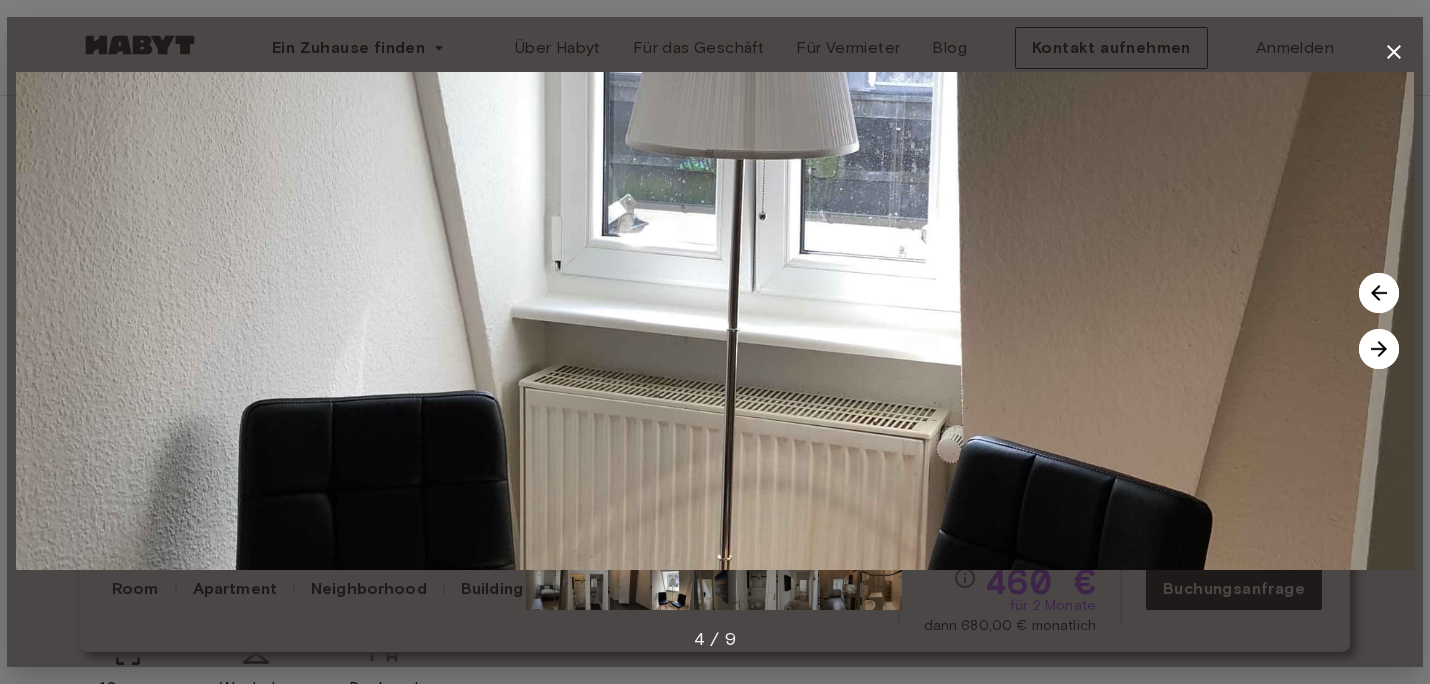 click on "4 / 9" at bounding box center (715, 639) 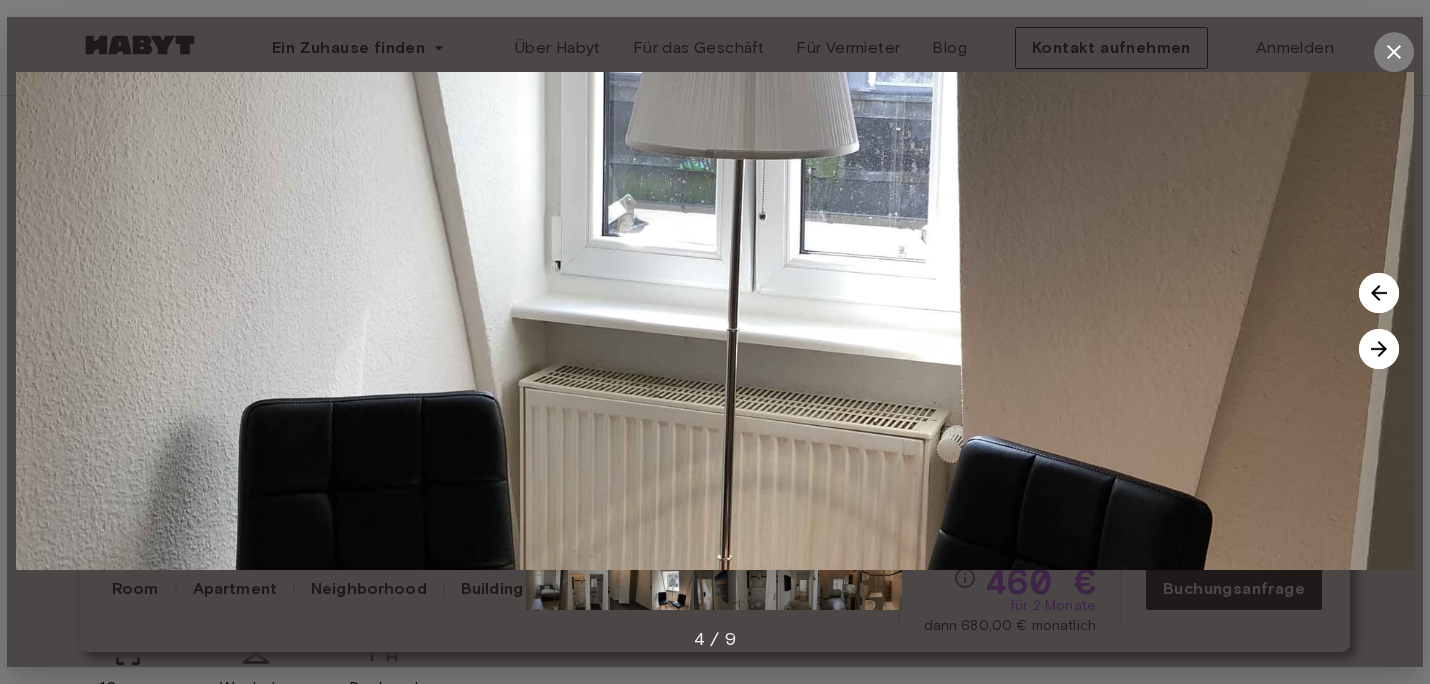 click 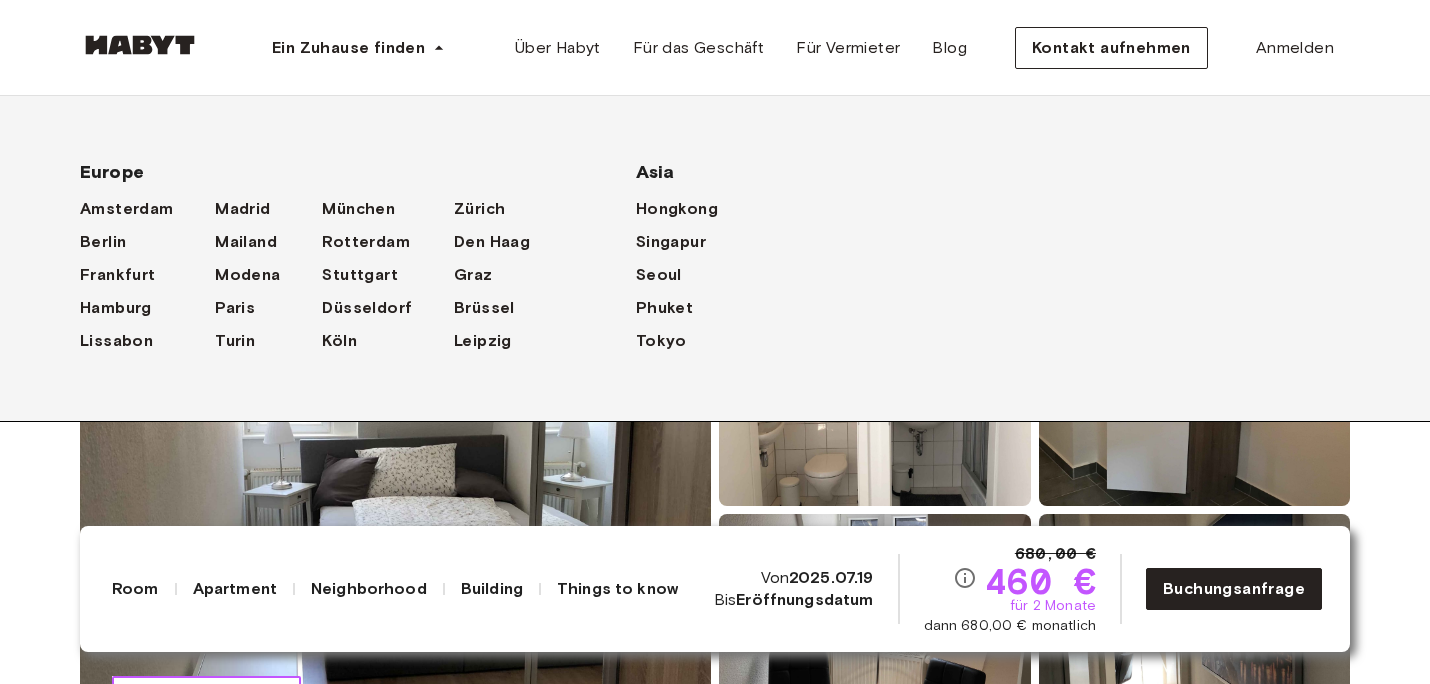 scroll, scrollTop: 0, scrollLeft: 0, axis: both 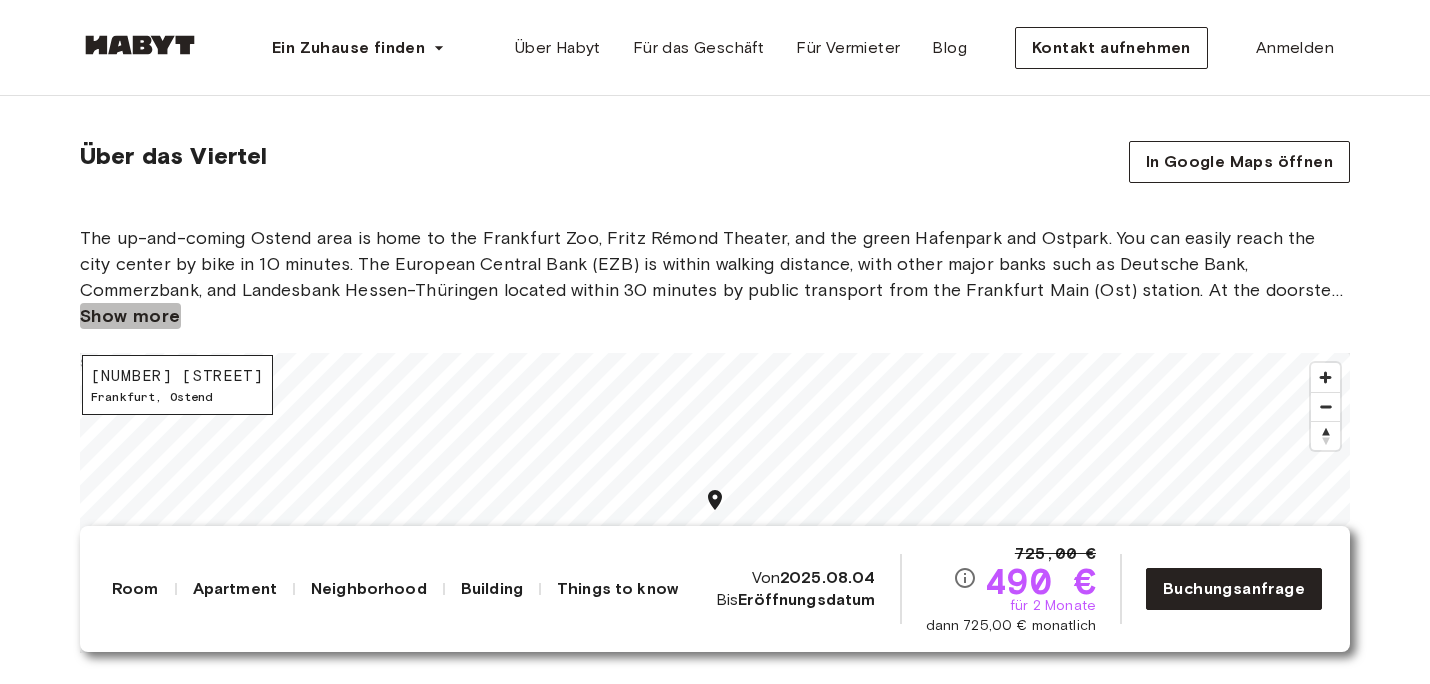 click on "Show more" at bounding box center (130, 316) 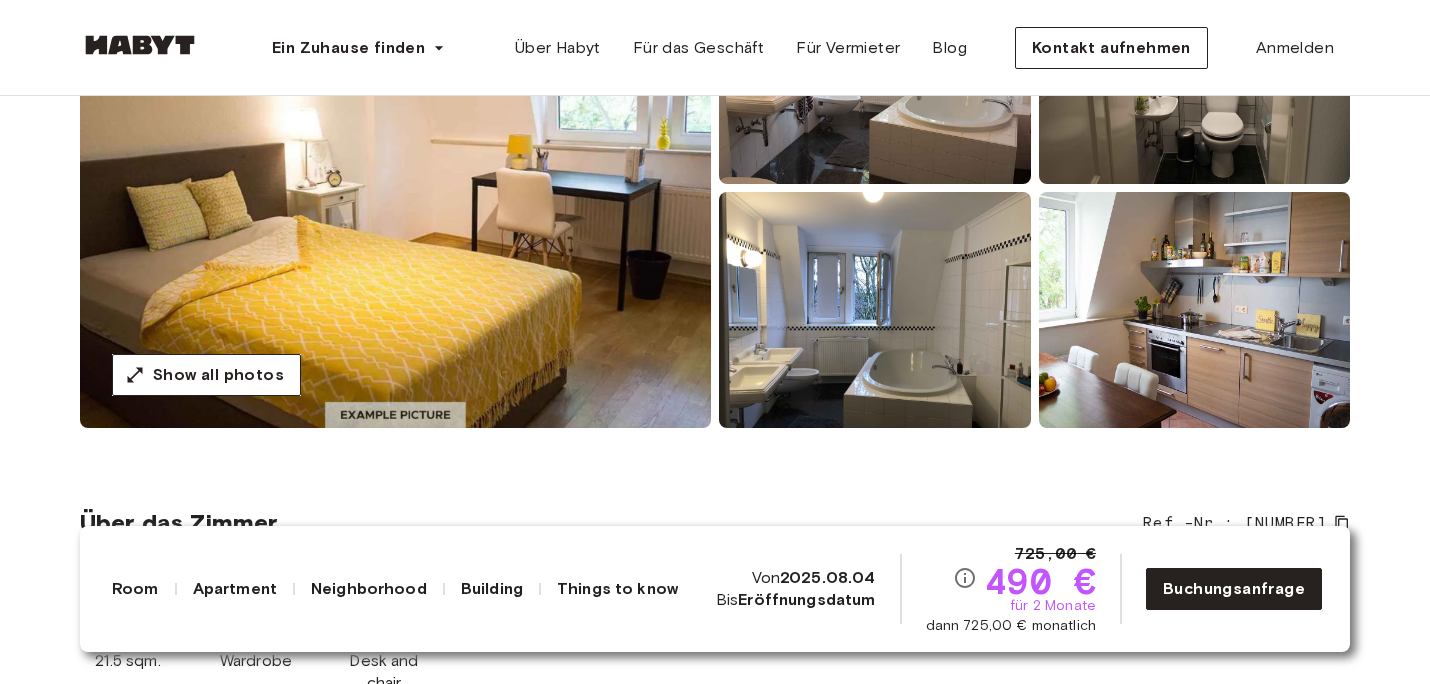 scroll, scrollTop: 300, scrollLeft: 0, axis: vertical 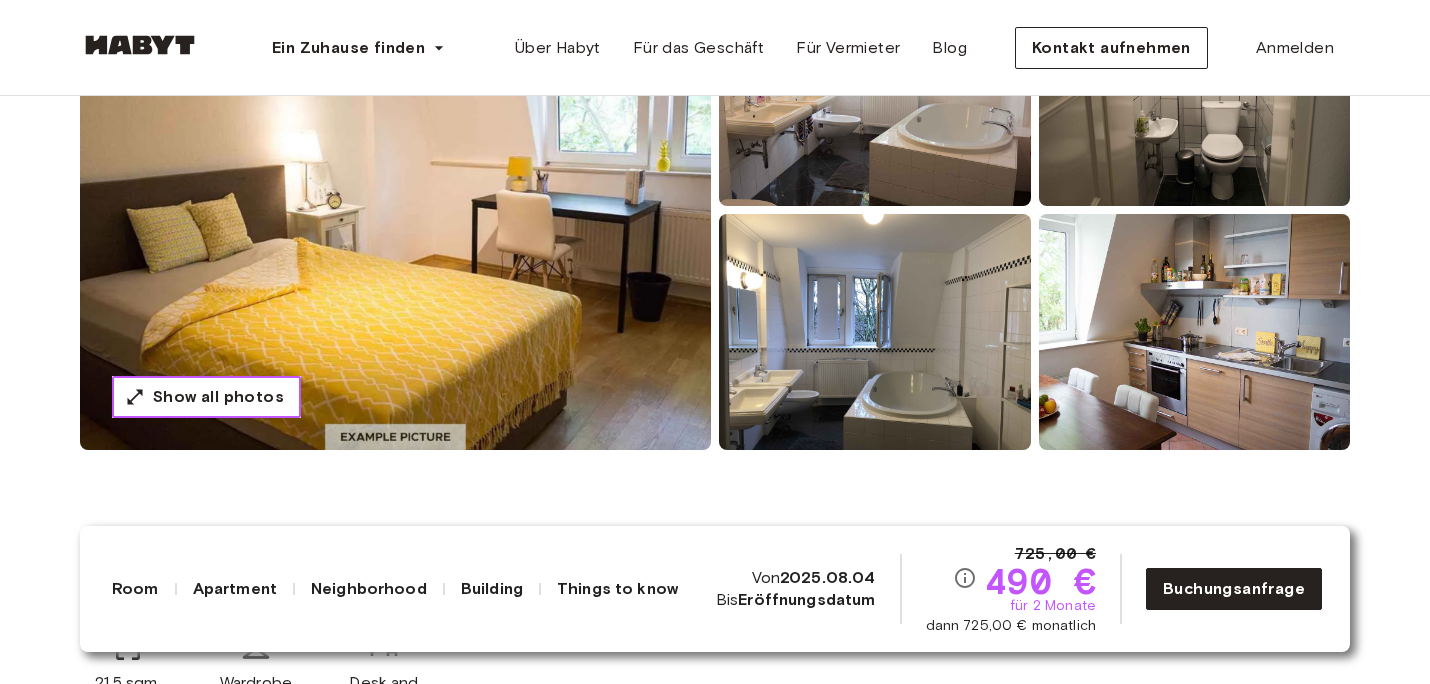 click on "Show all photos" at bounding box center [218, 397] 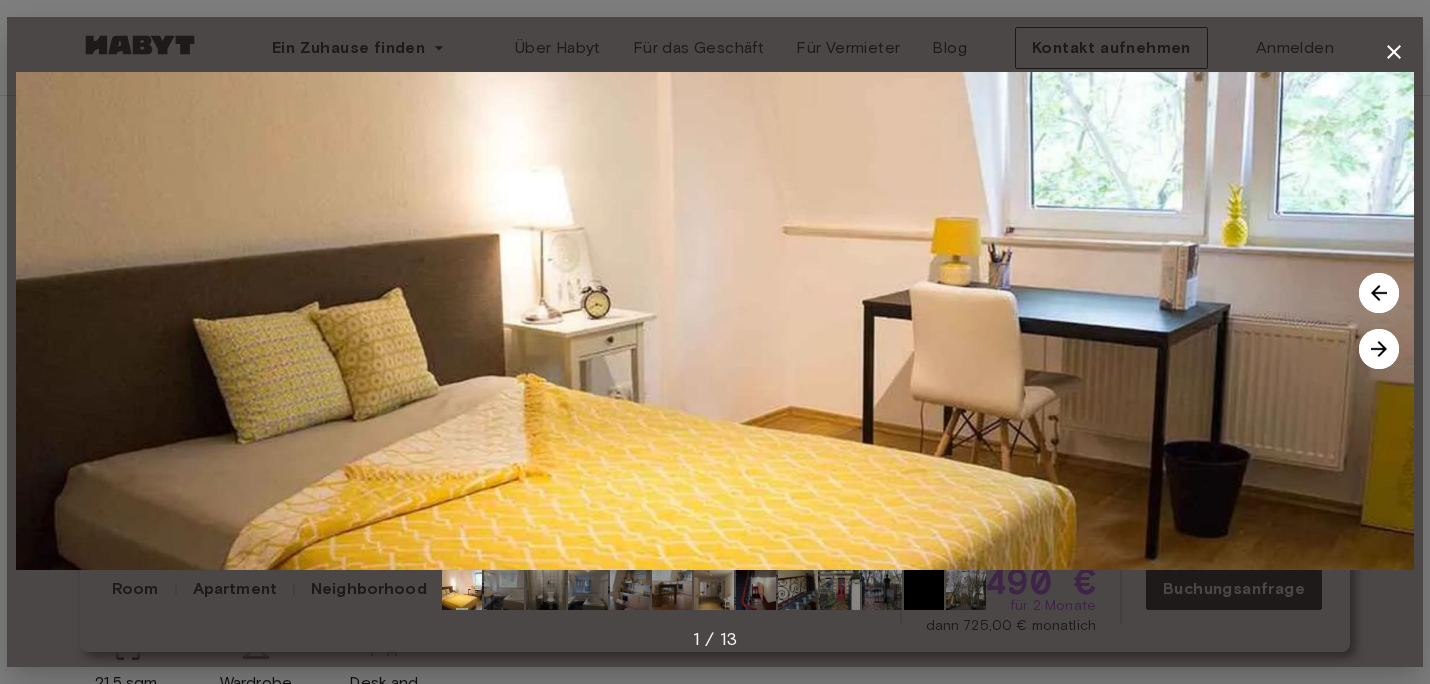 click at bounding box center [1379, 349] 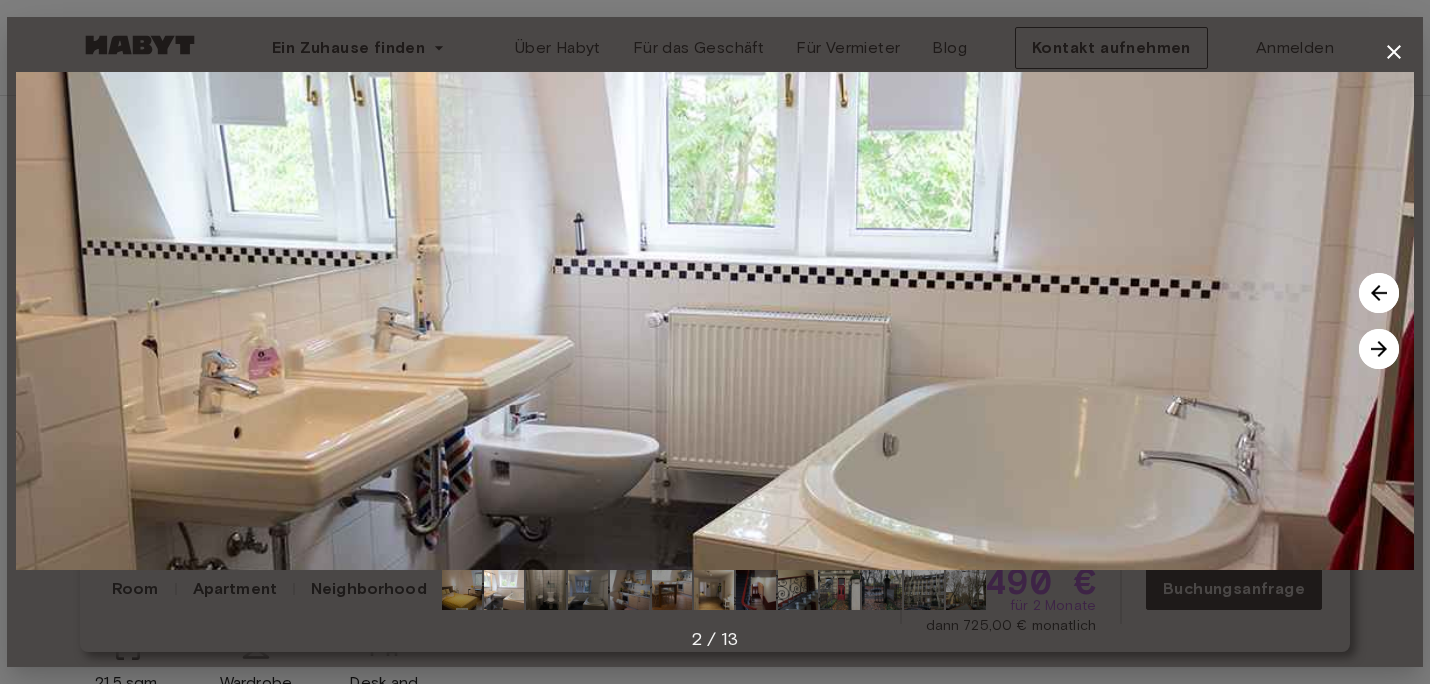click at bounding box center [1379, 349] 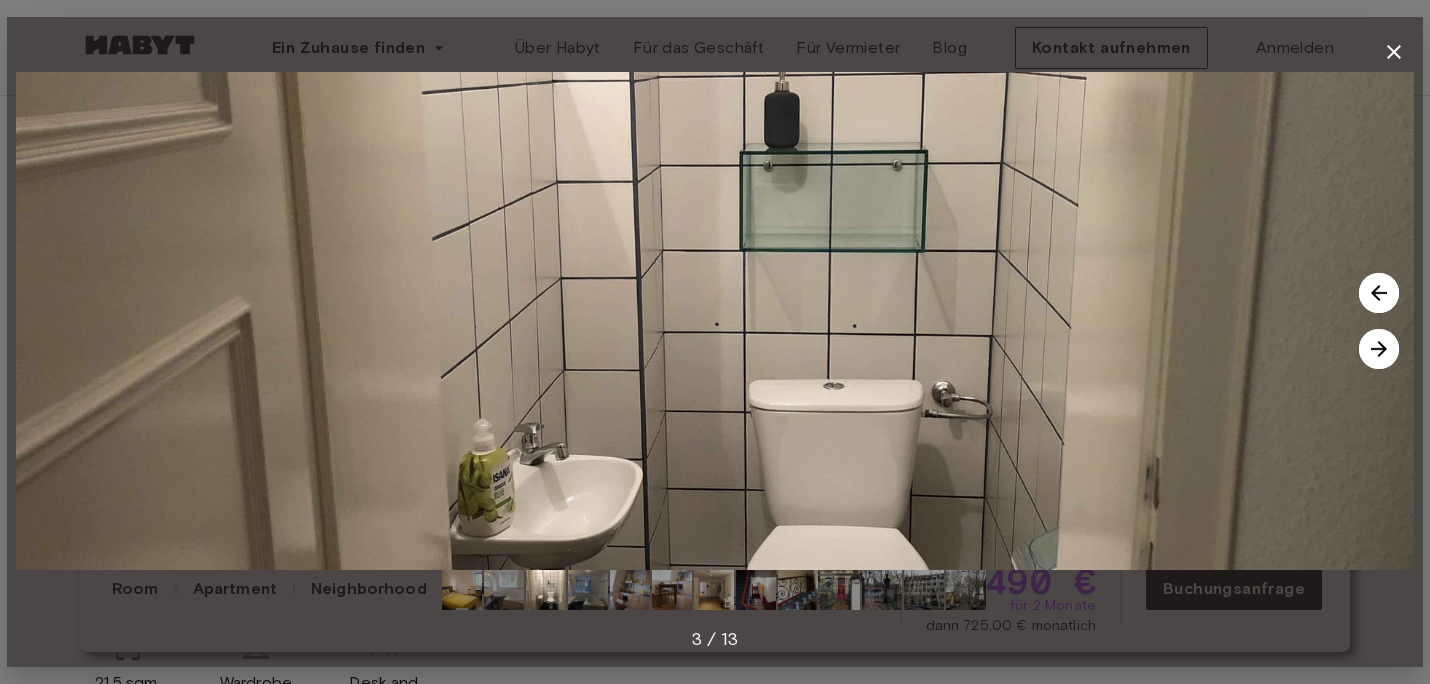 click at bounding box center [1379, 349] 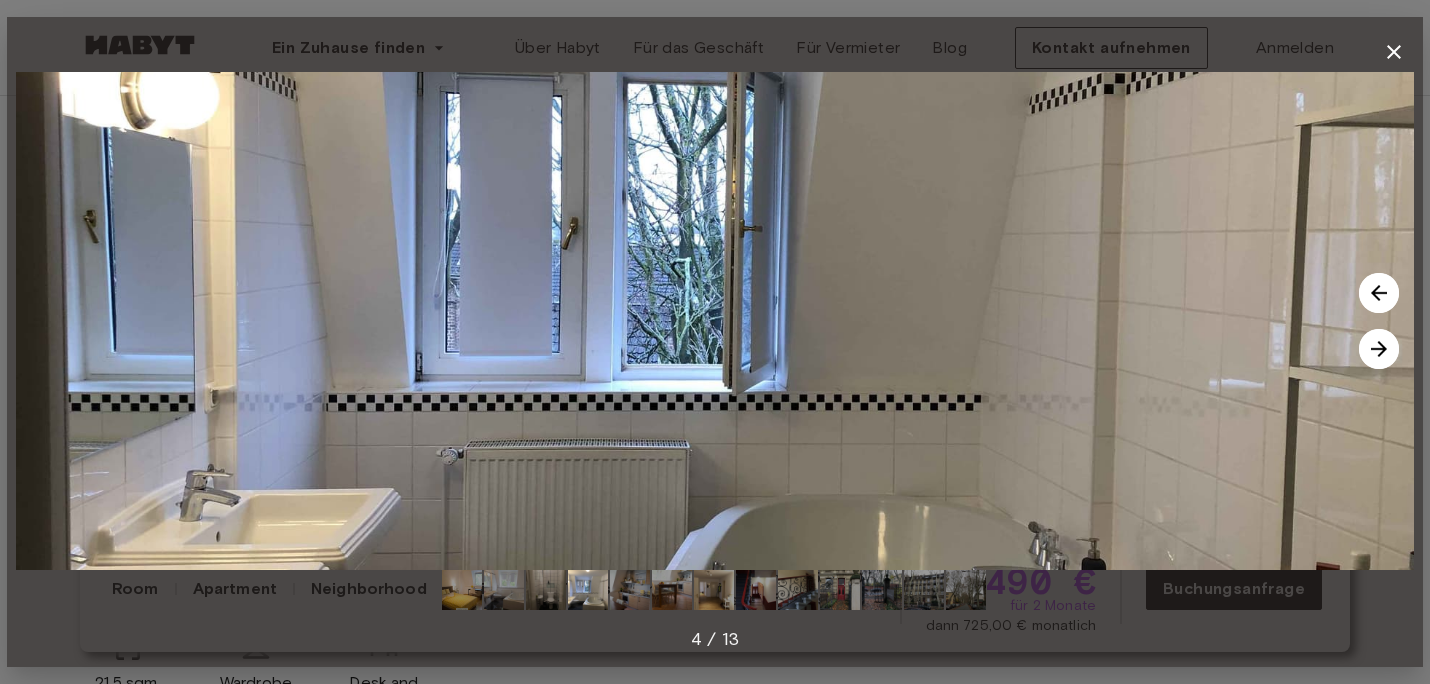 click at bounding box center (1379, 349) 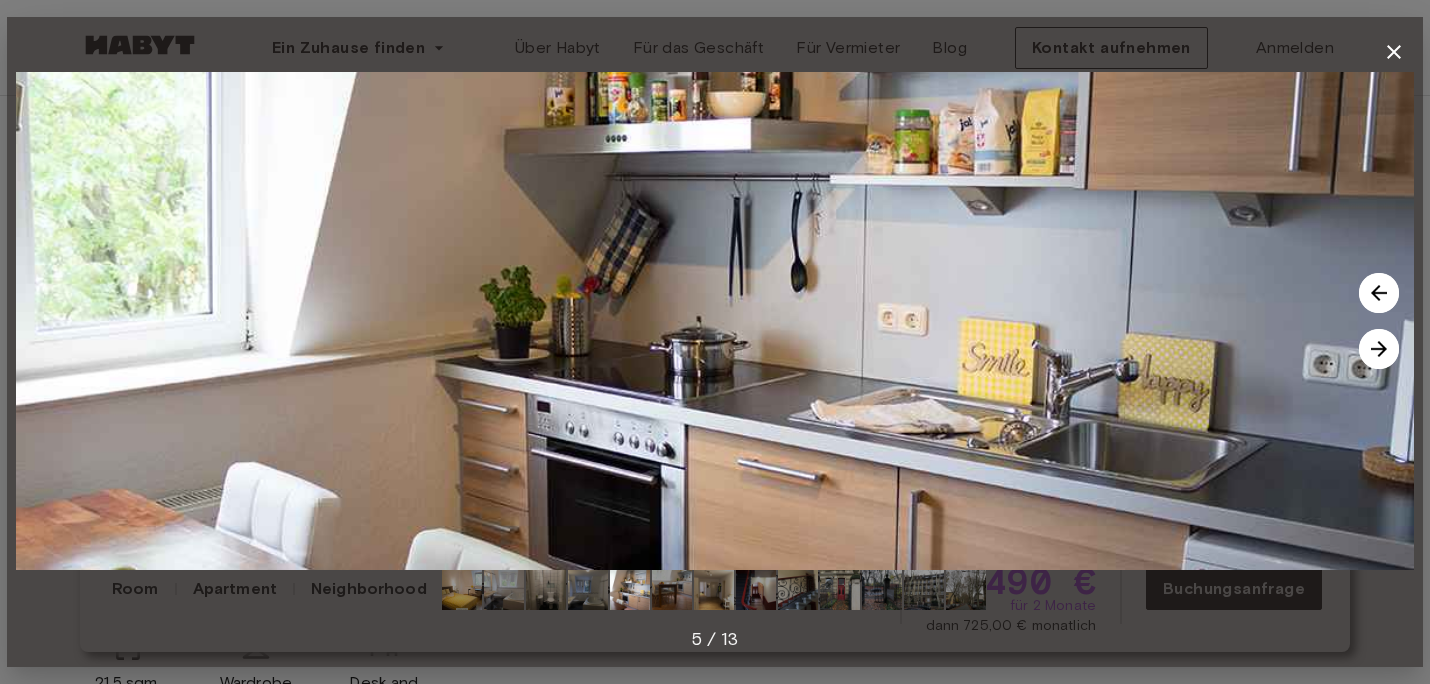 click 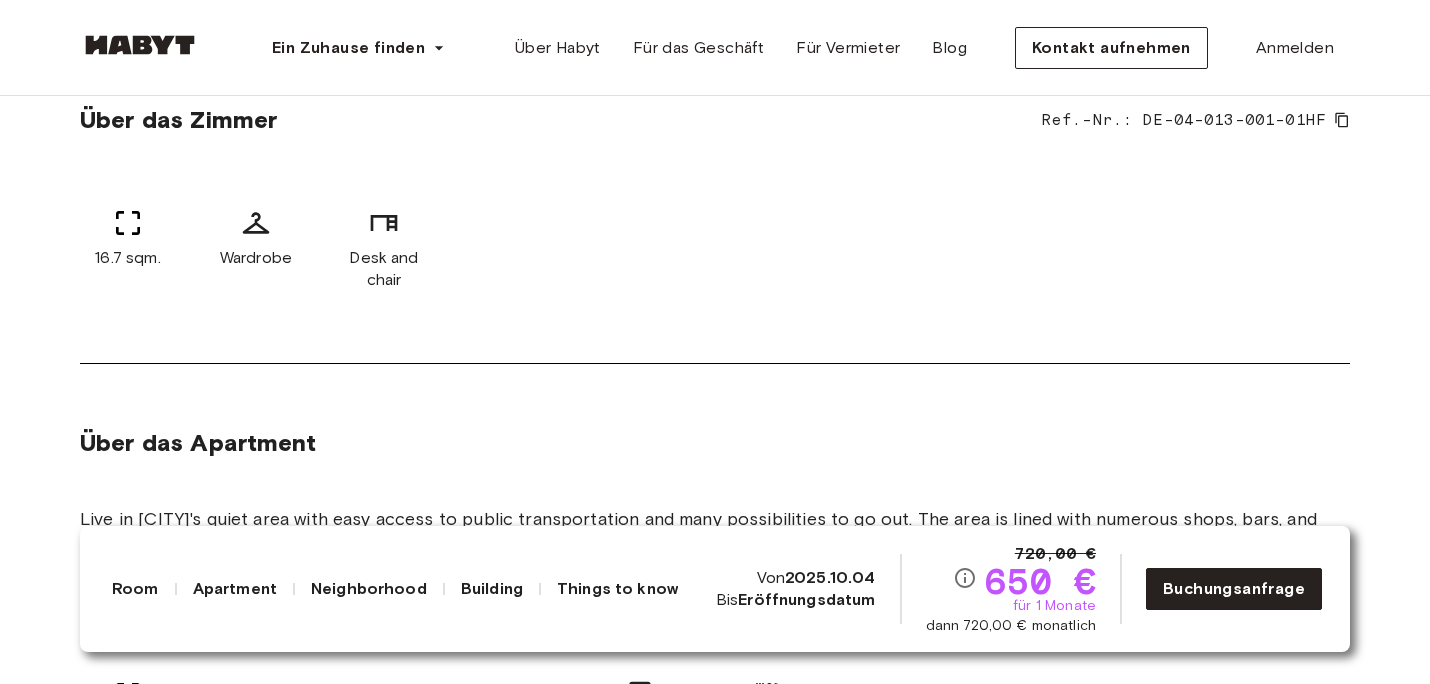 scroll, scrollTop: 1210, scrollLeft: 0, axis: vertical 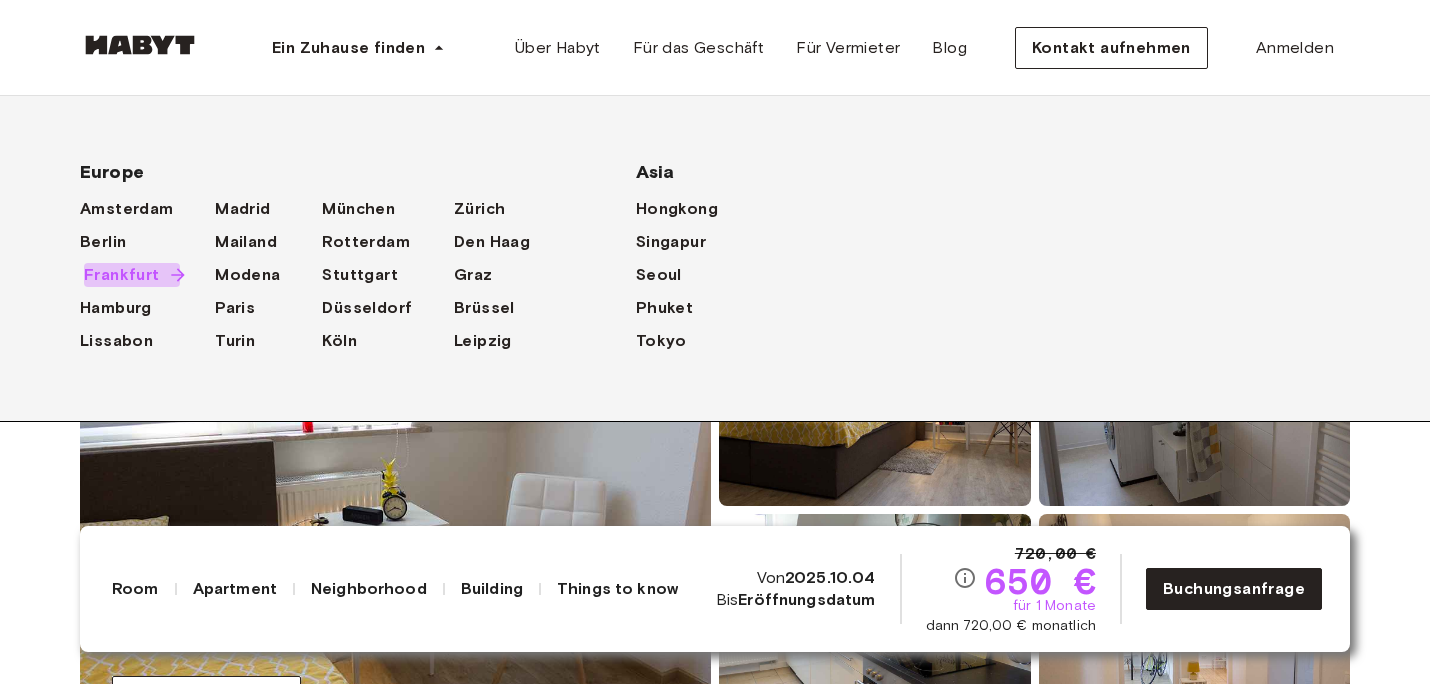 click on "Frankfurt" at bounding box center [122, 275] 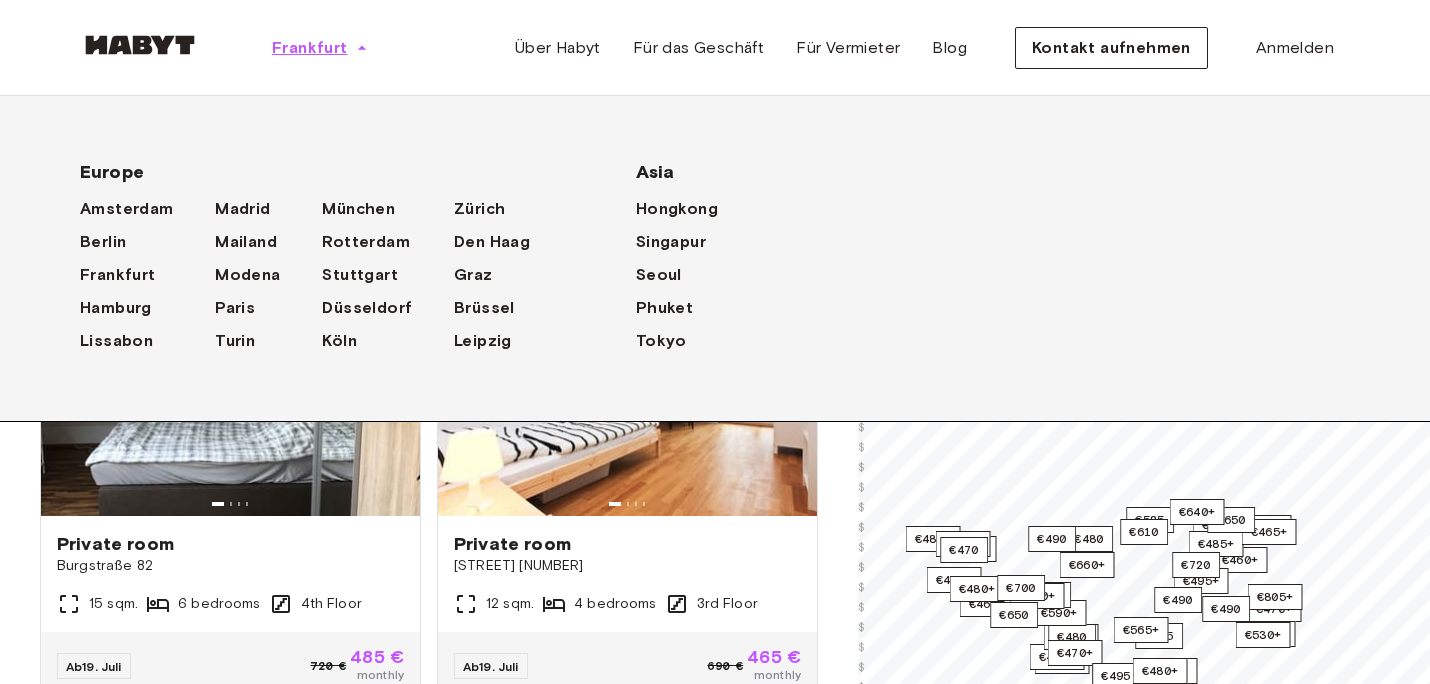 click 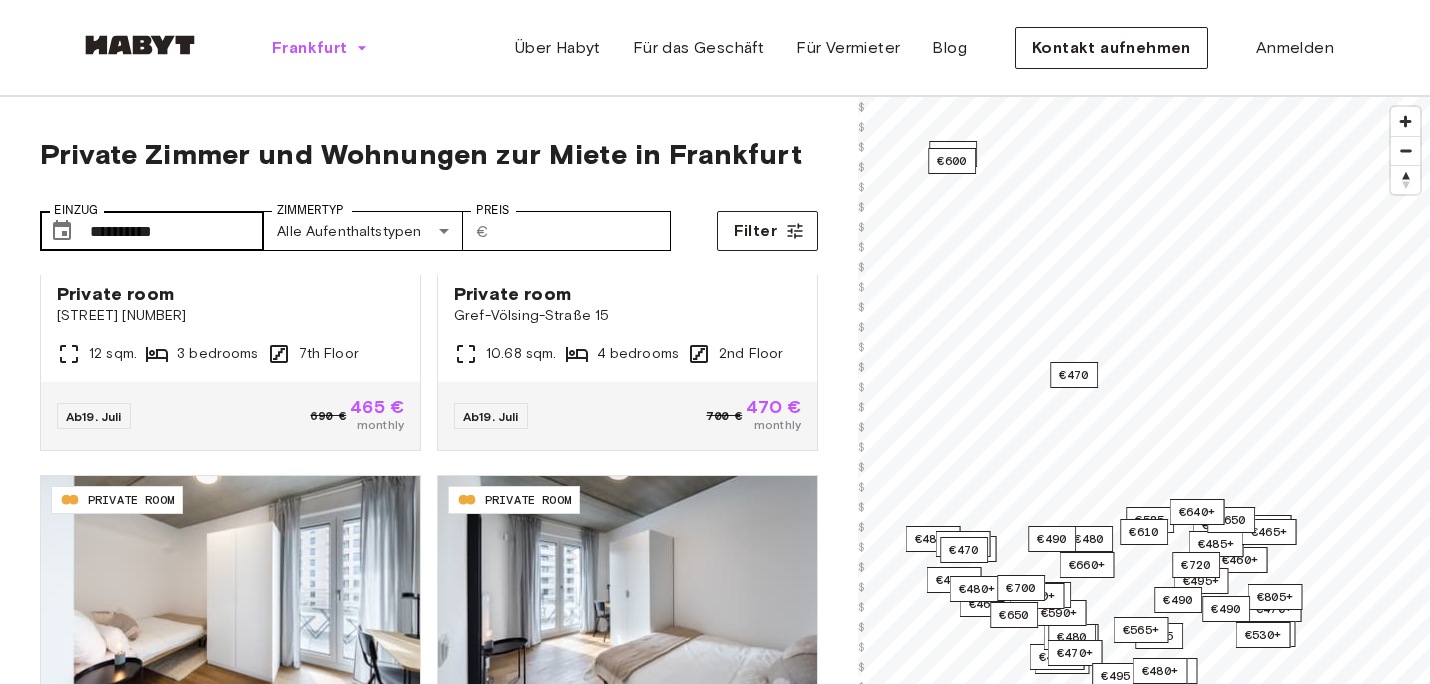 scroll, scrollTop: 1156, scrollLeft: 0, axis: vertical 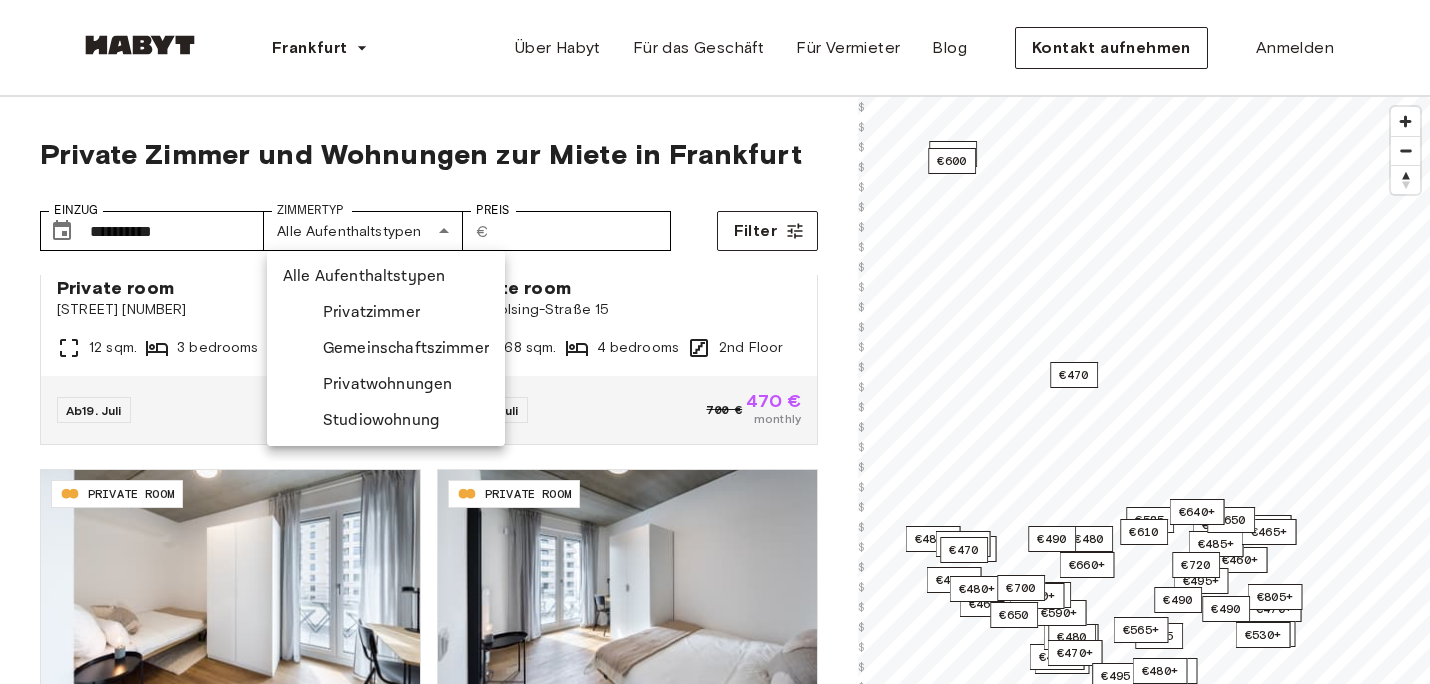 click on "**********" at bounding box center (715, 2447) 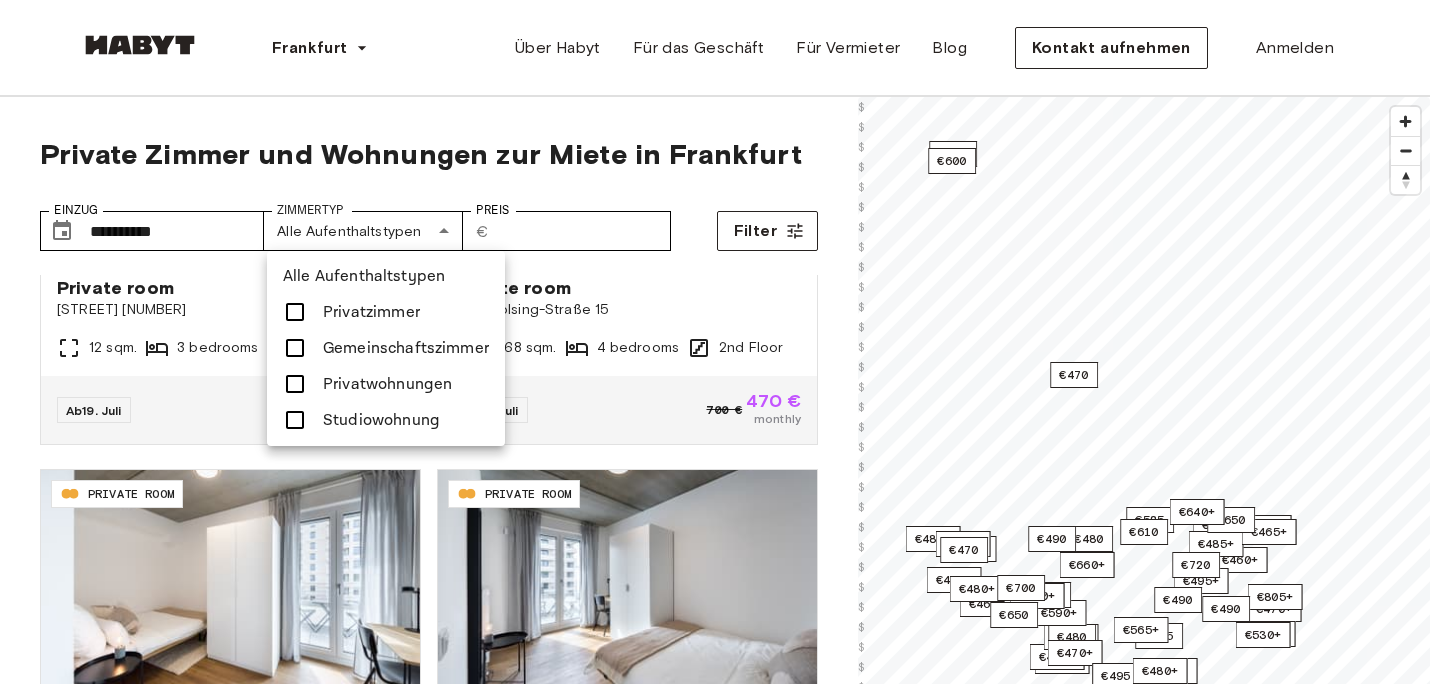 click at bounding box center [295, 420] 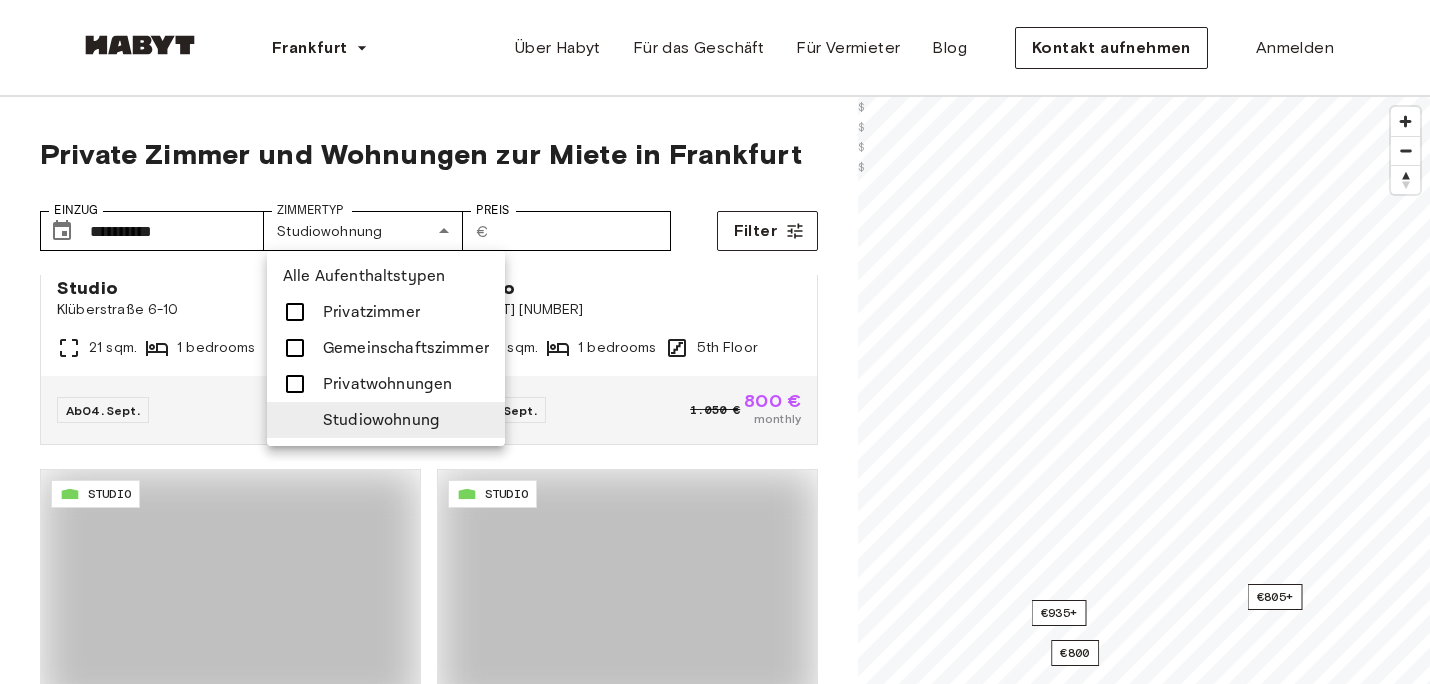 type on "******" 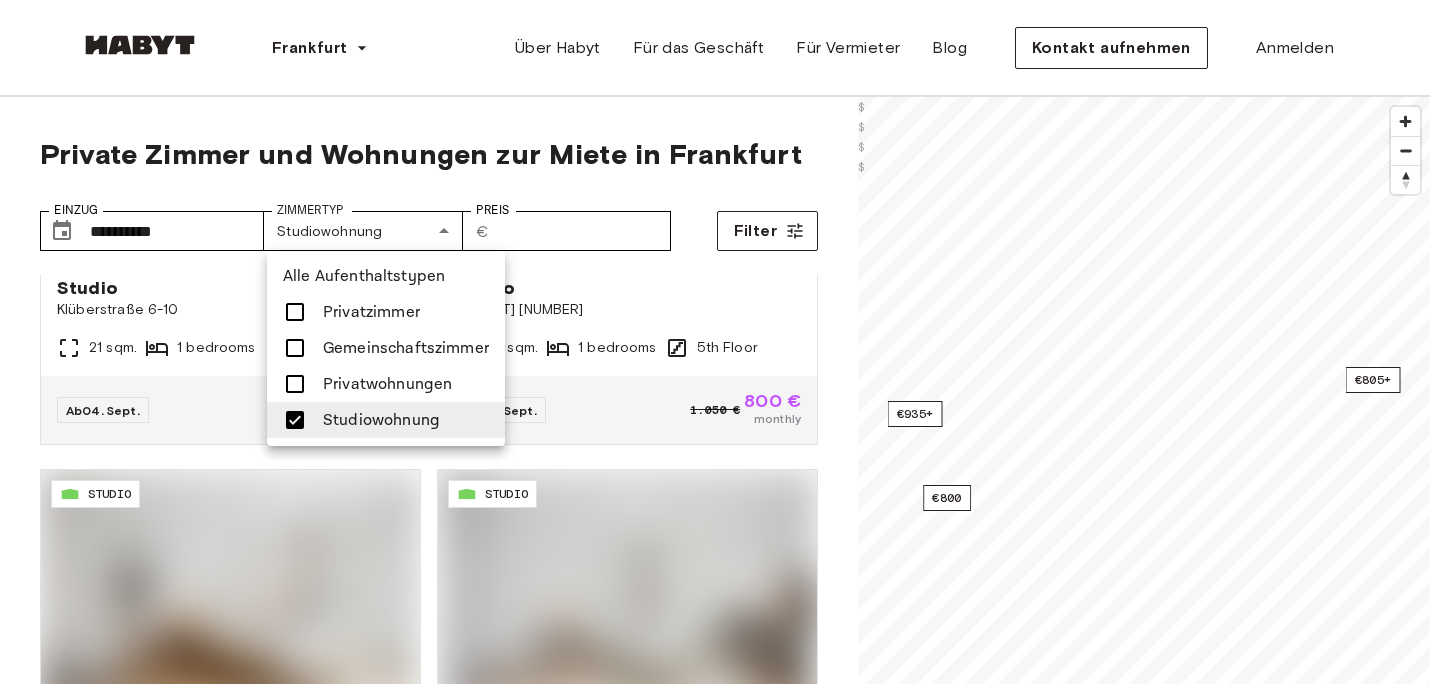 click at bounding box center [715, 342] 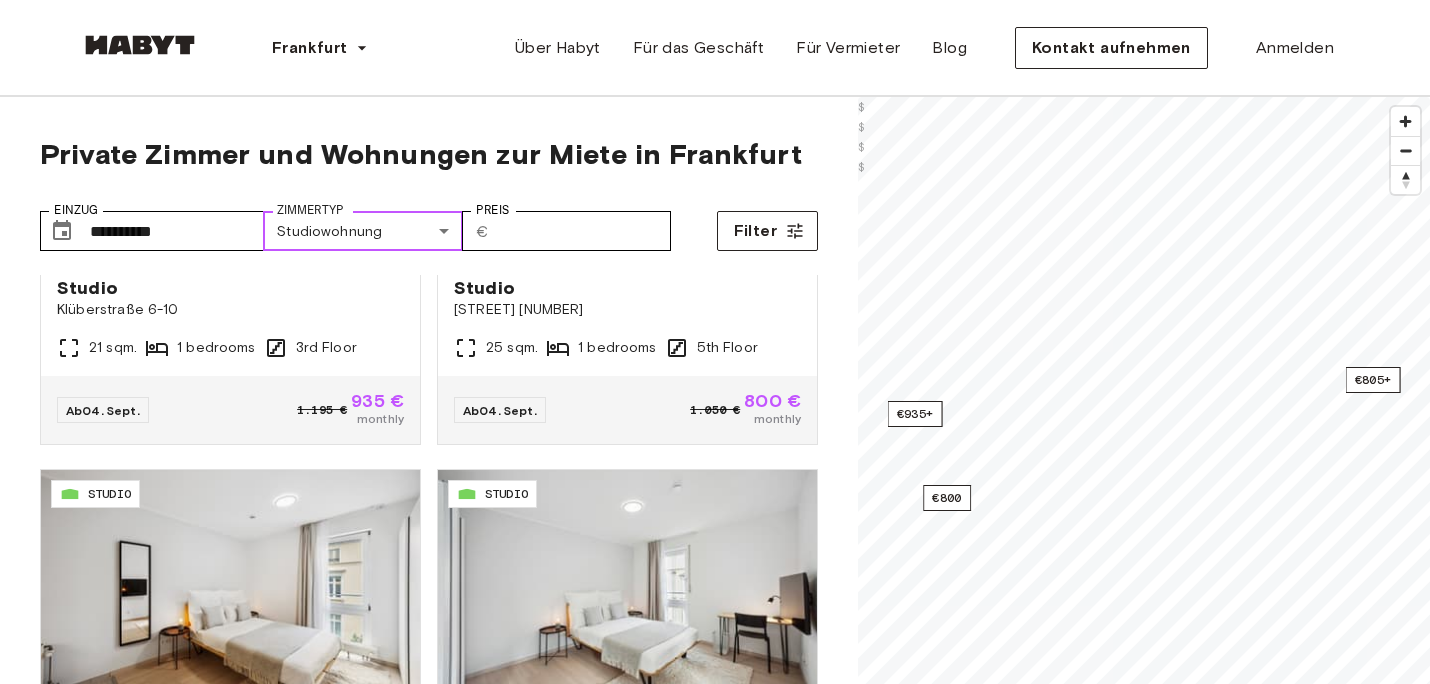 scroll, scrollTop: 0, scrollLeft: 0, axis: both 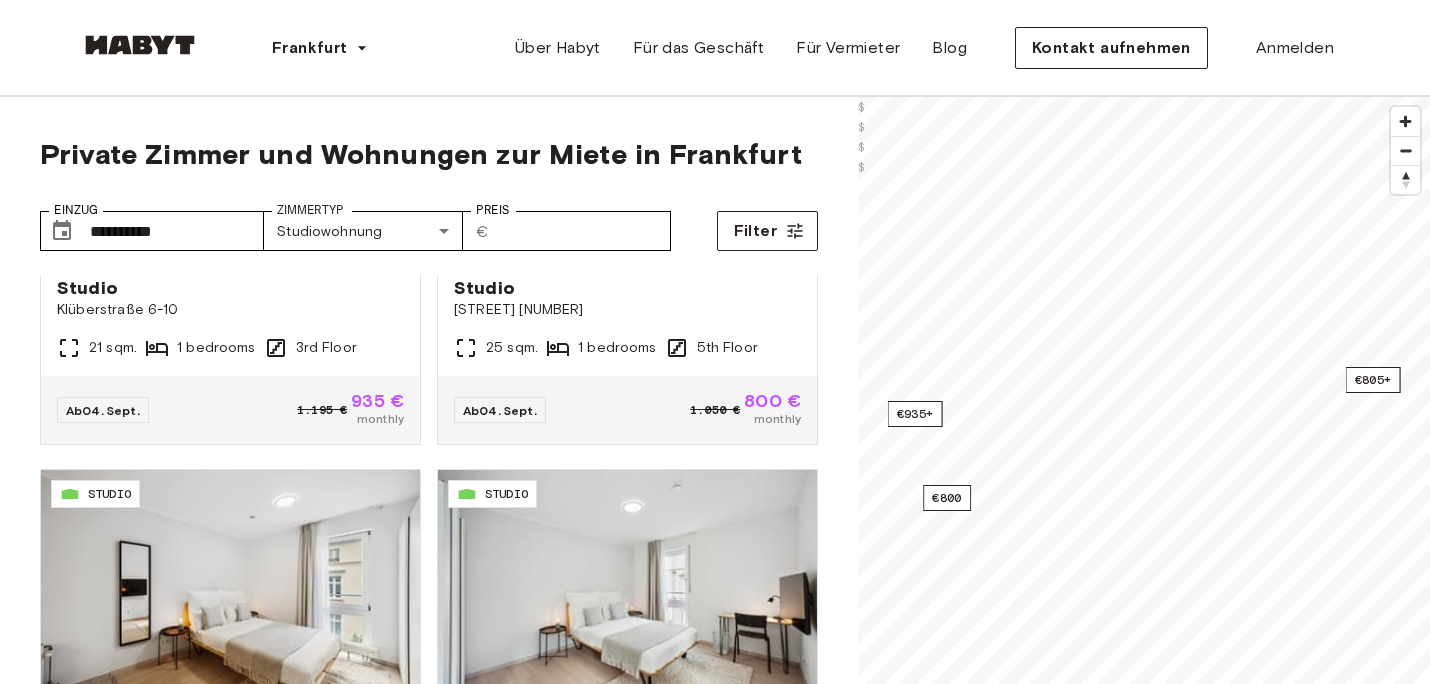 click at bounding box center [715, 342] 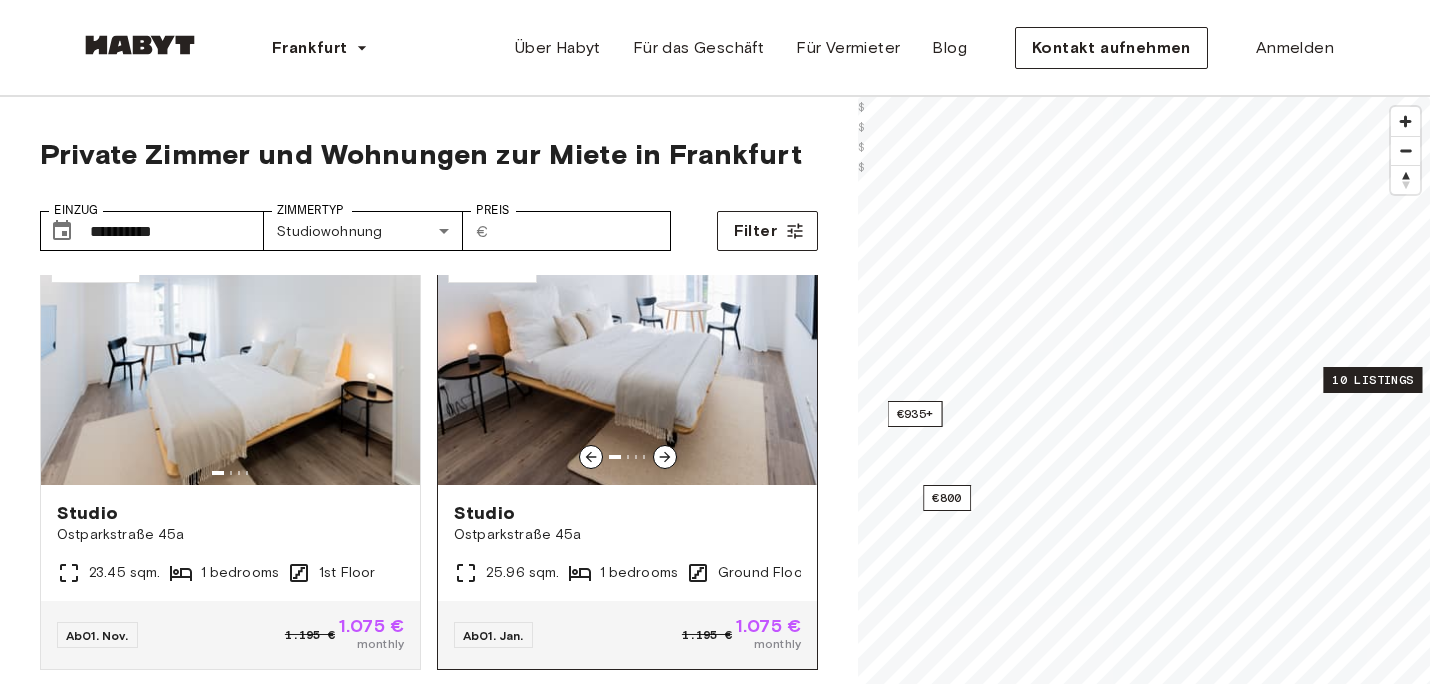 scroll, scrollTop: 3159, scrollLeft: 0, axis: vertical 